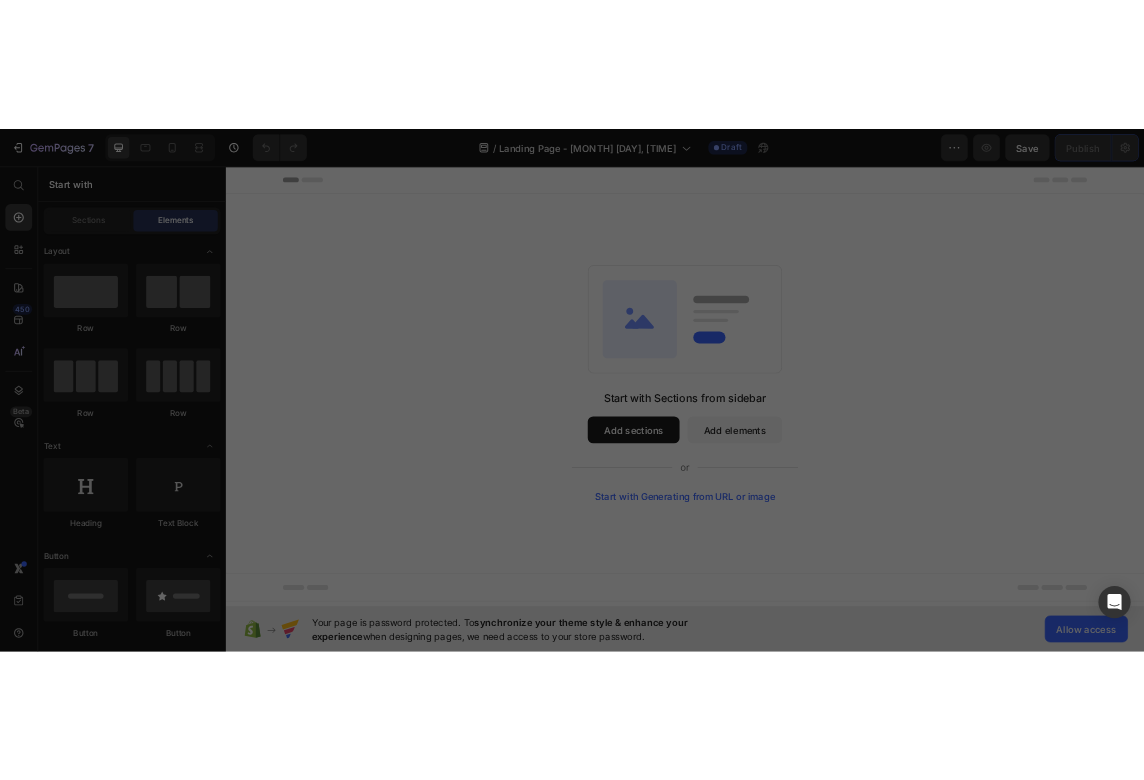 scroll, scrollTop: 0, scrollLeft: 0, axis: both 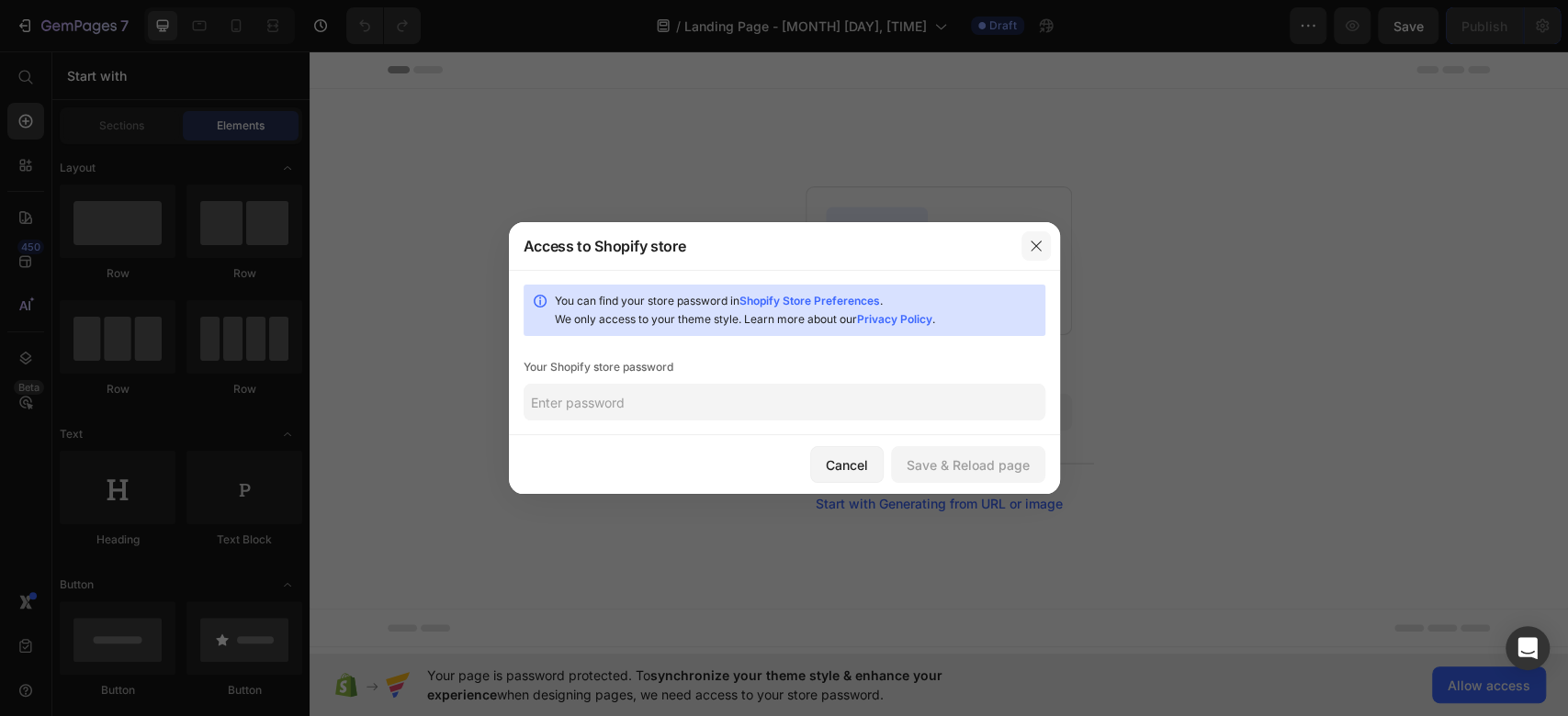click 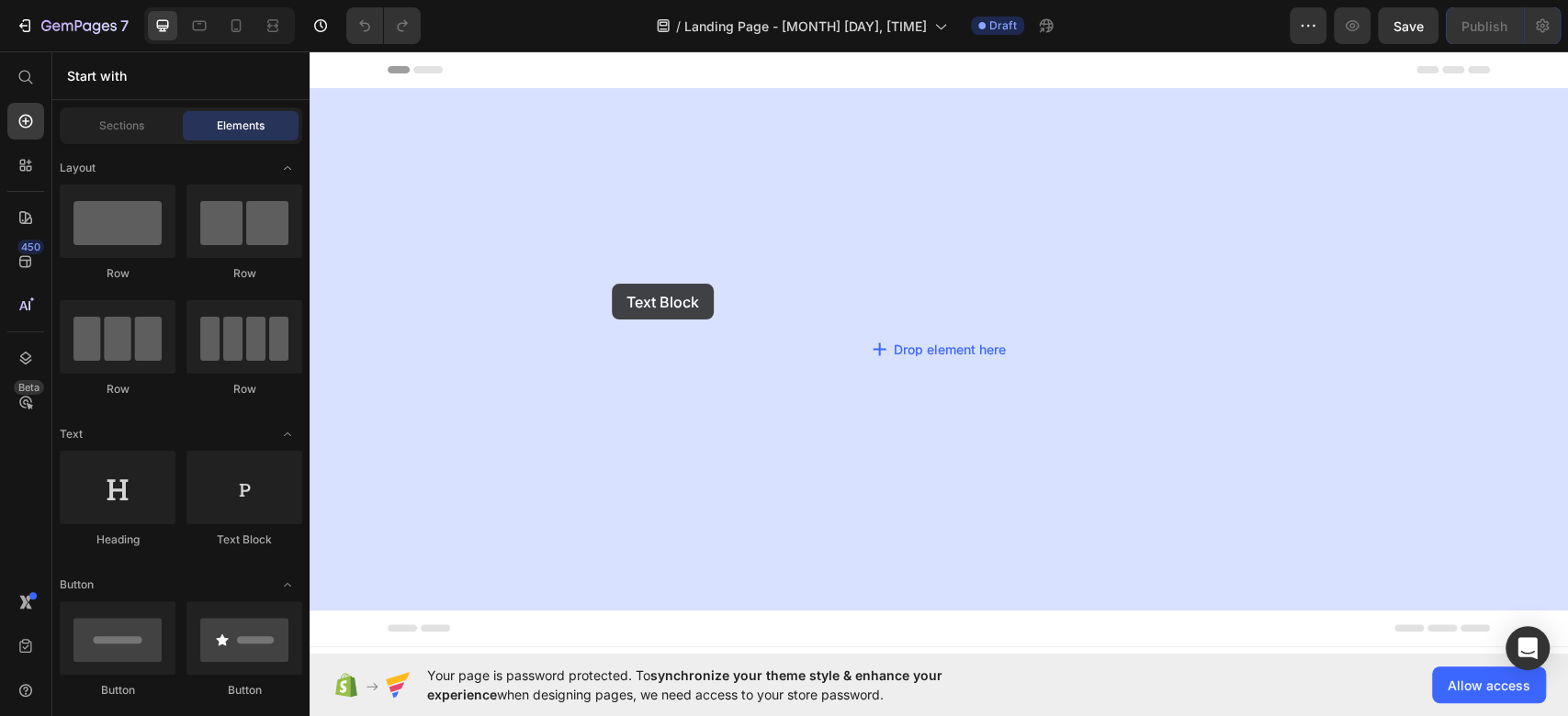 drag, startPoint x: 599, startPoint y: 547, endPoint x: 1251, endPoint y: 80, distance: 801.9931 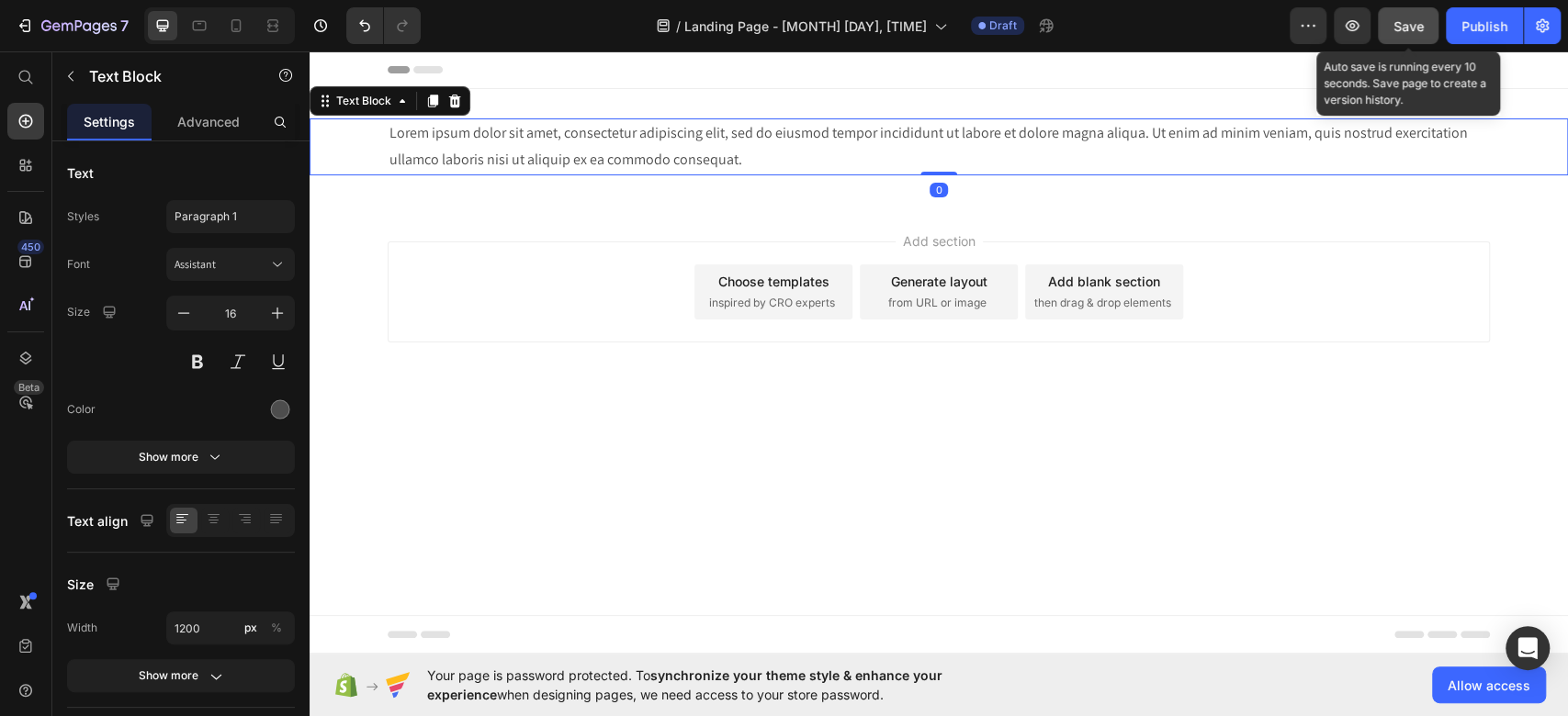 click on "Save" at bounding box center [1408, 26] 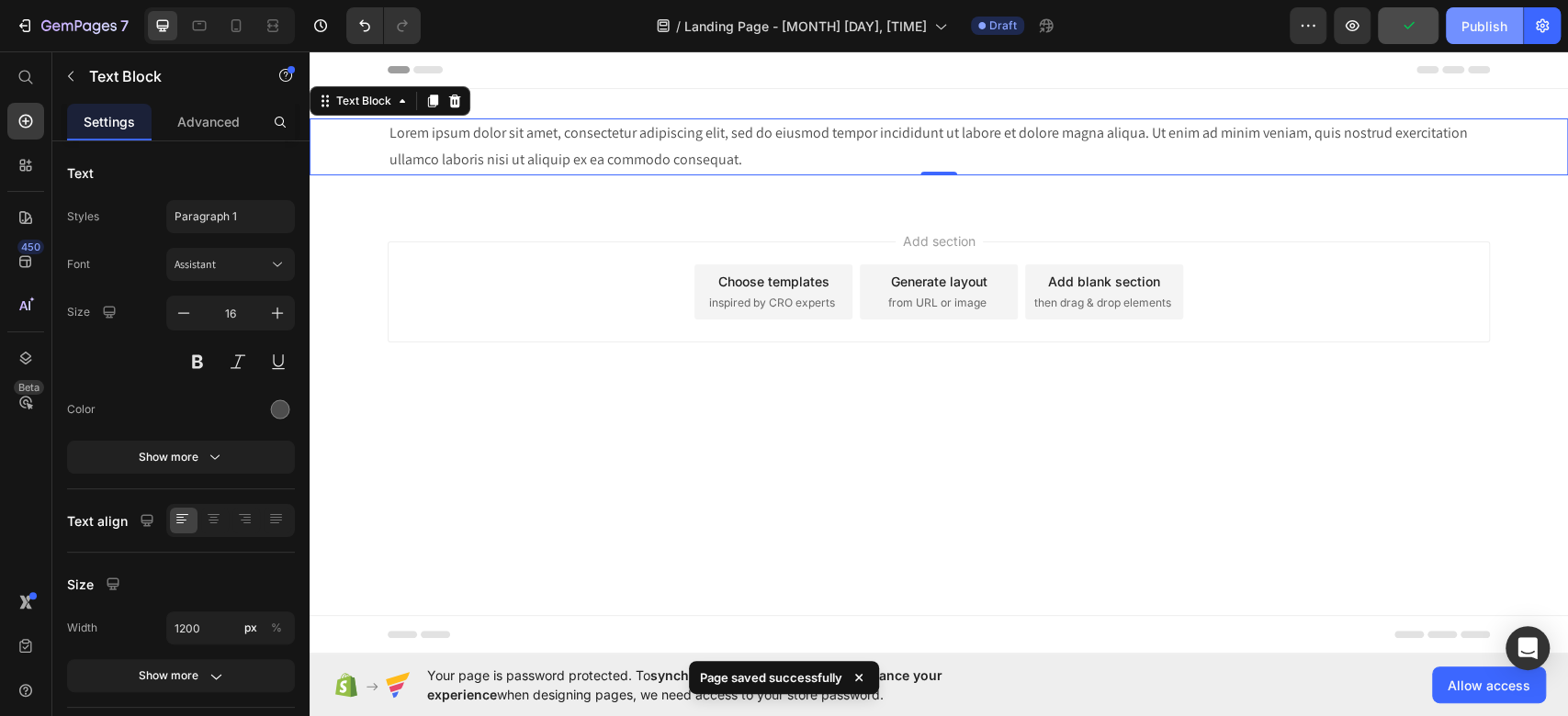 click on "Publish" at bounding box center [1484, 26] 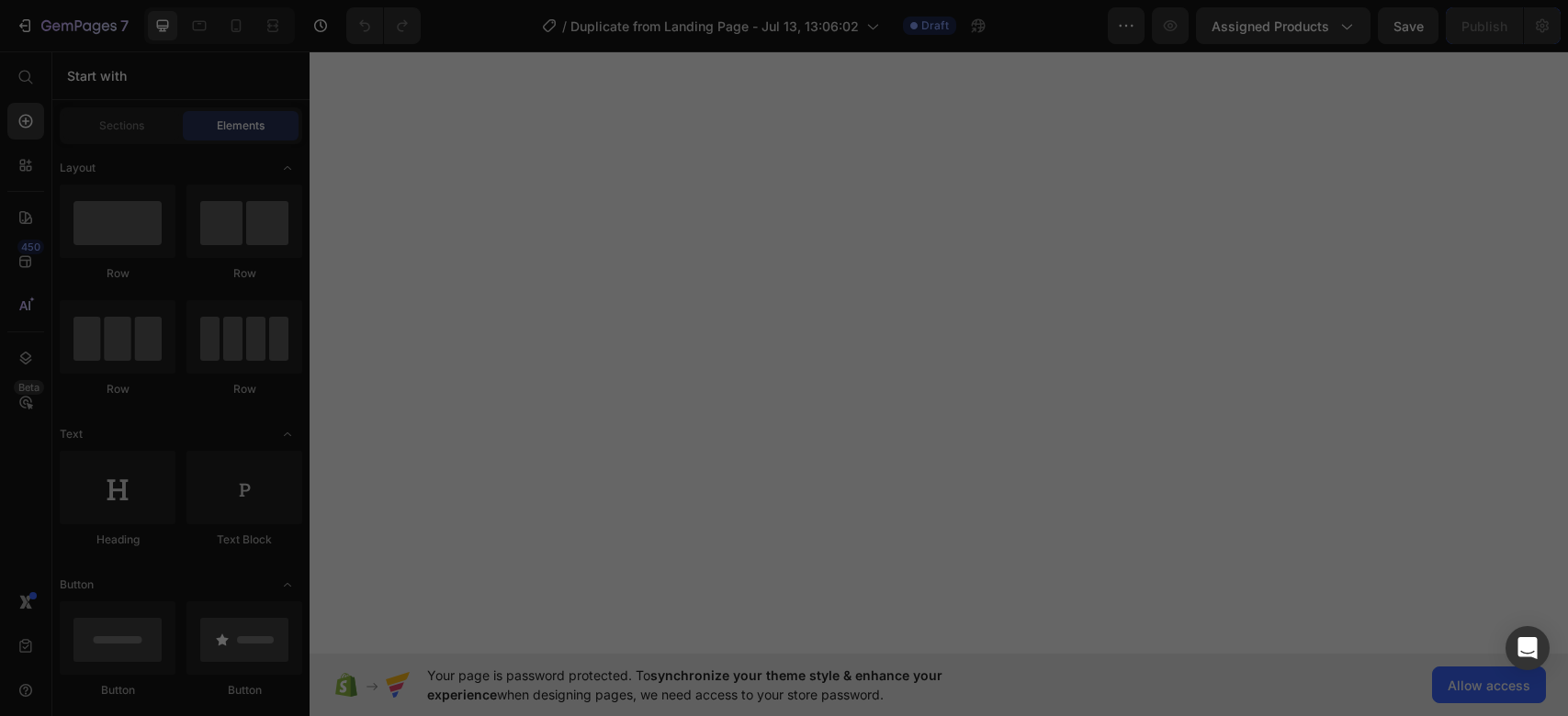 scroll, scrollTop: 0, scrollLeft: 0, axis: both 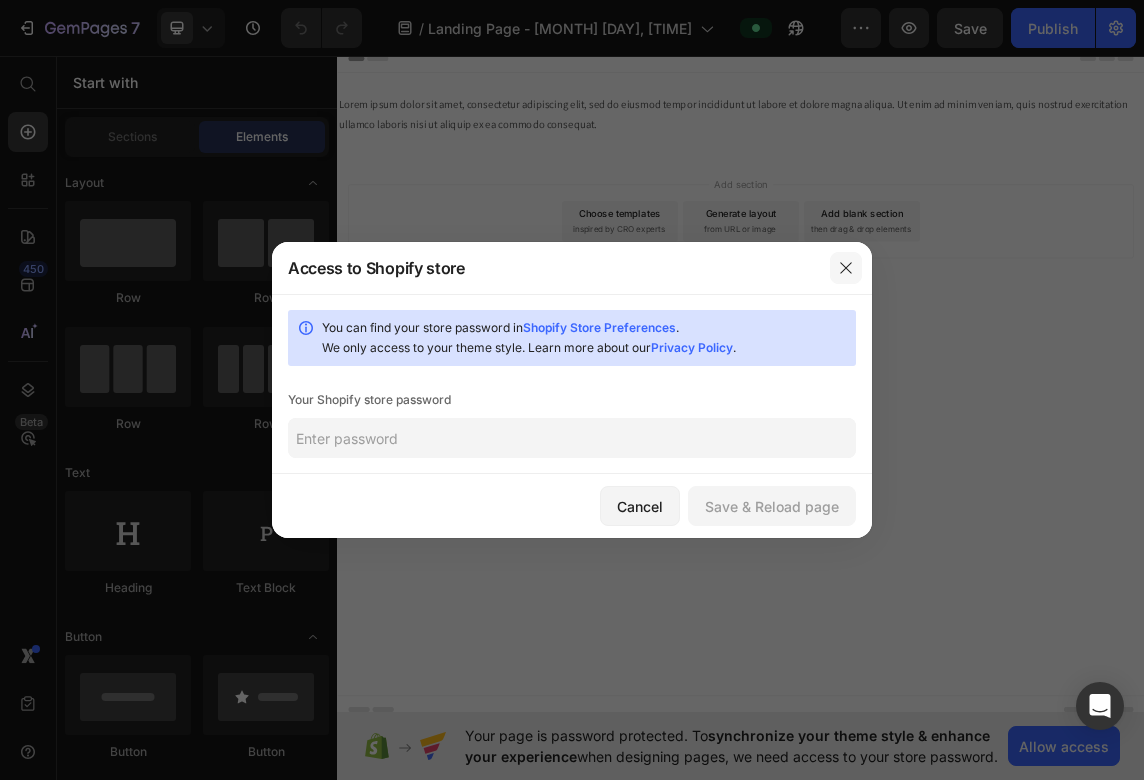 click 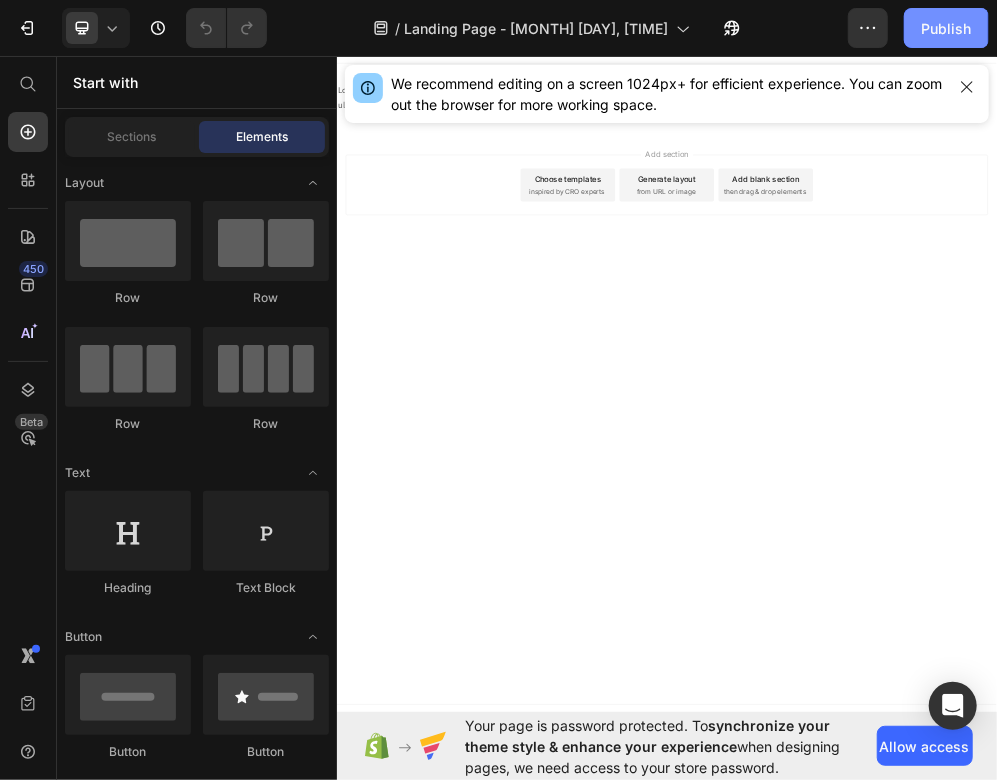 click on "Publish" at bounding box center [946, 28] 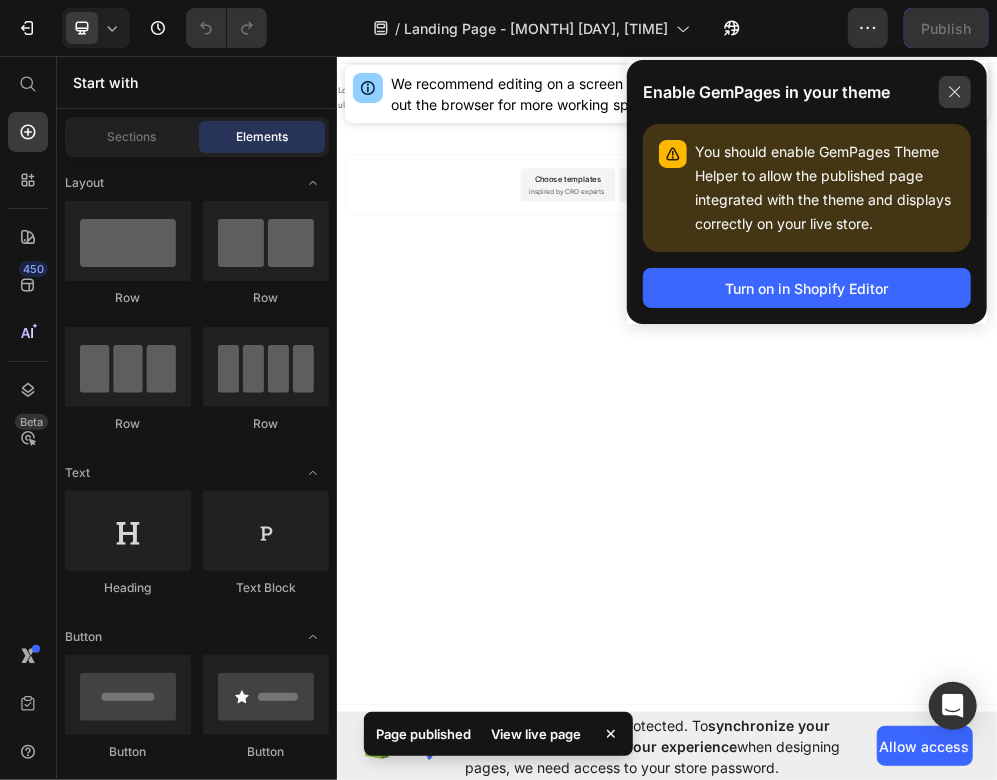 click 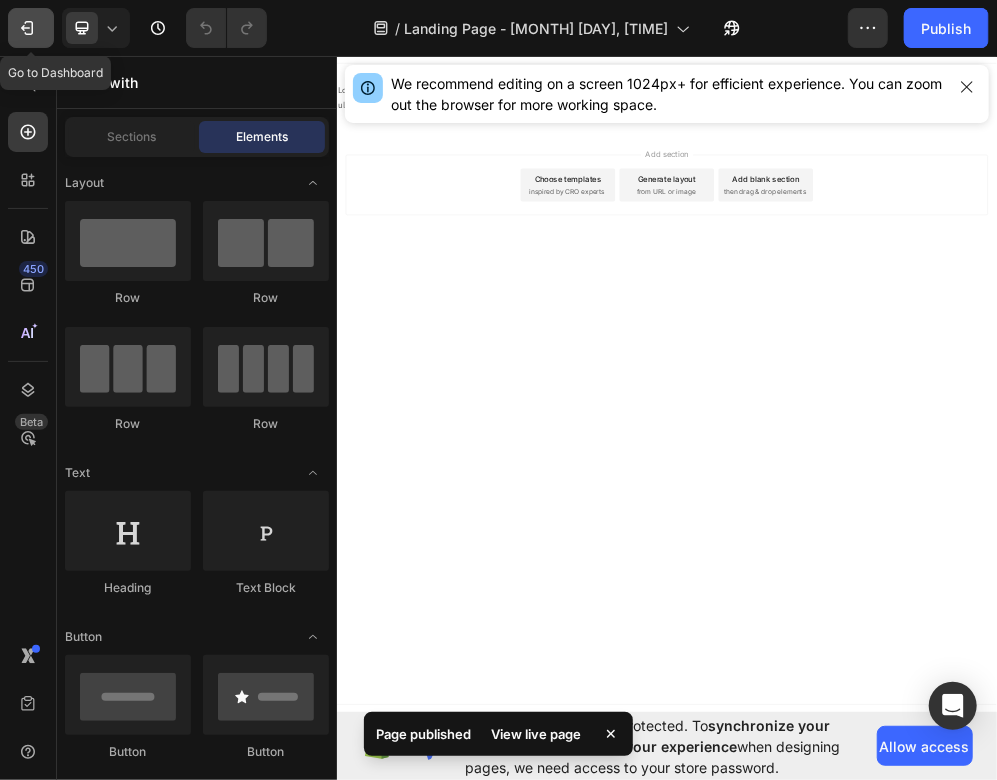 click 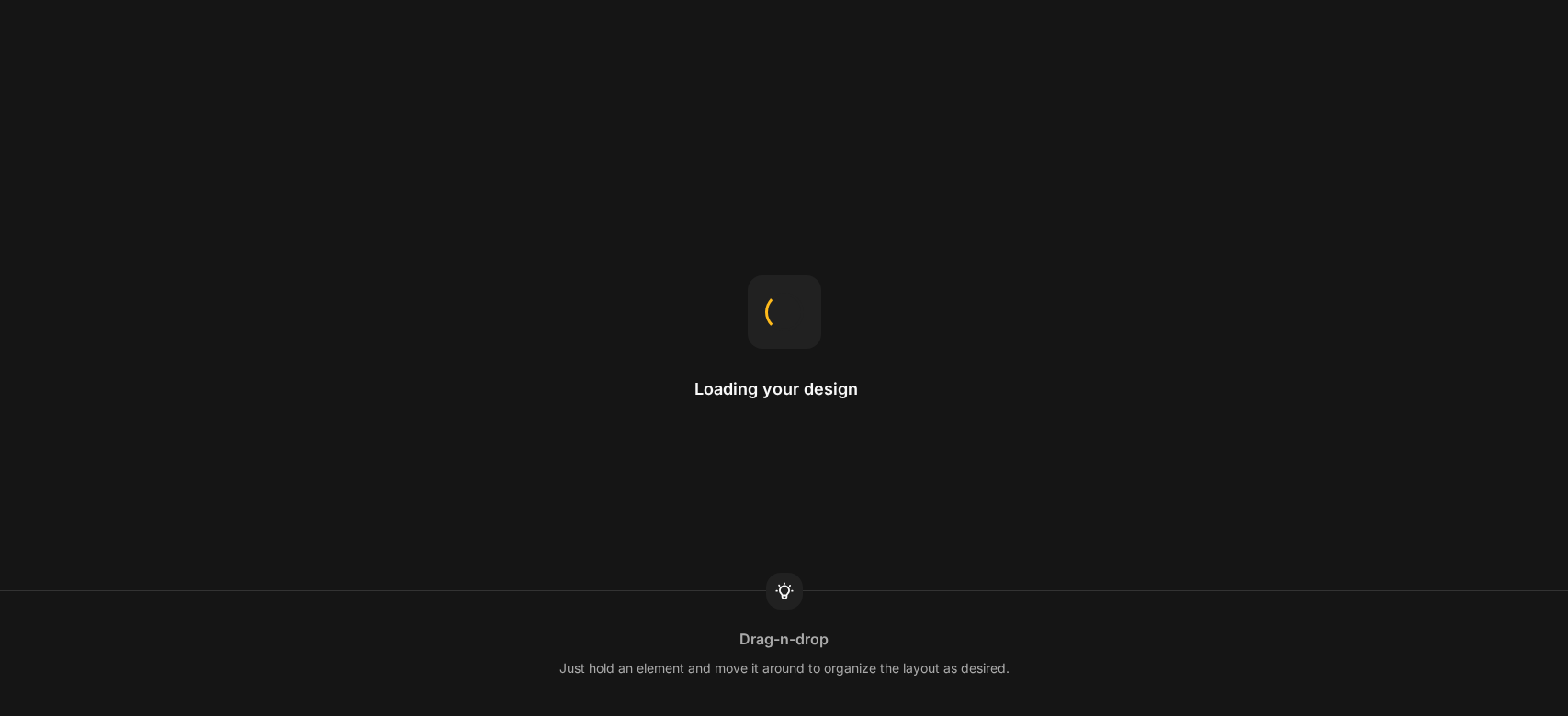scroll, scrollTop: 0, scrollLeft: 0, axis: both 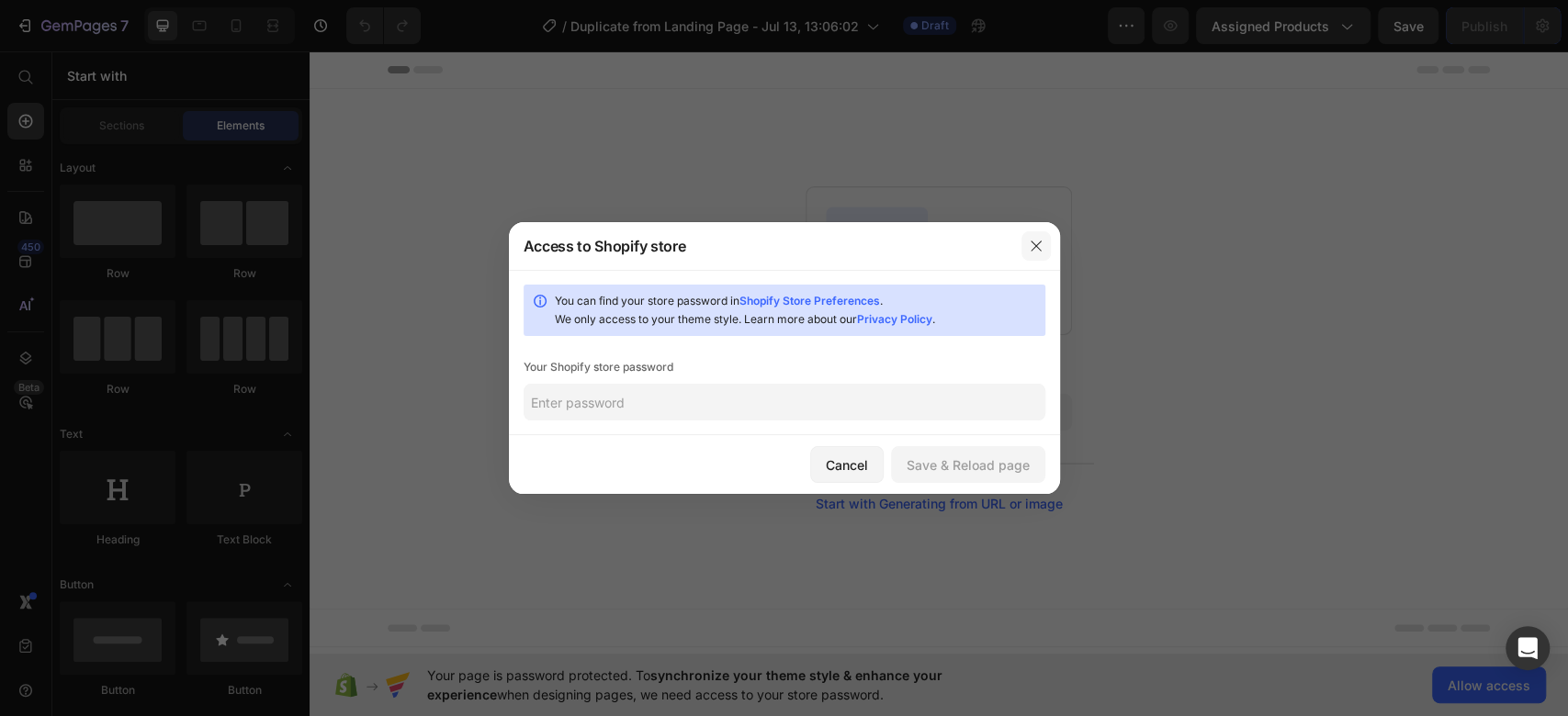 click 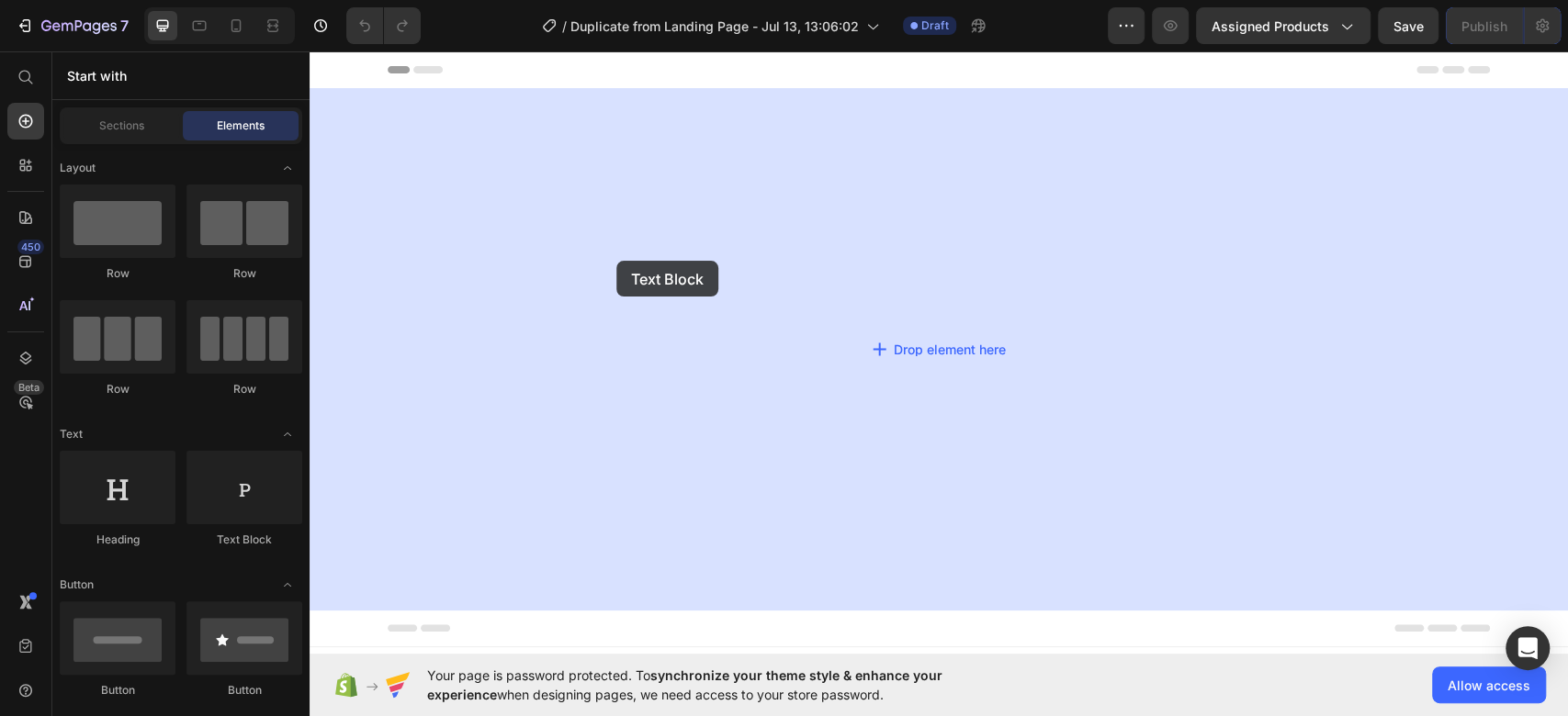 drag, startPoint x: 563, startPoint y: 555, endPoint x: 690, endPoint y: 207, distance: 370.4497 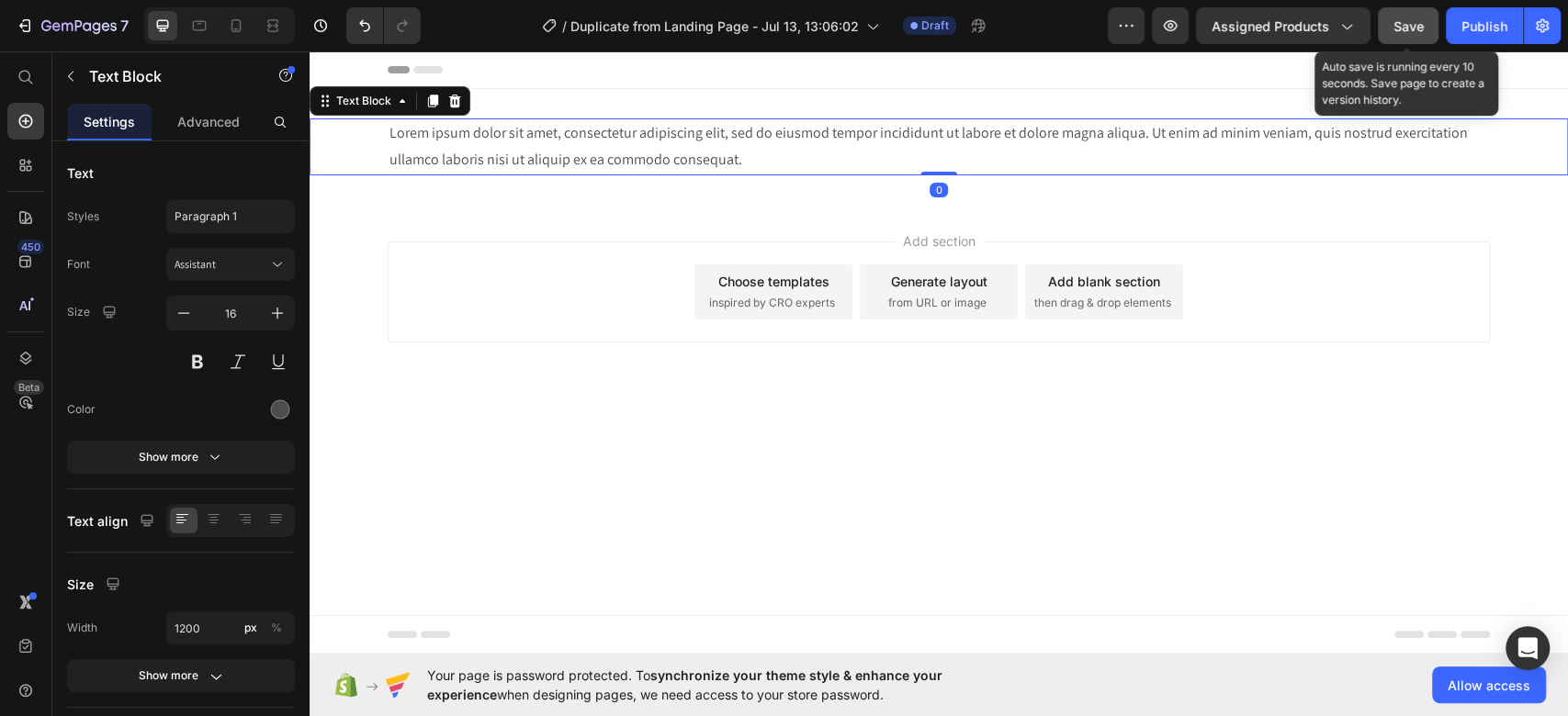 click on "Save" 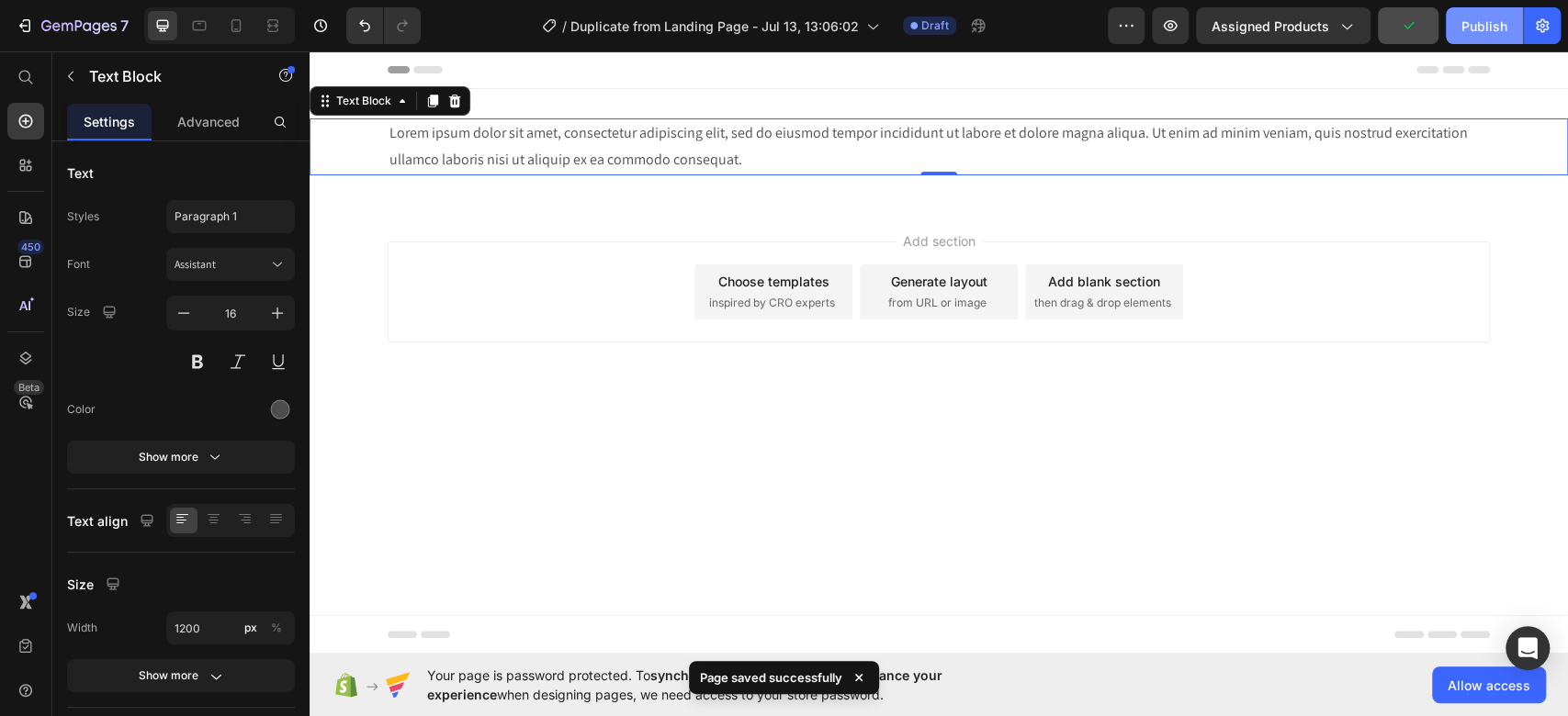 click on "Publish" at bounding box center [1484, 26] 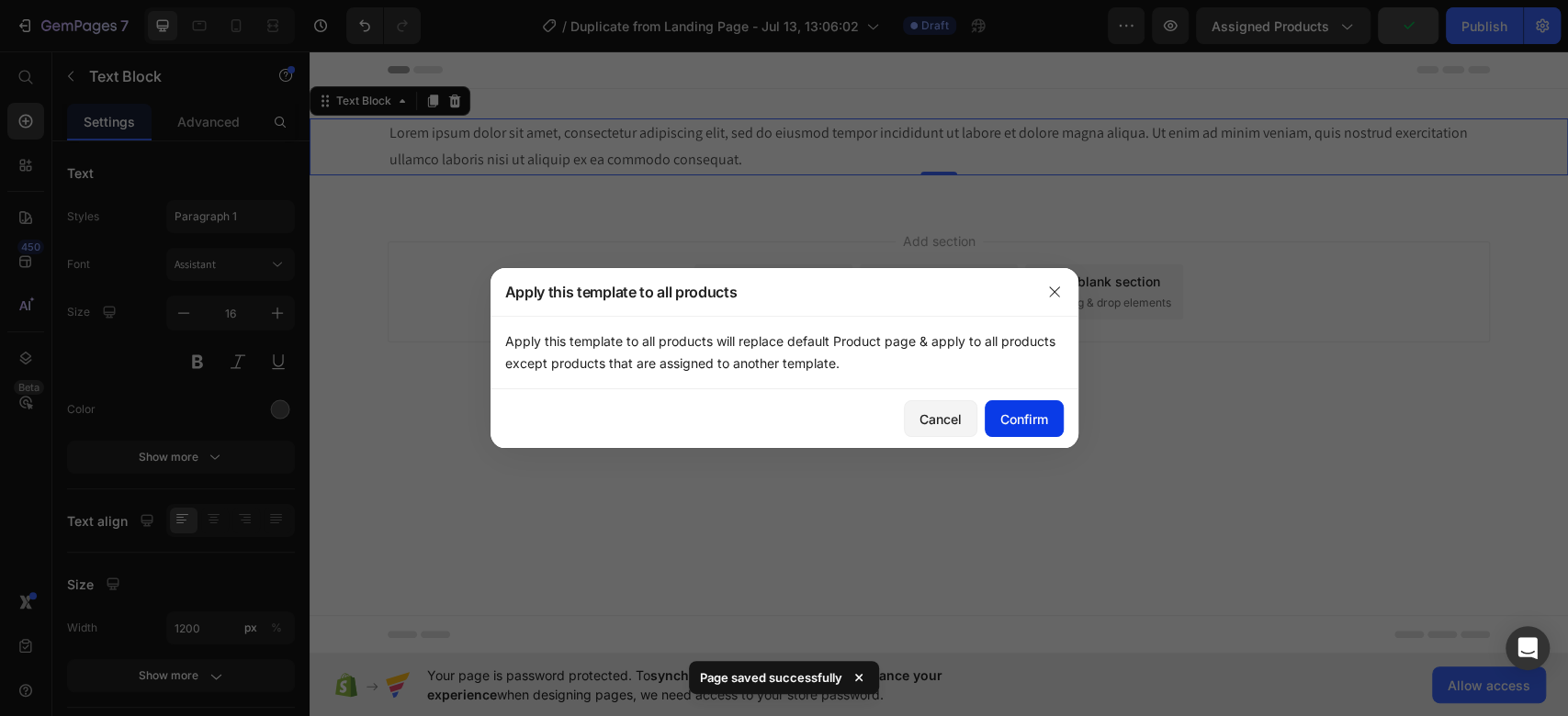 click on "Confirm" at bounding box center (1024, 419) 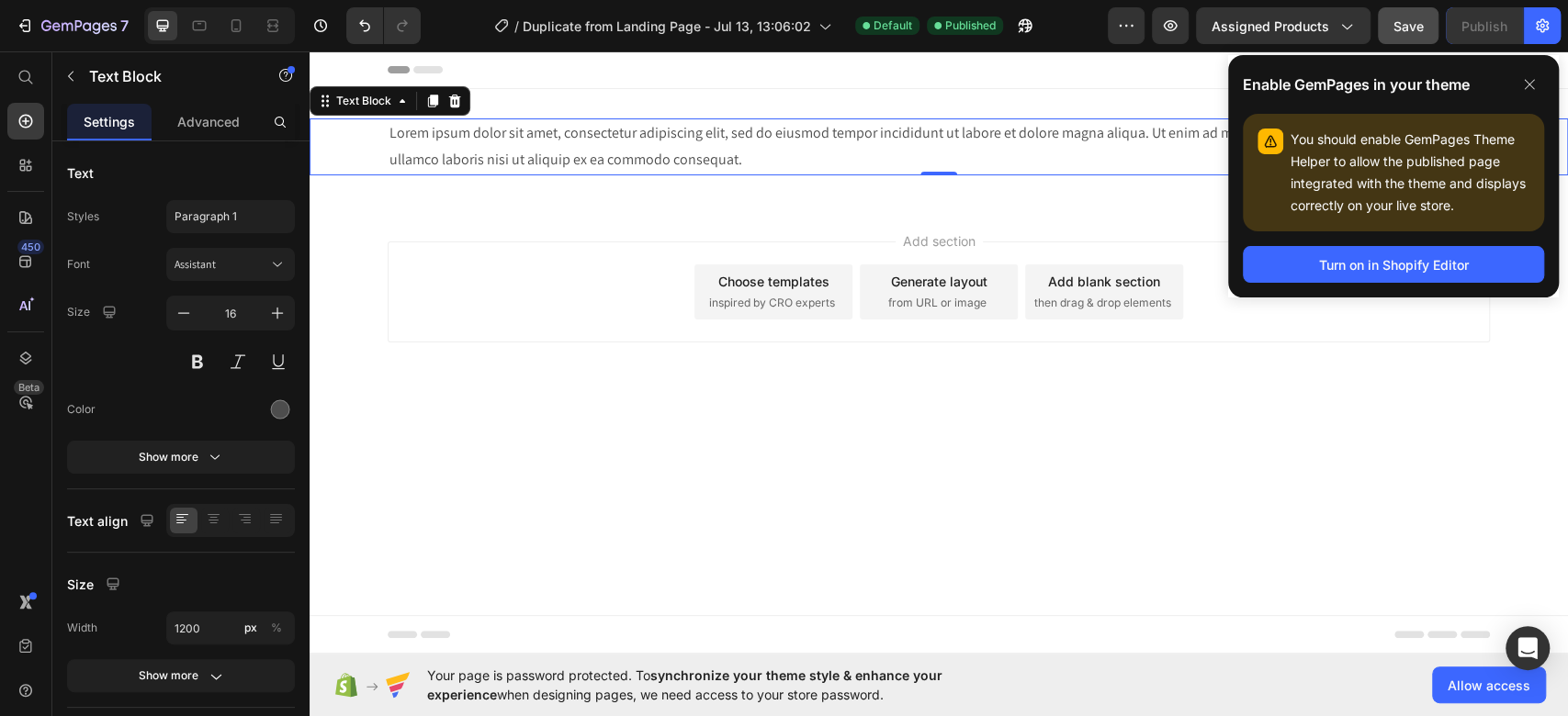 click on "Enable GemPages in your theme" at bounding box center (1393, 84) 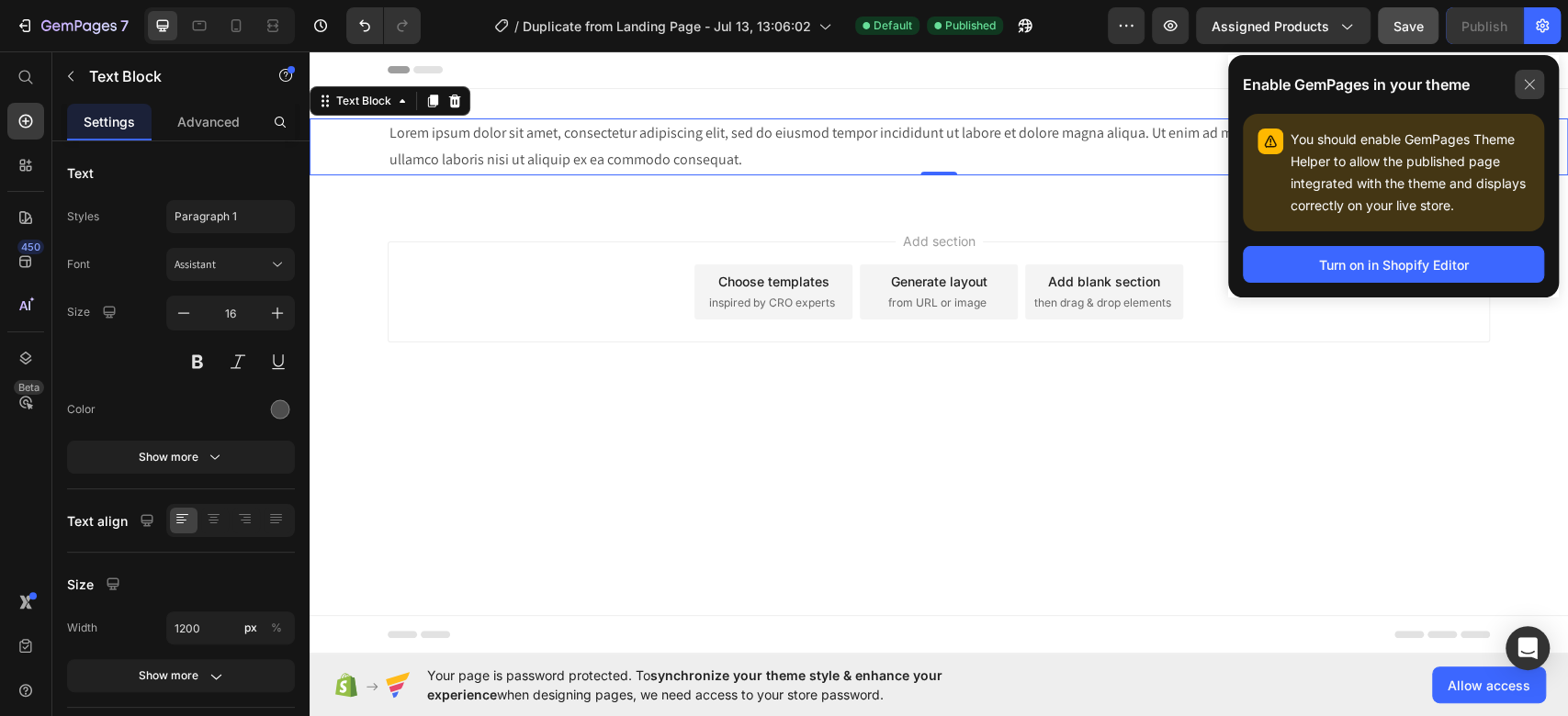 click 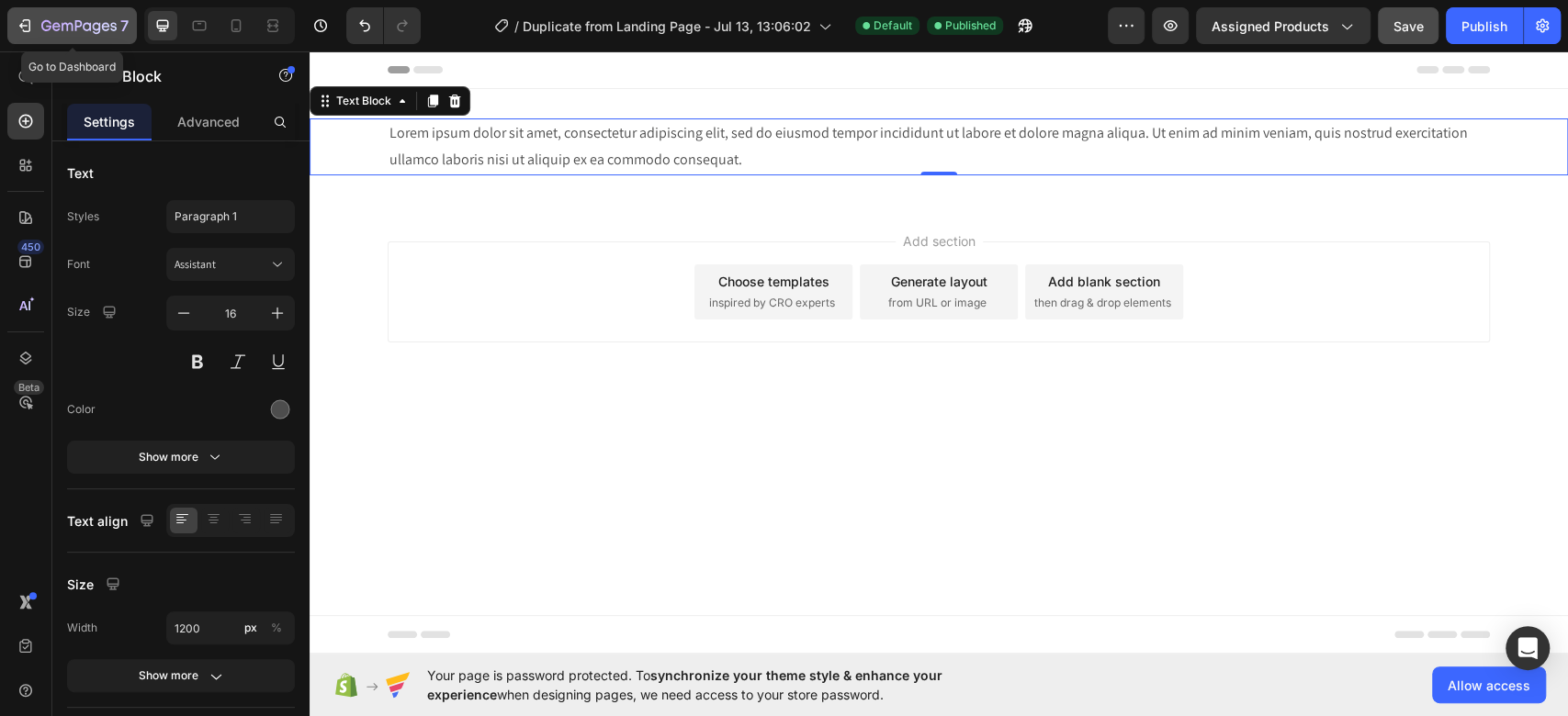 click on "7" at bounding box center (124, 26) 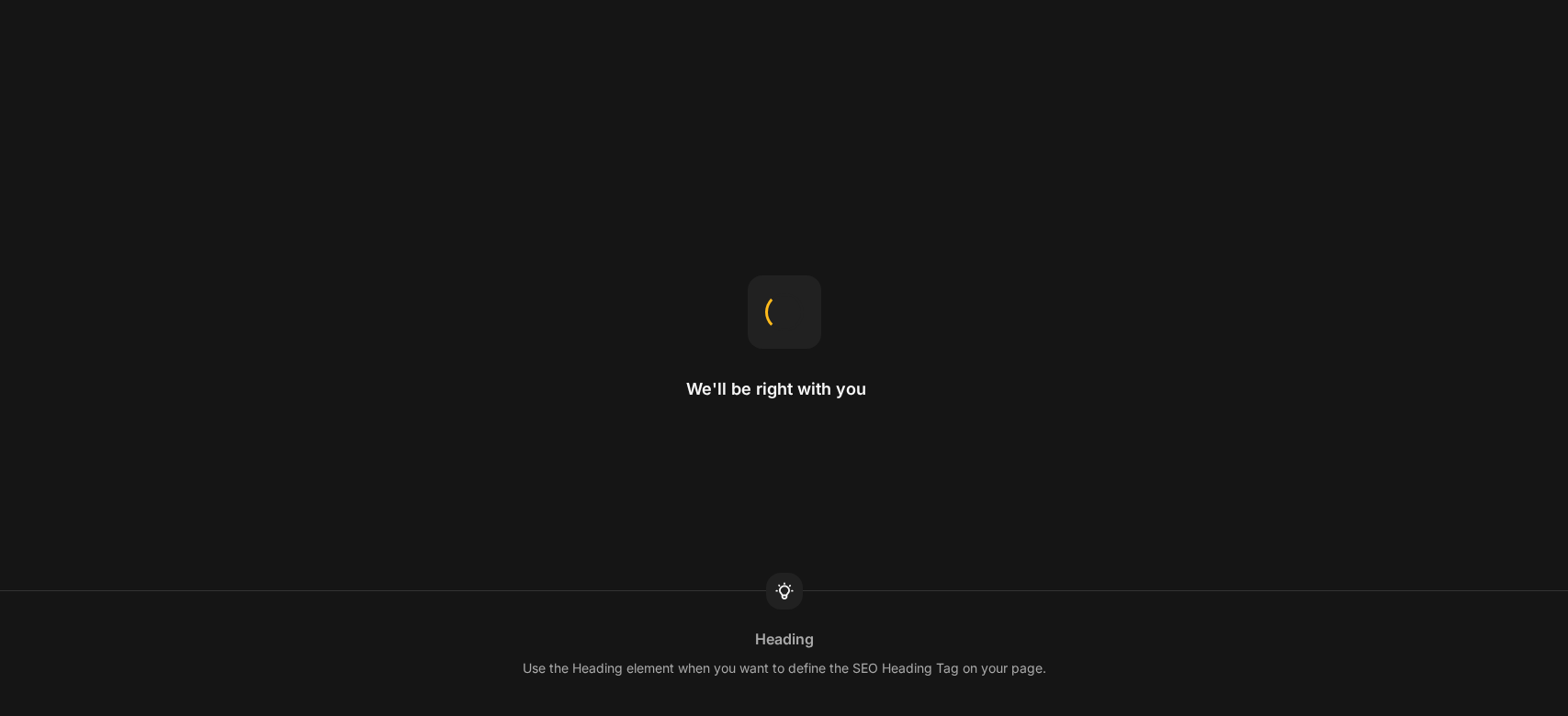 scroll, scrollTop: 0, scrollLeft: 0, axis: both 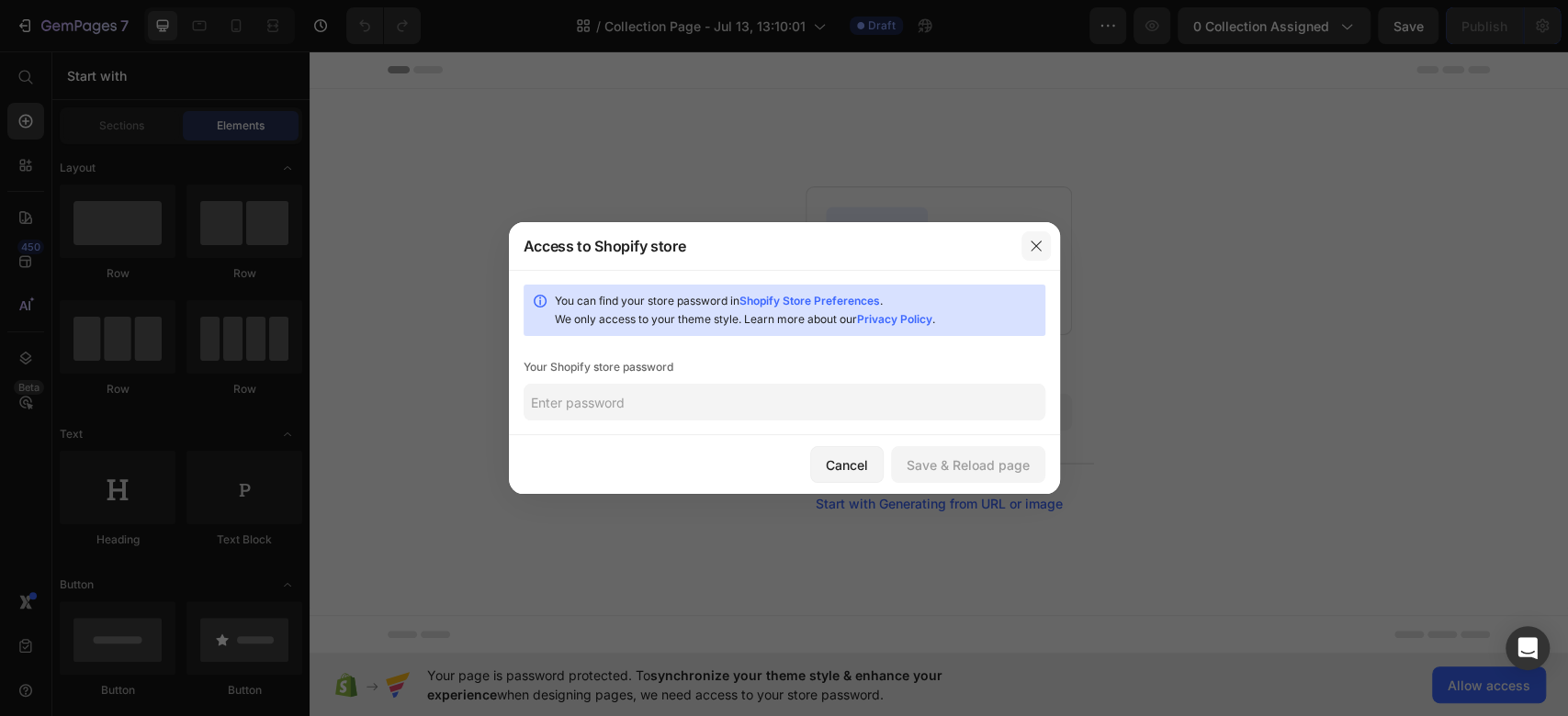 click at bounding box center [1036, 246] 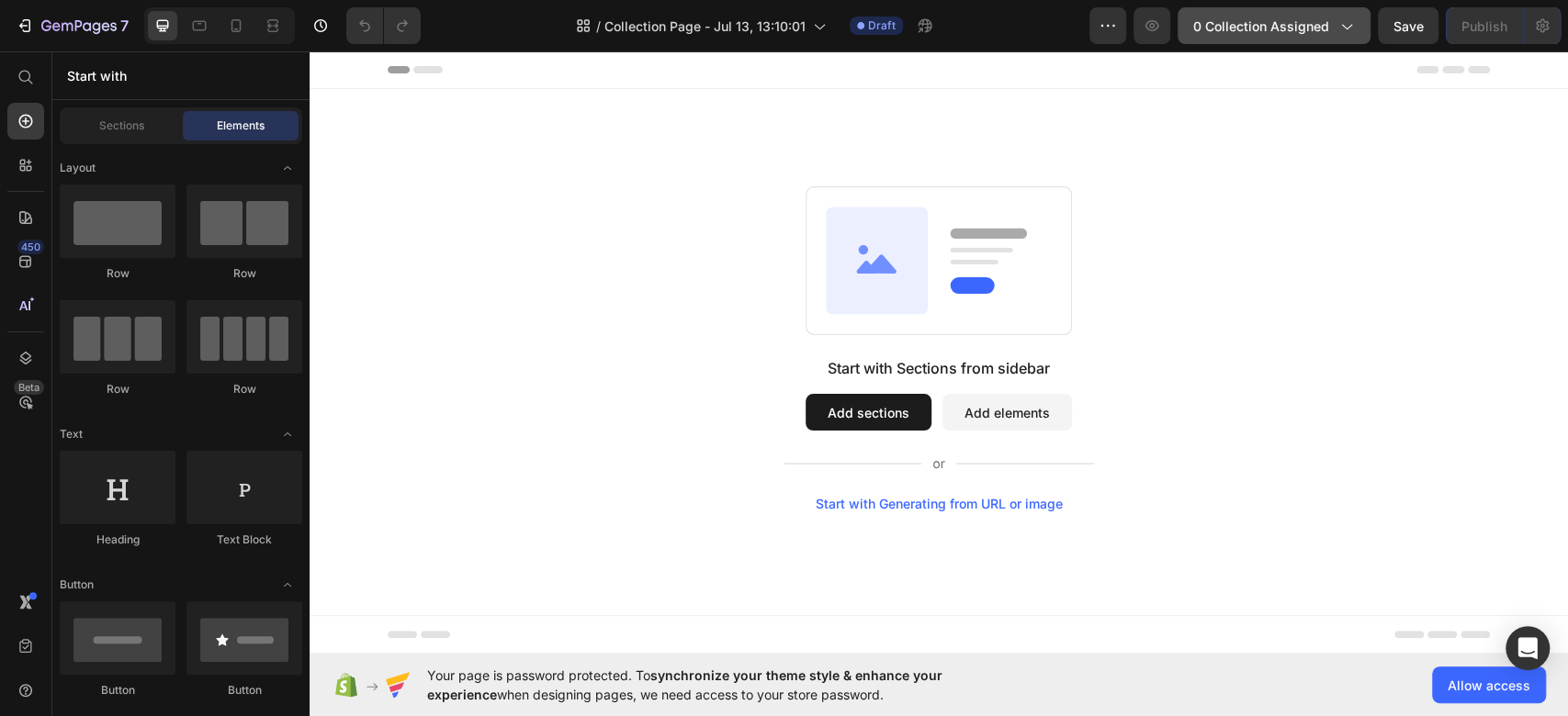 click on "0 collection assigned" 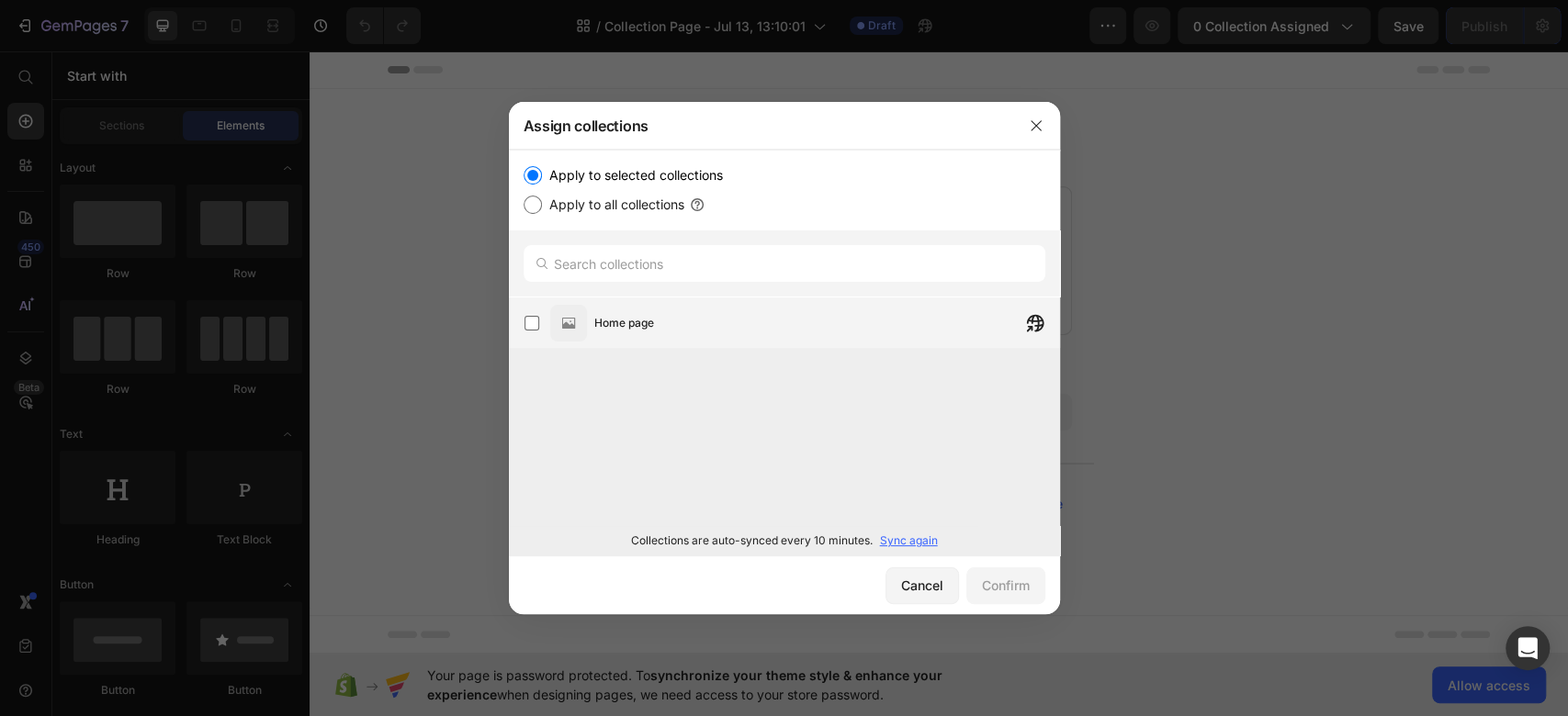 click on "Home page" at bounding box center [827, 323] 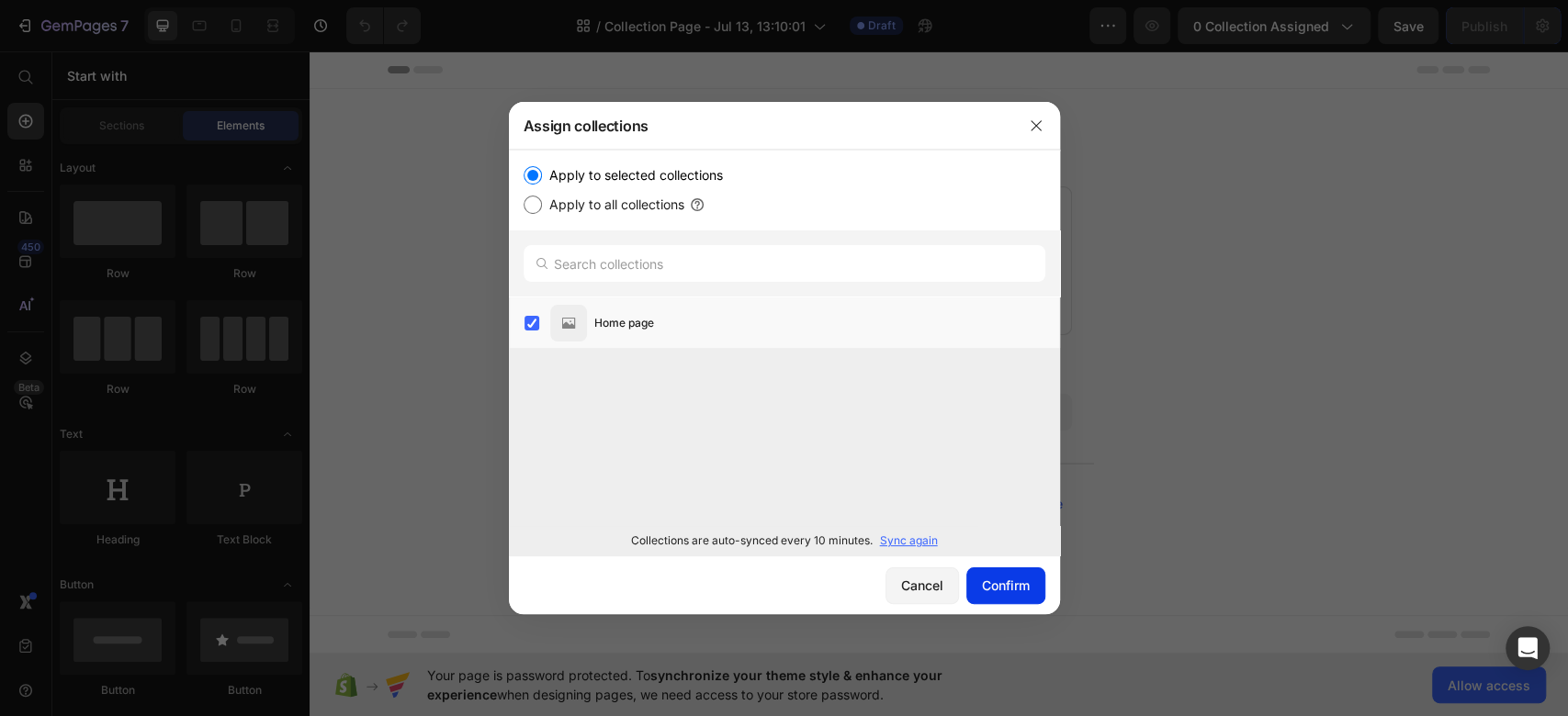 click on "Confirm" 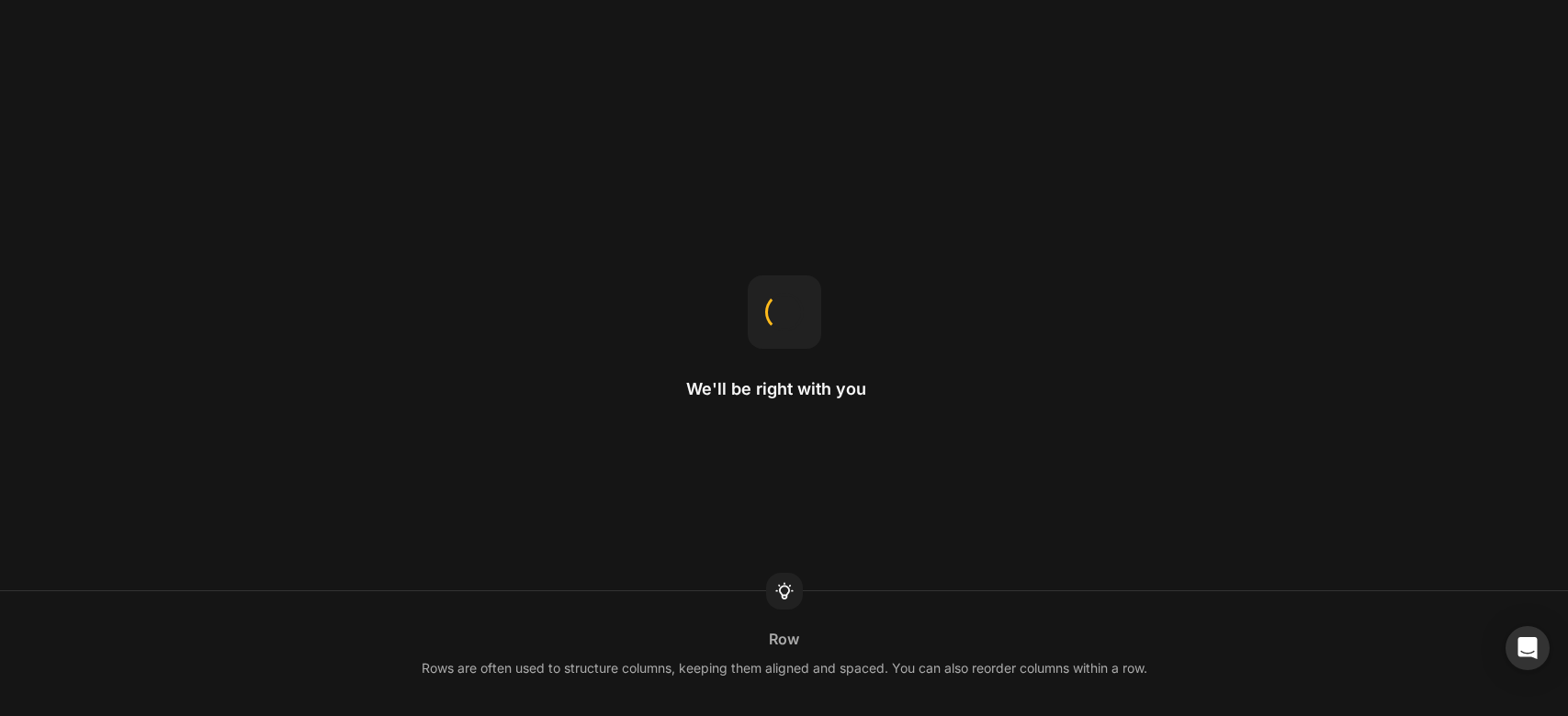 scroll, scrollTop: 0, scrollLeft: 0, axis: both 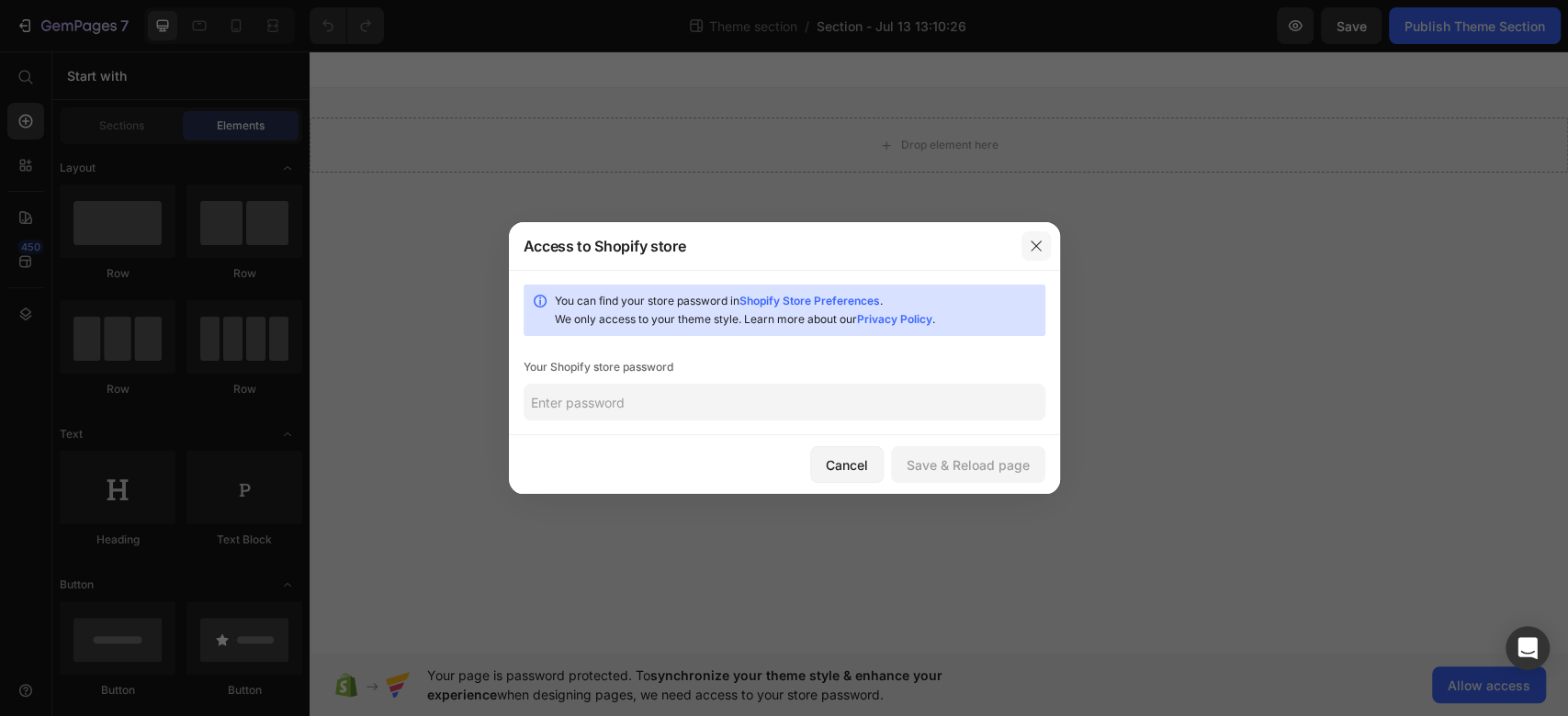 click 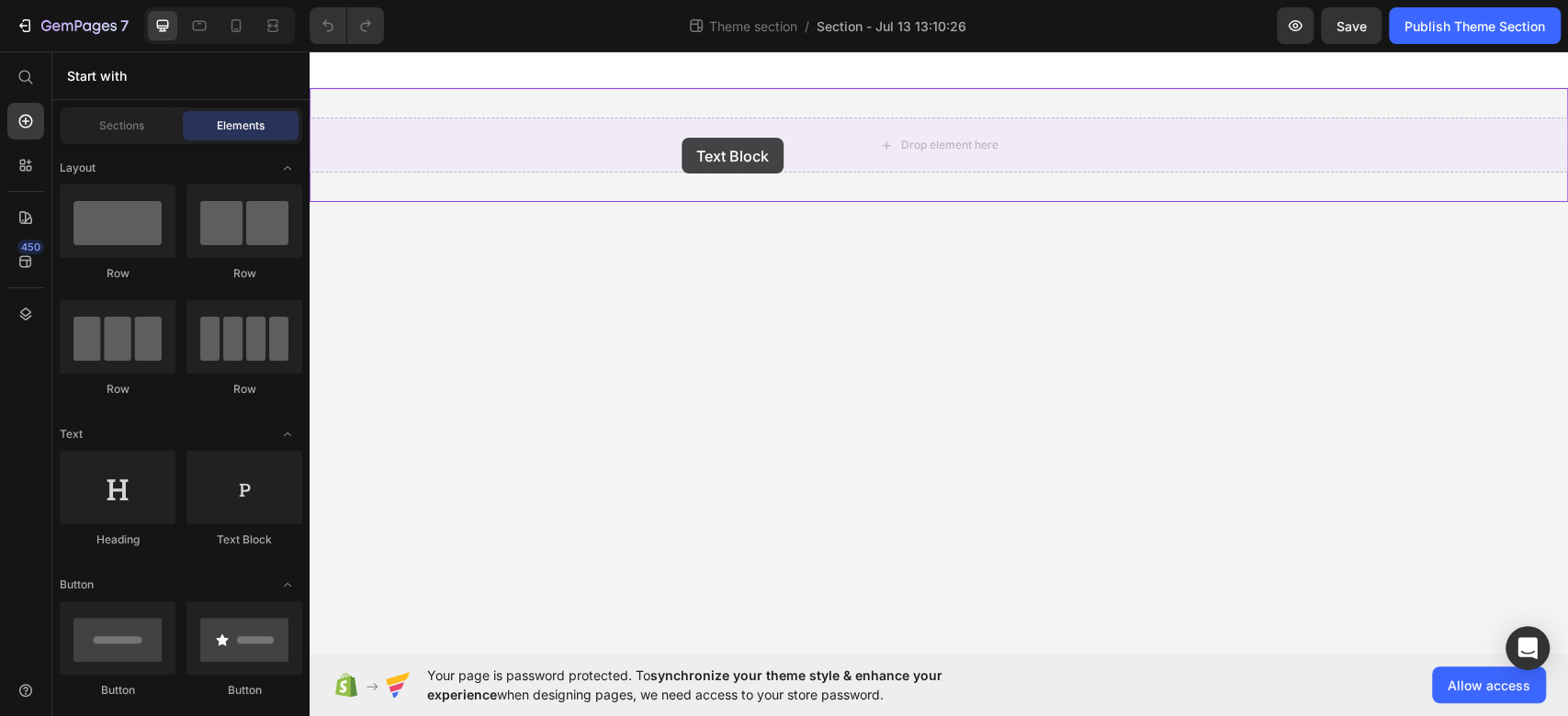 drag, startPoint x: 545, startPoint y: 552, endPoint x: 619, endPoint y: 177, distance: 382.23161 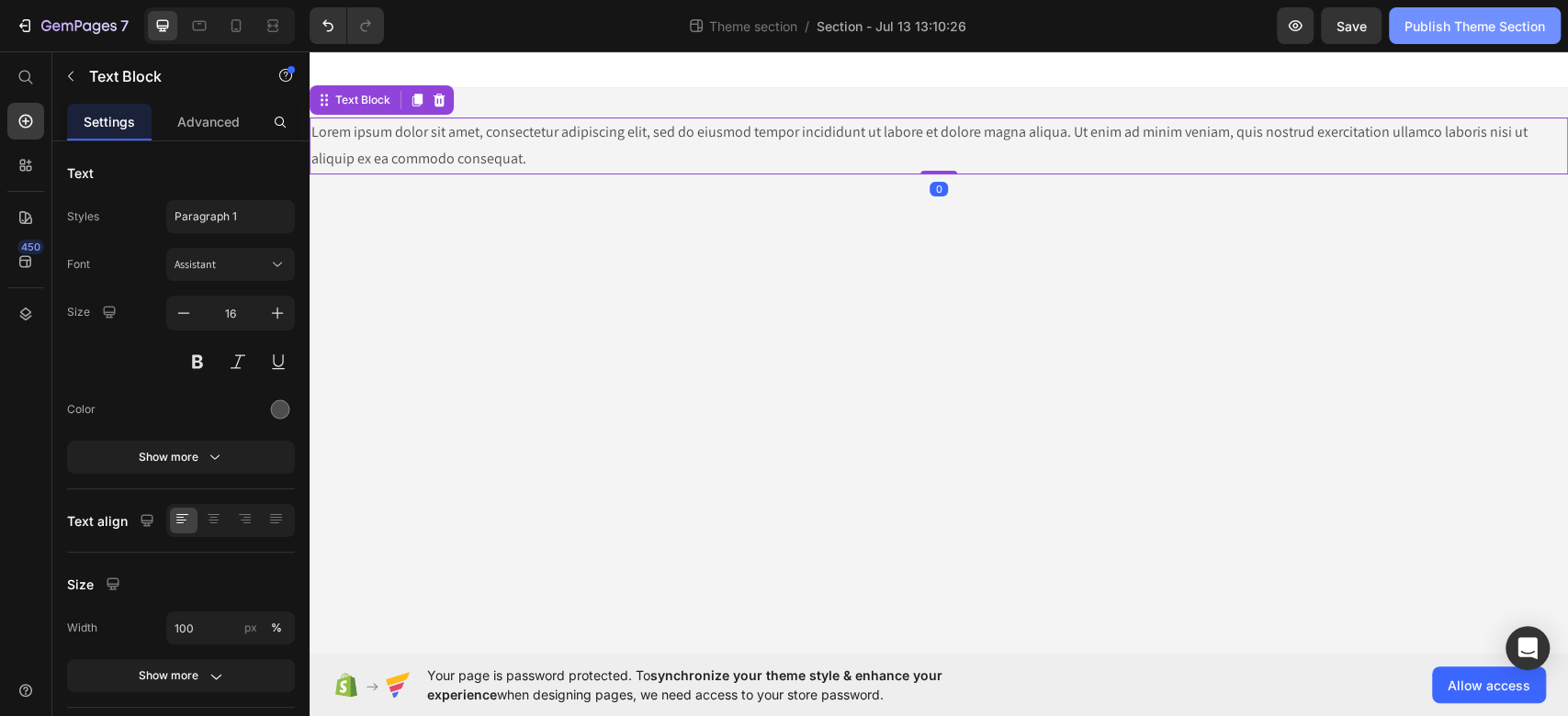 click on "Publish Theme Section" at bounding box center [1474, 26] 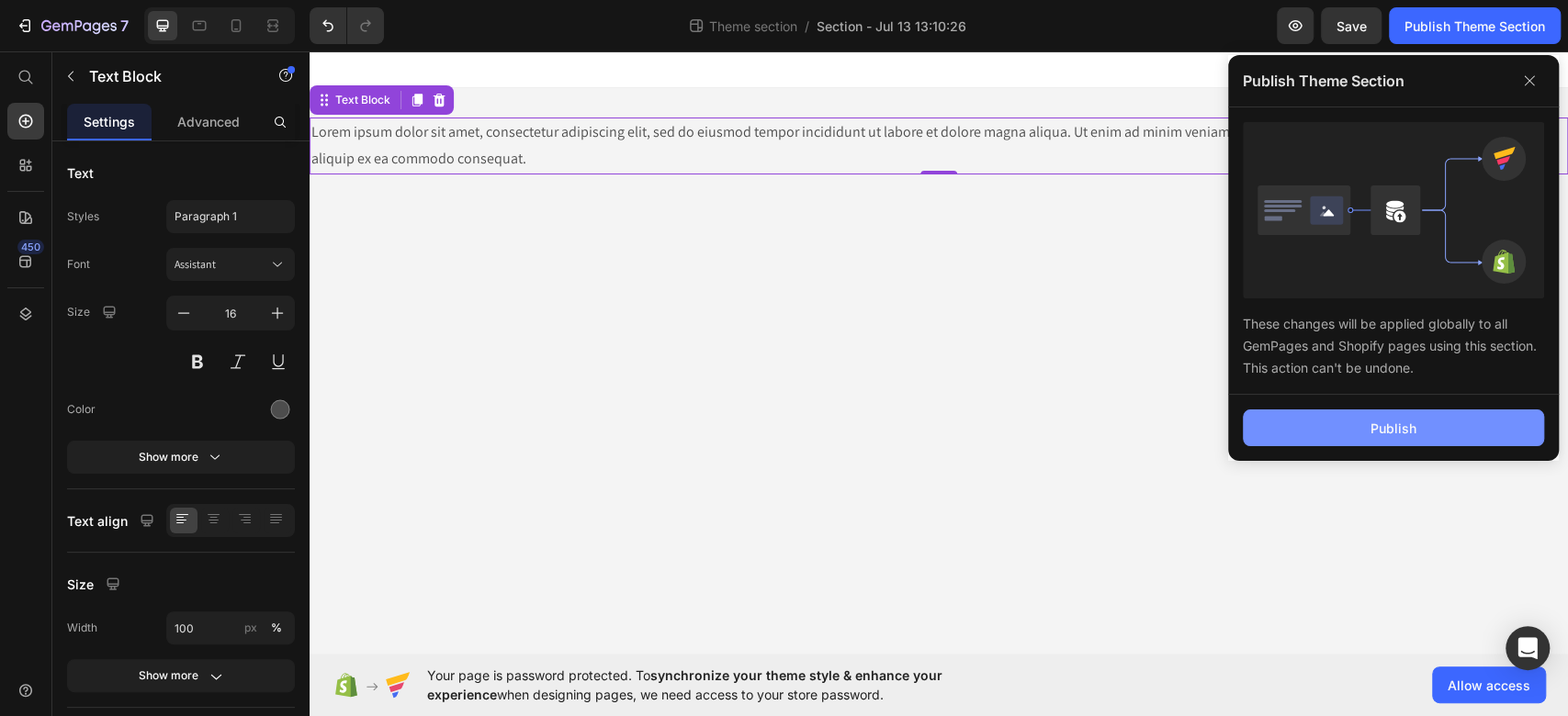 click on "Publish" at bounding box center (1393, 428) 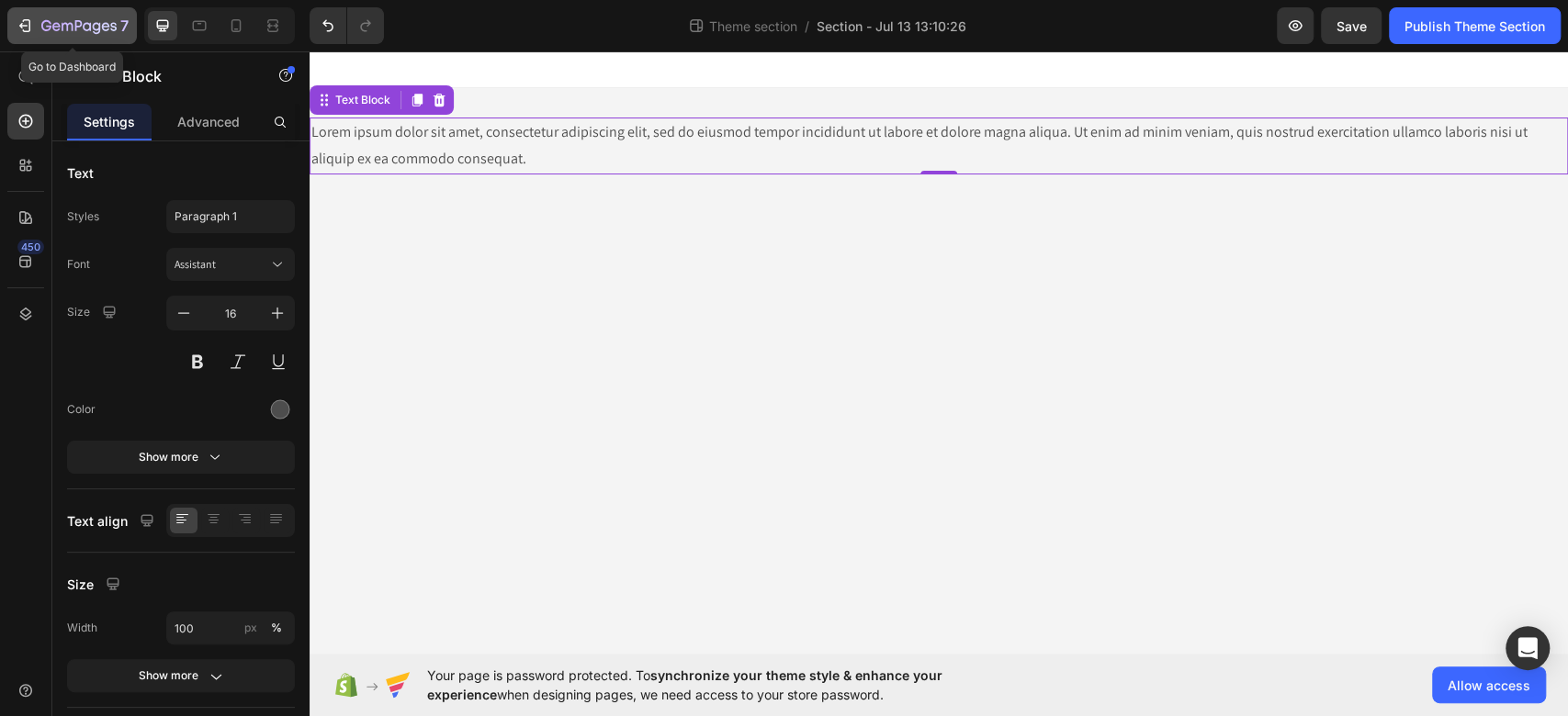 click 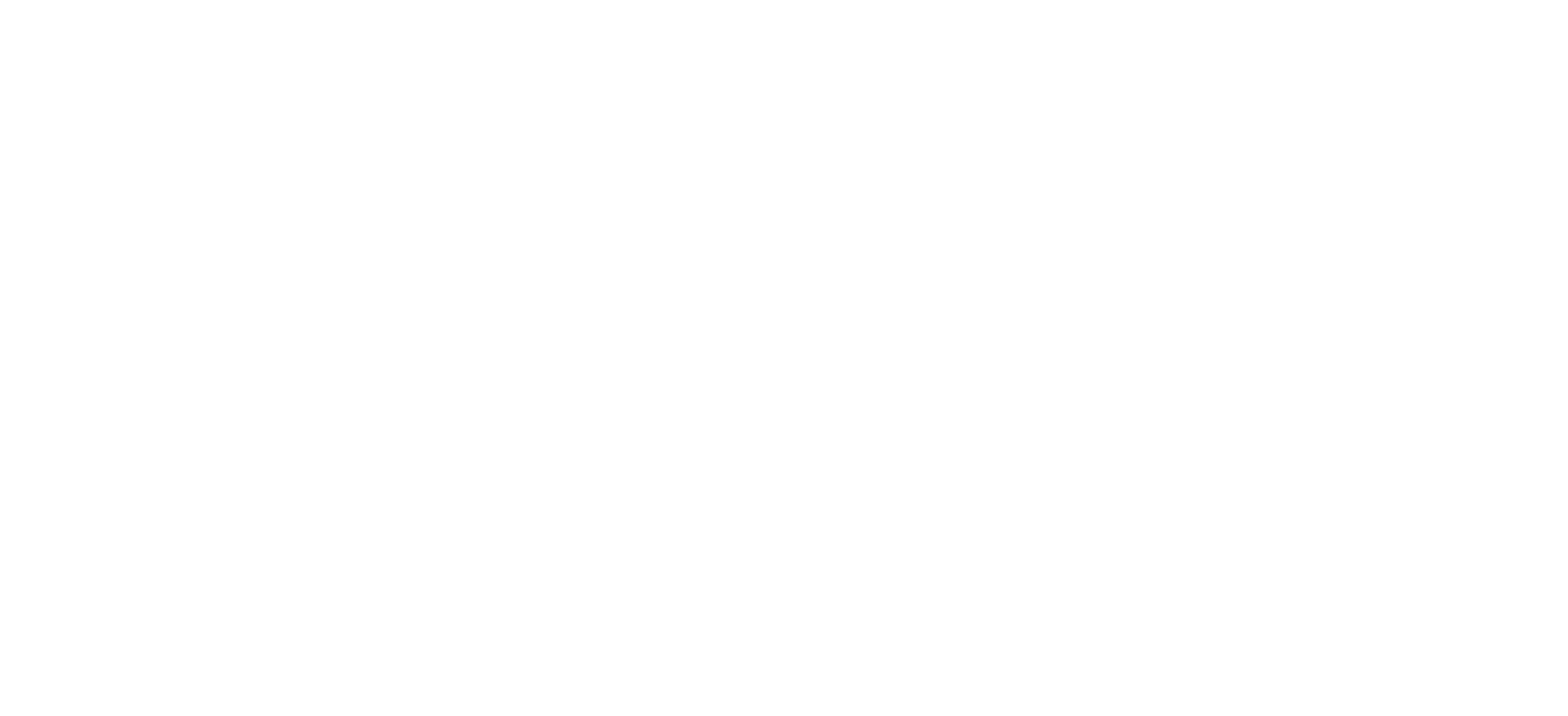 scroll, scrollTop: 0, scrollLeft: 0, axis: both 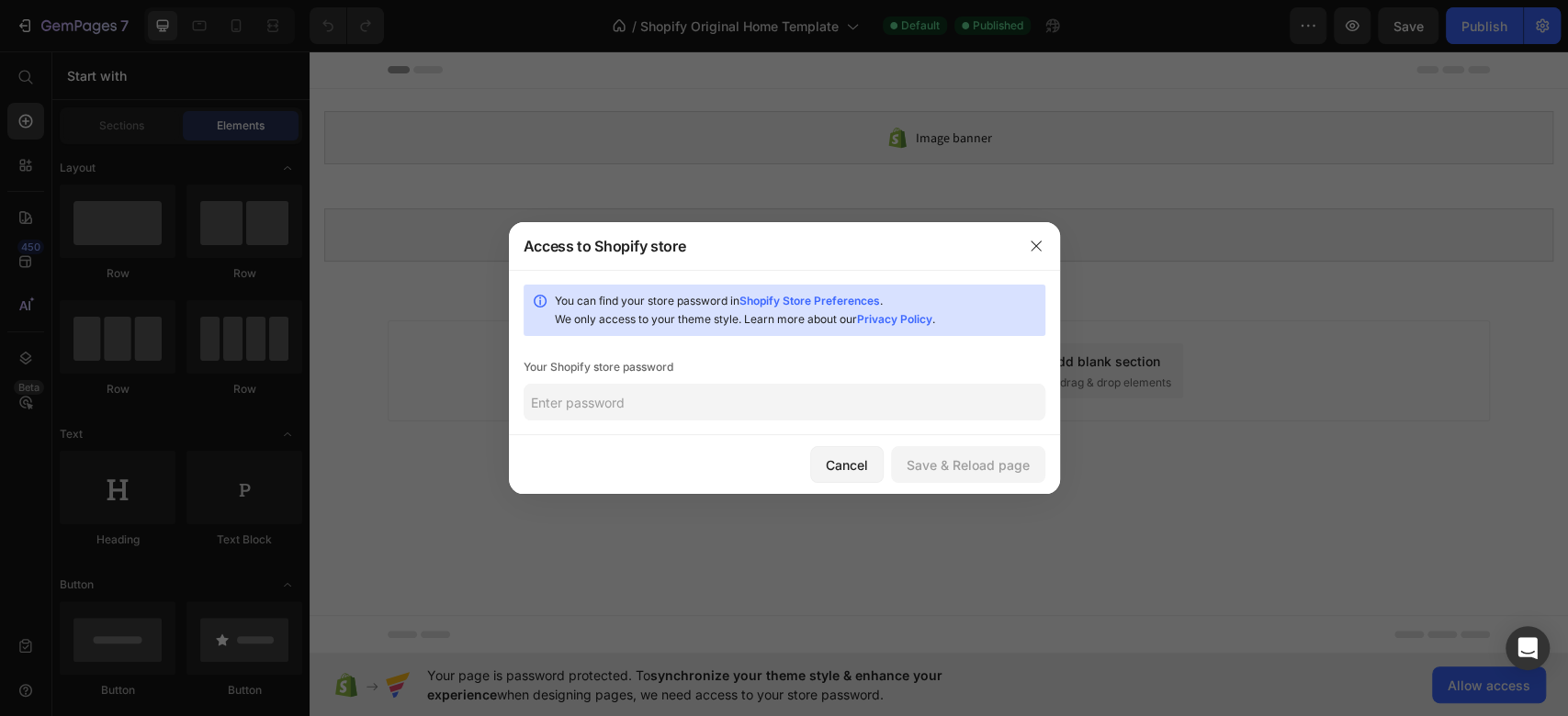 click 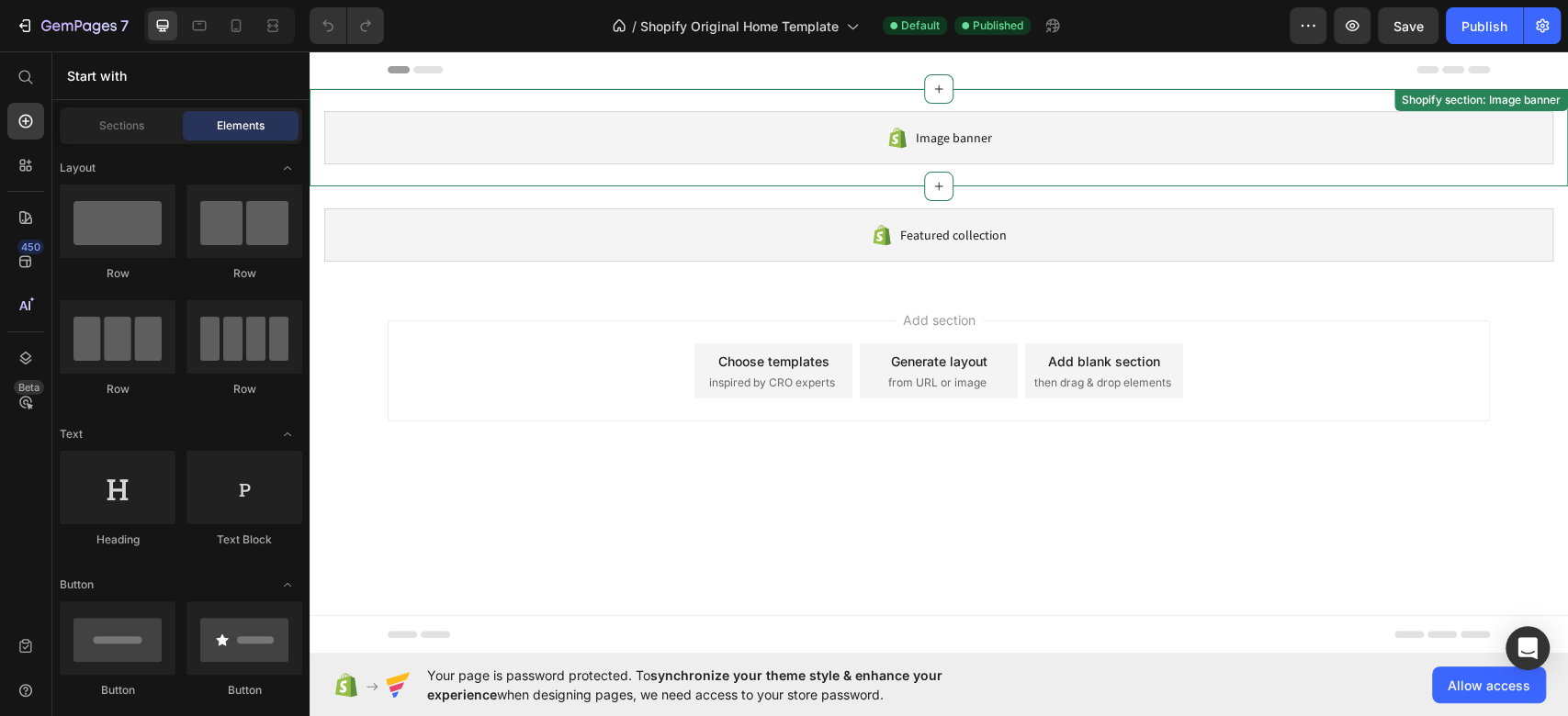 click on "Image banner" at bounding box center [939, 138] 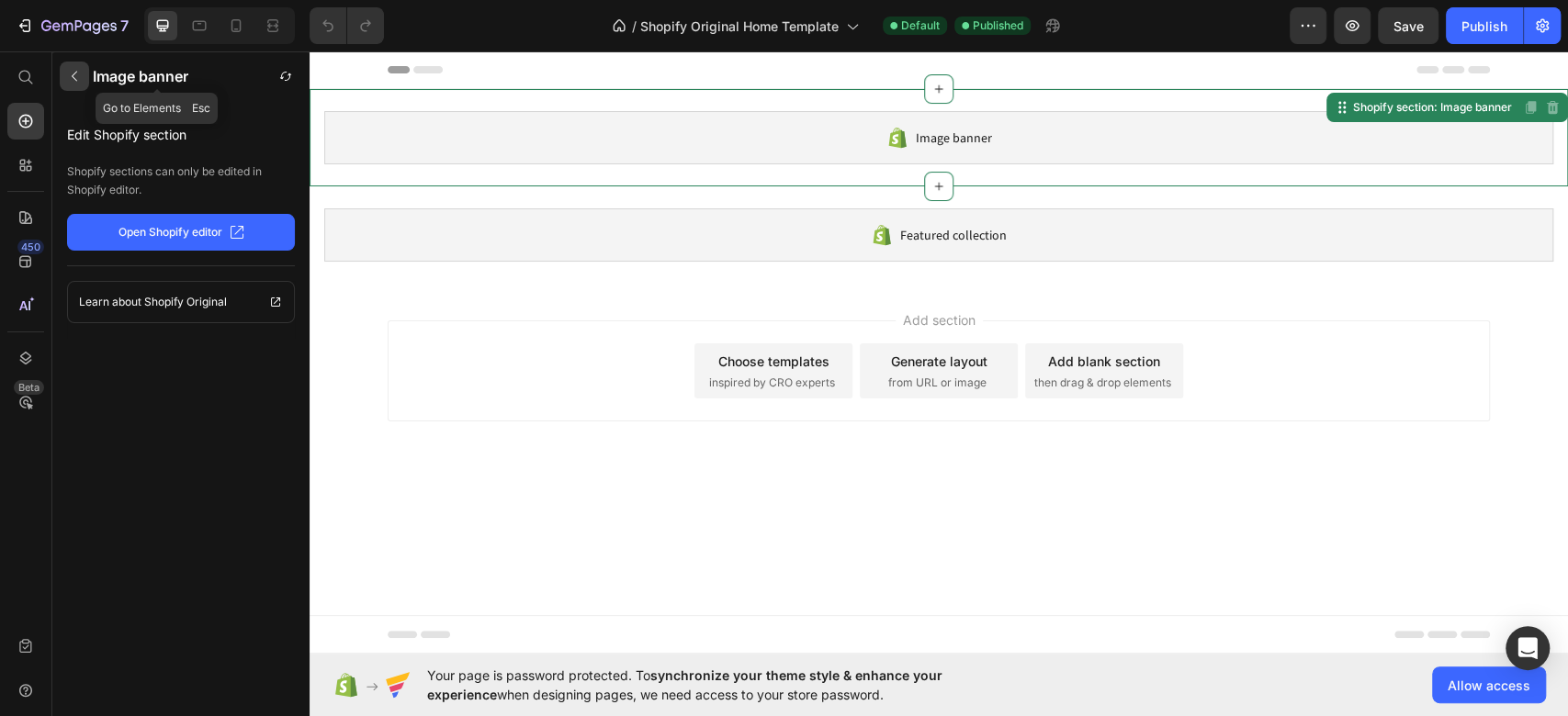 click at bounding box center (74, 76) 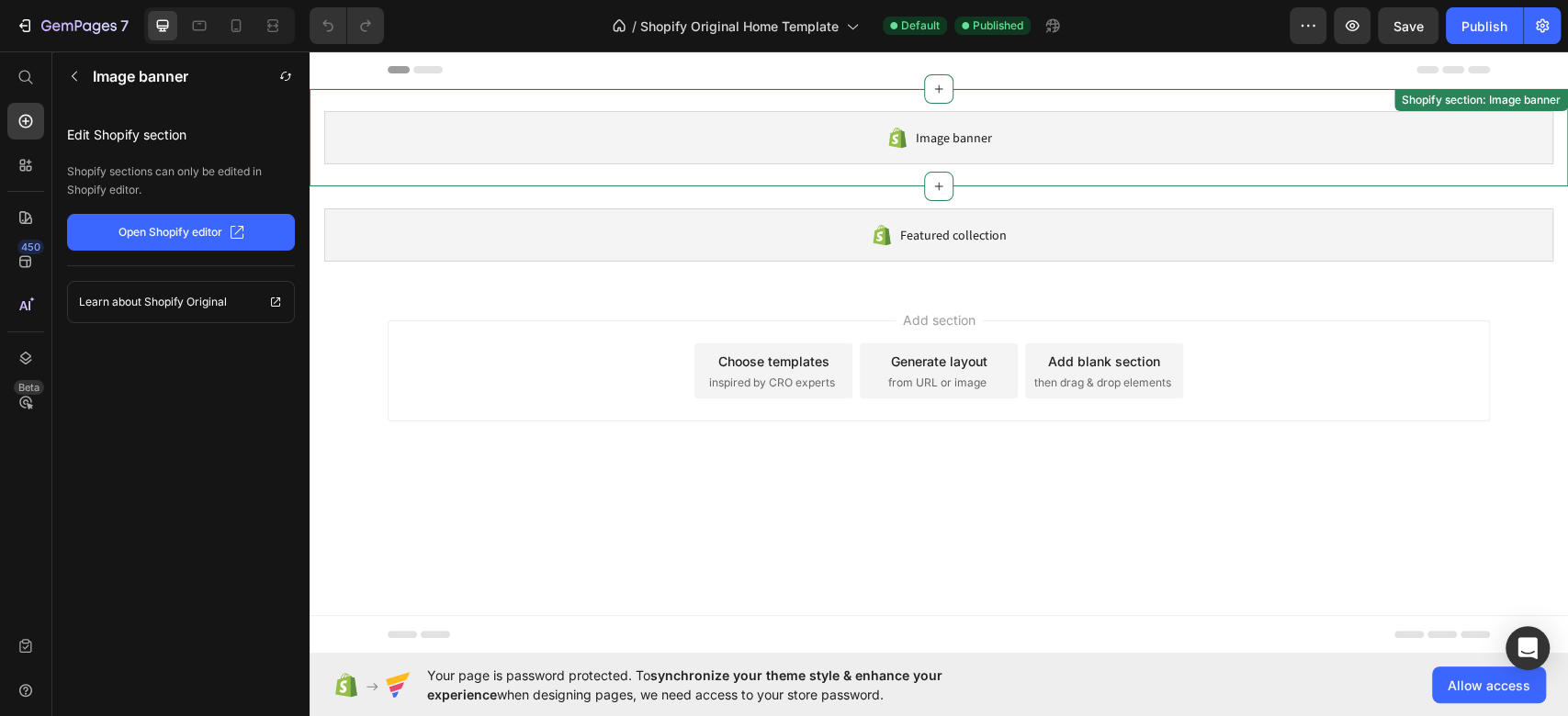 click on "Image banner" at bounding box center [939, 138] 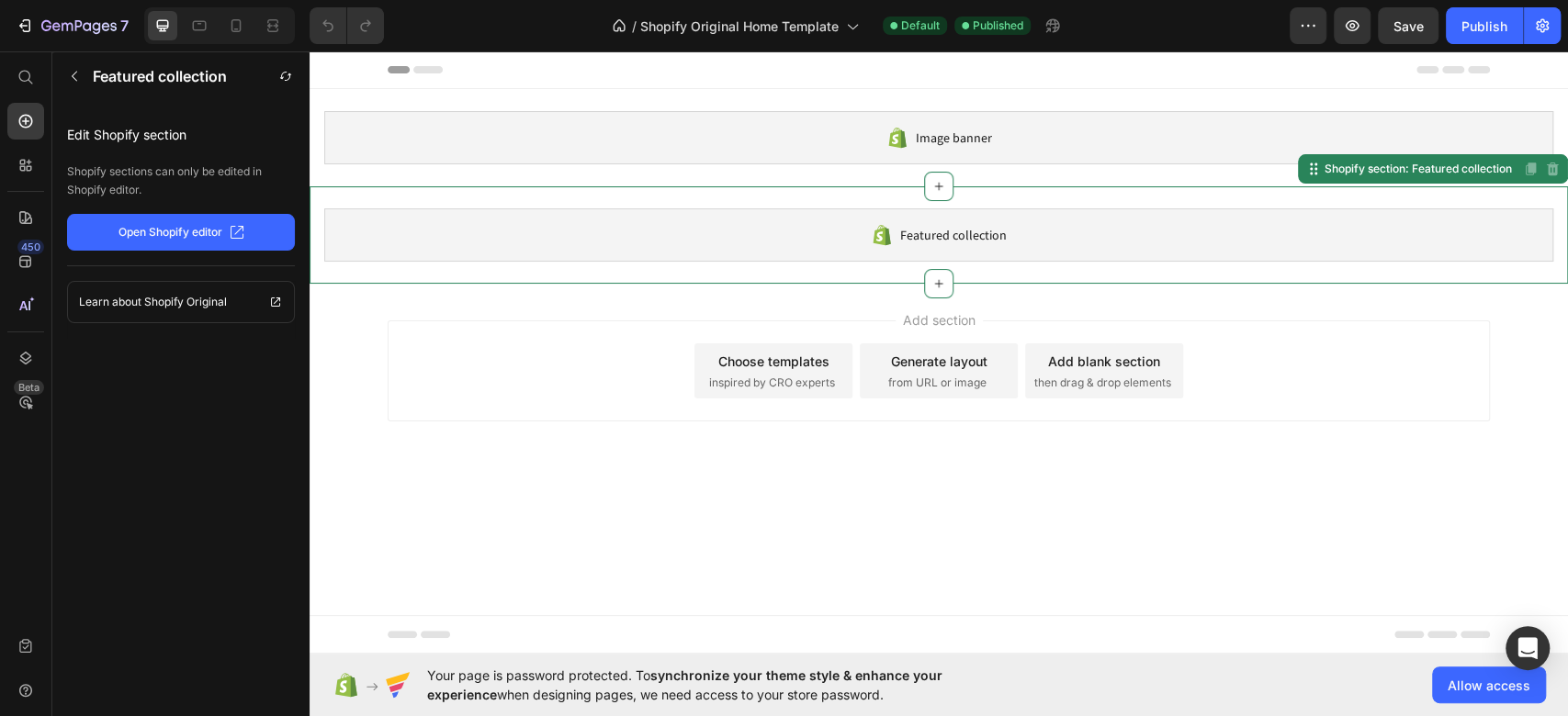 click on "Featured collection" at bounding box center [939, 235] 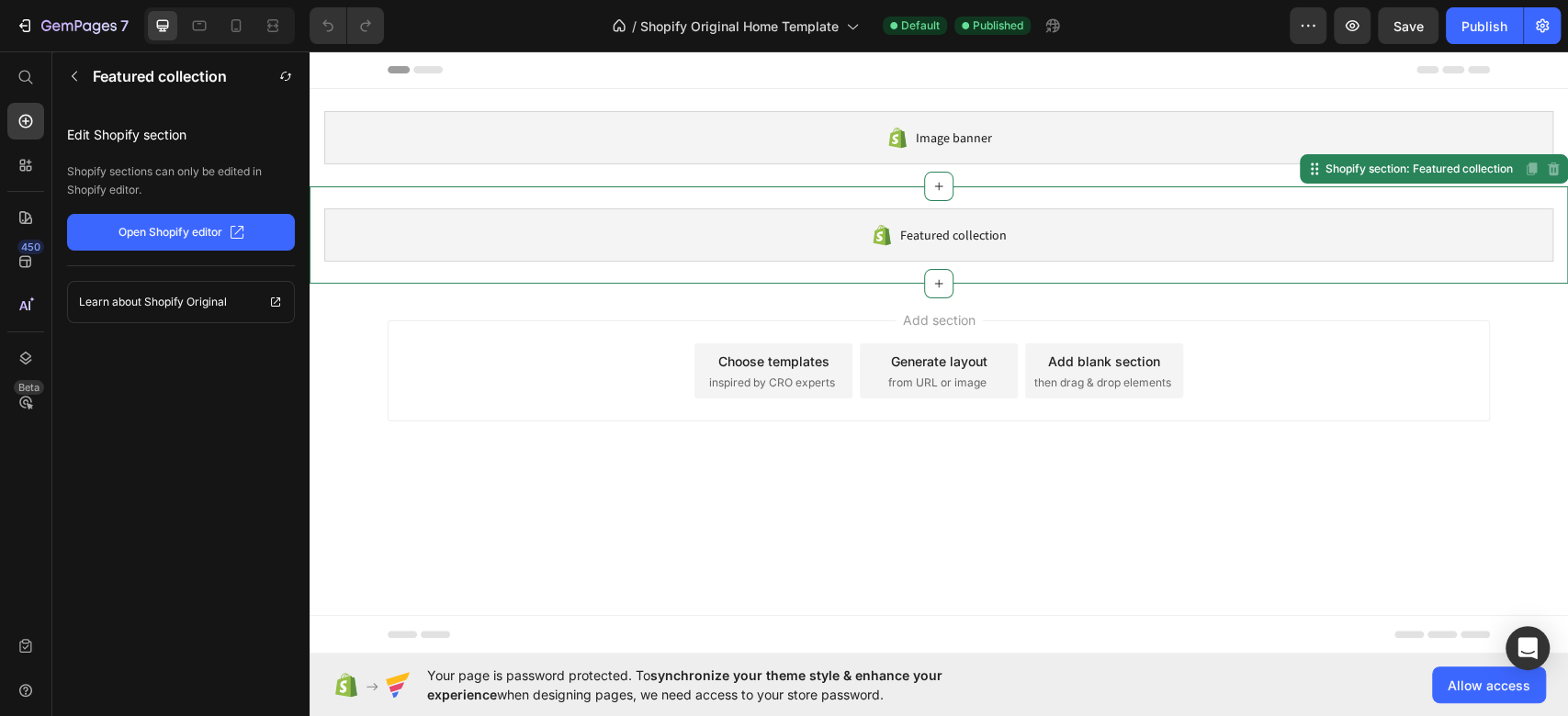 click on "Featured collection" at bounding box center (939, 235) 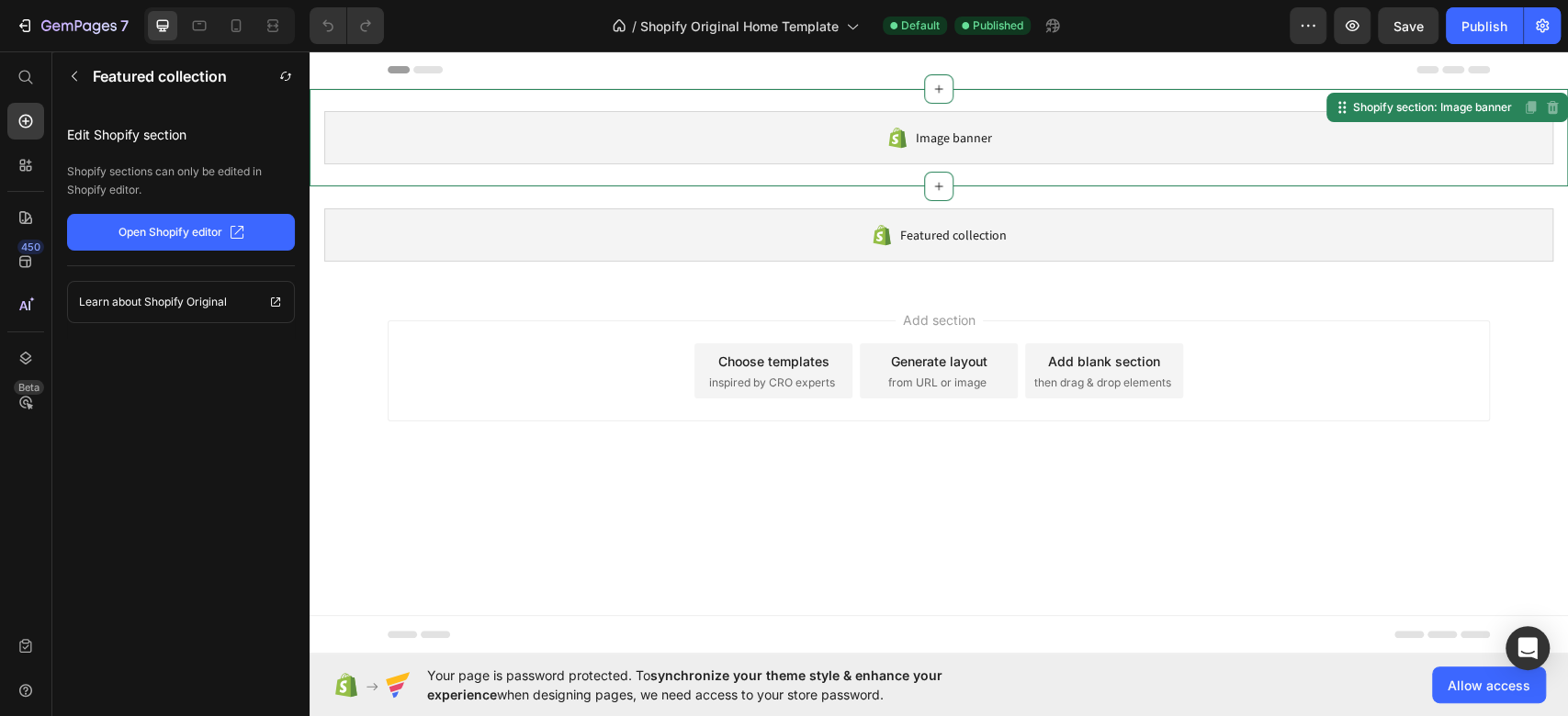 click on "Image banner" at bounding box center [939, 138] 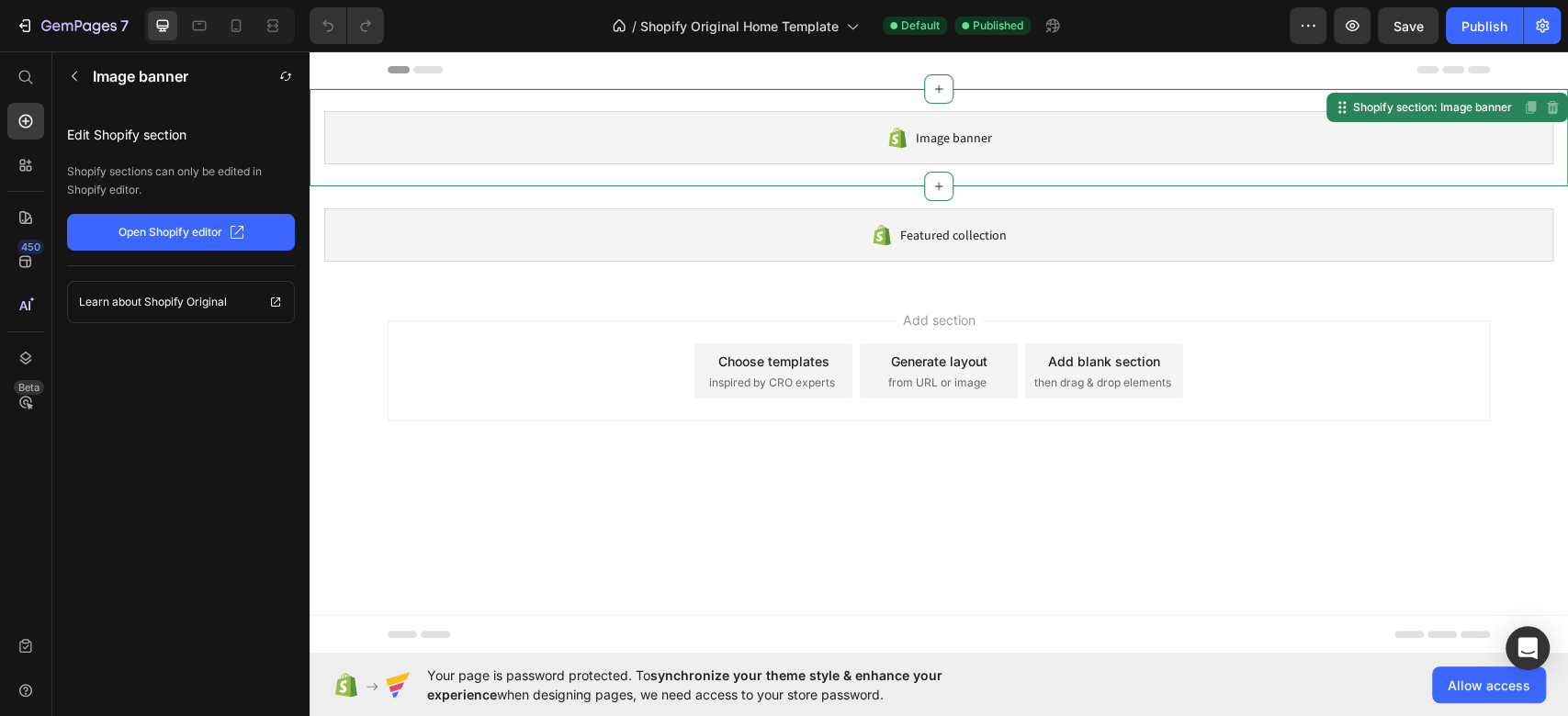 click on "Open Shopify editor" 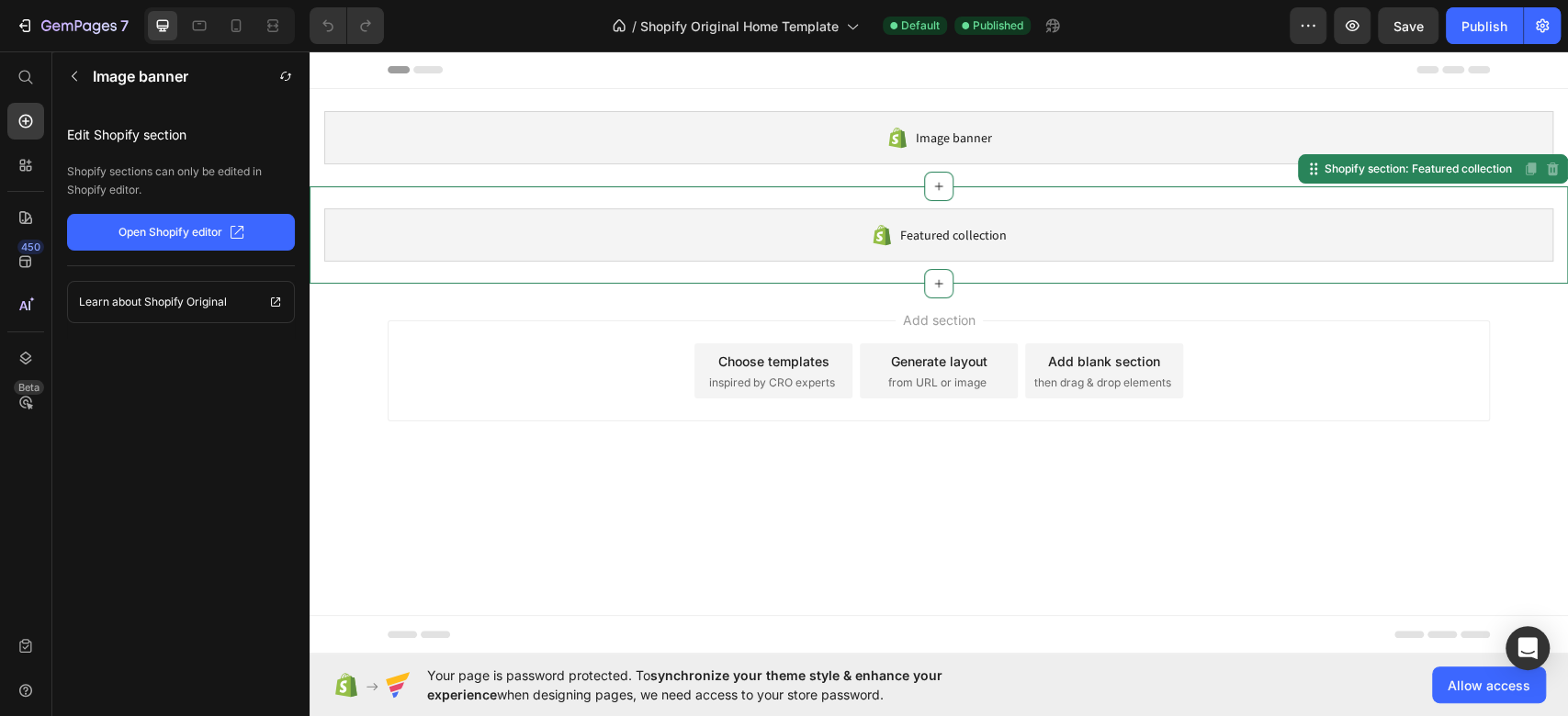 click on "Featured collection" at bounding box center (939, 235) 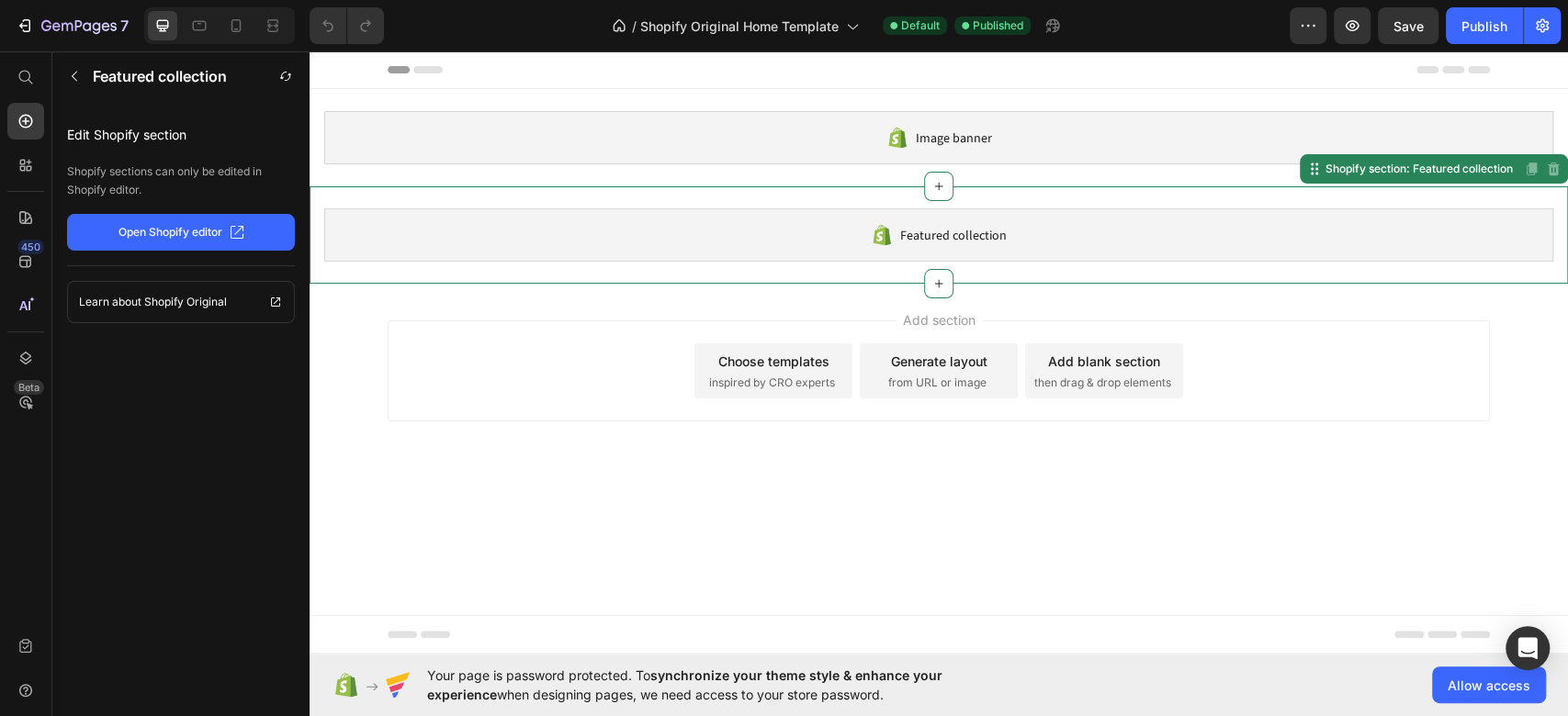click on "Featured collection" at bounding box center [939, 235] 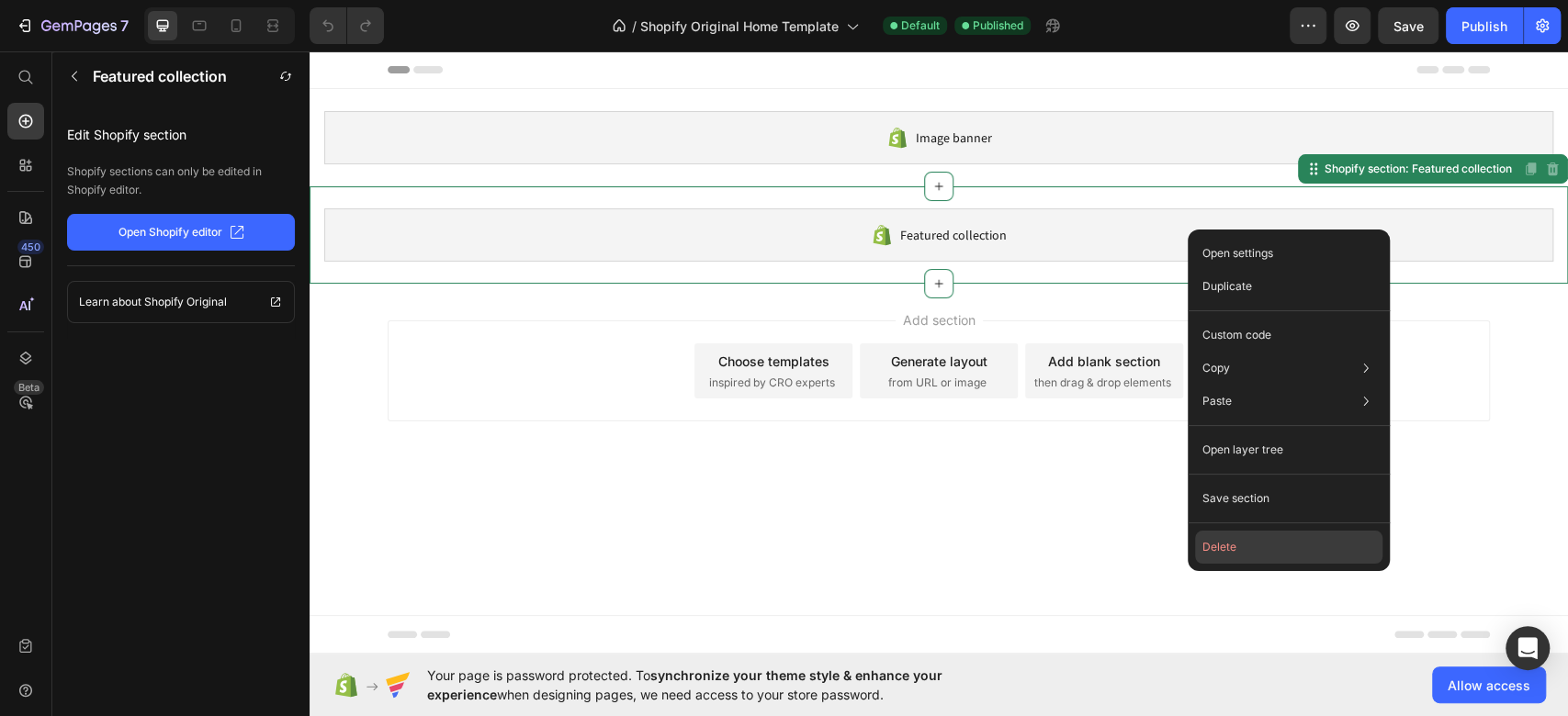 click on "Delete" 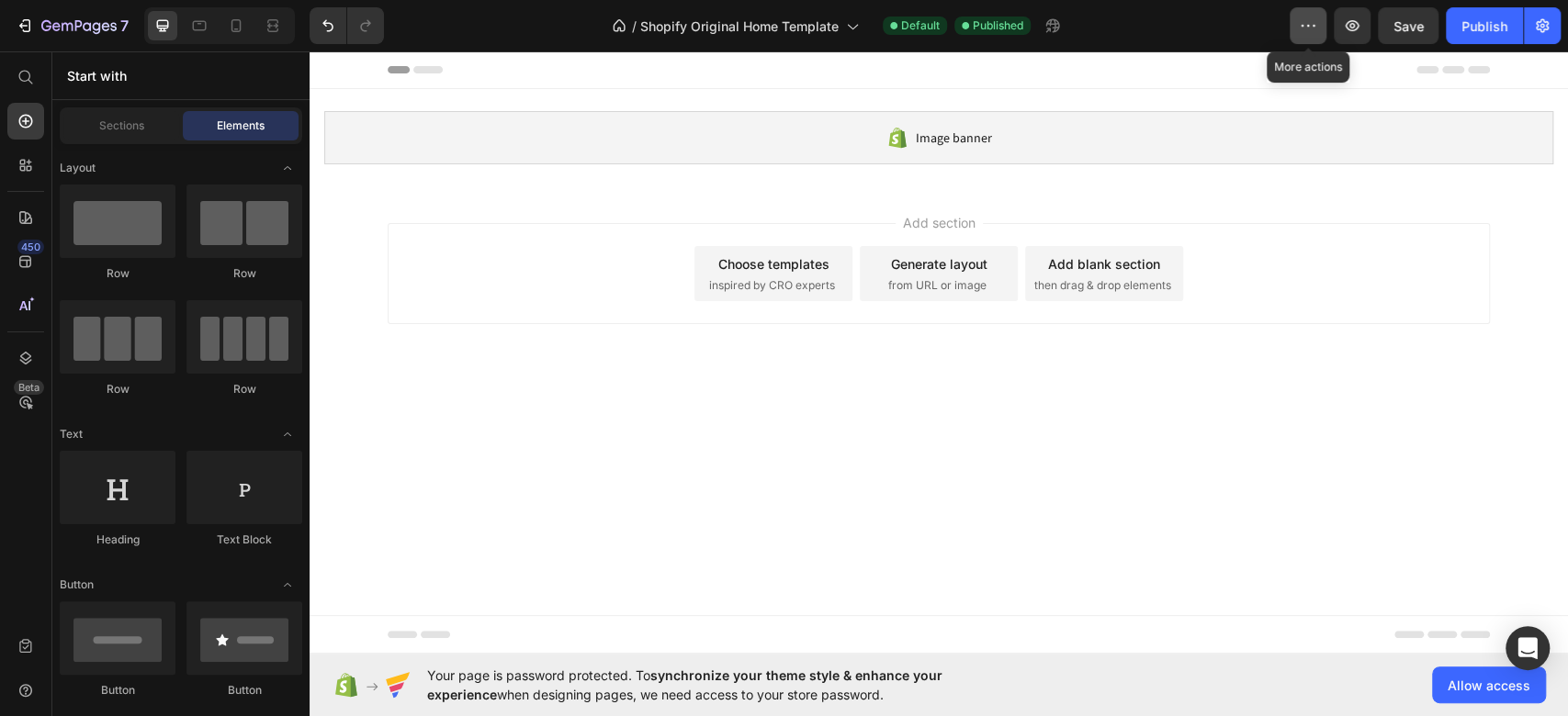 click 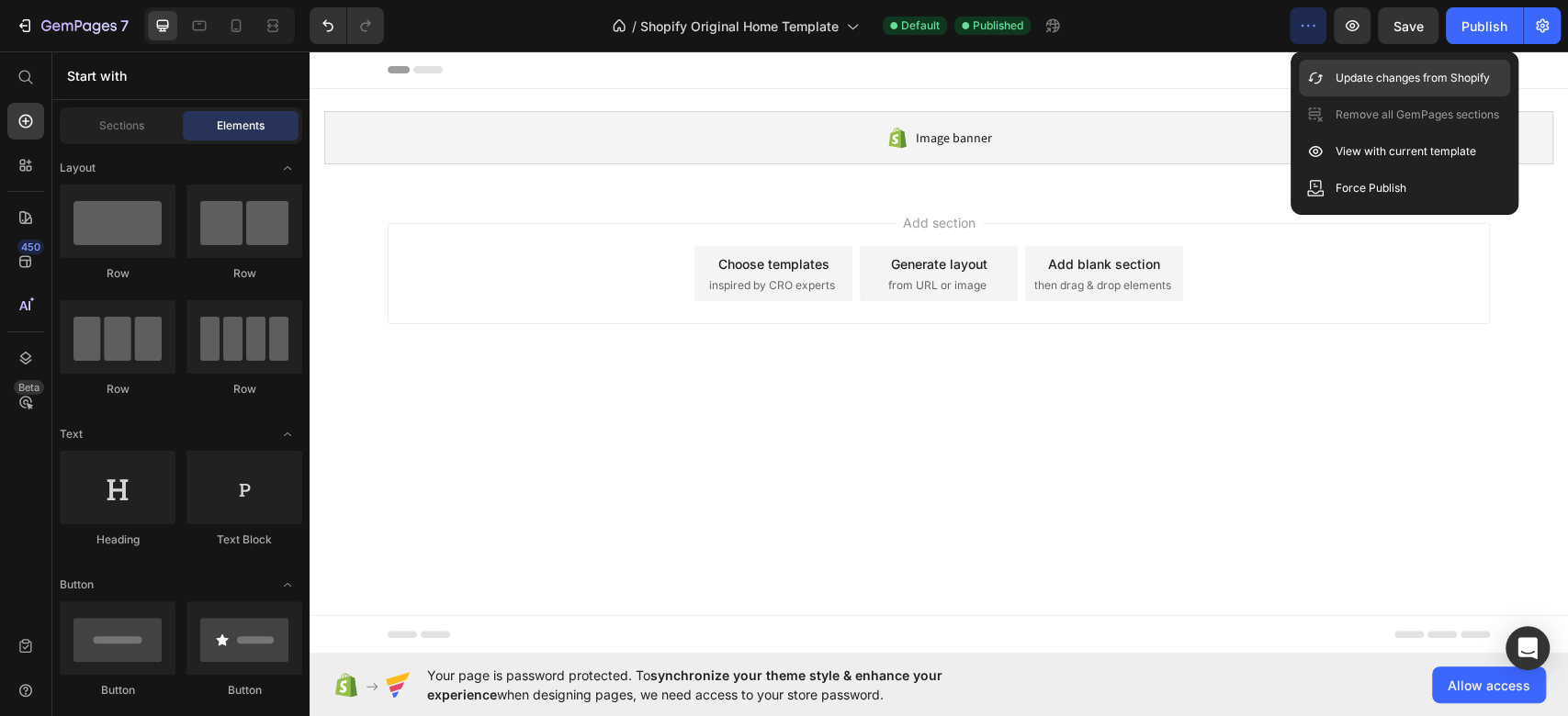 click on "Update changes from Shopify" at bounding box center (1413, 78) 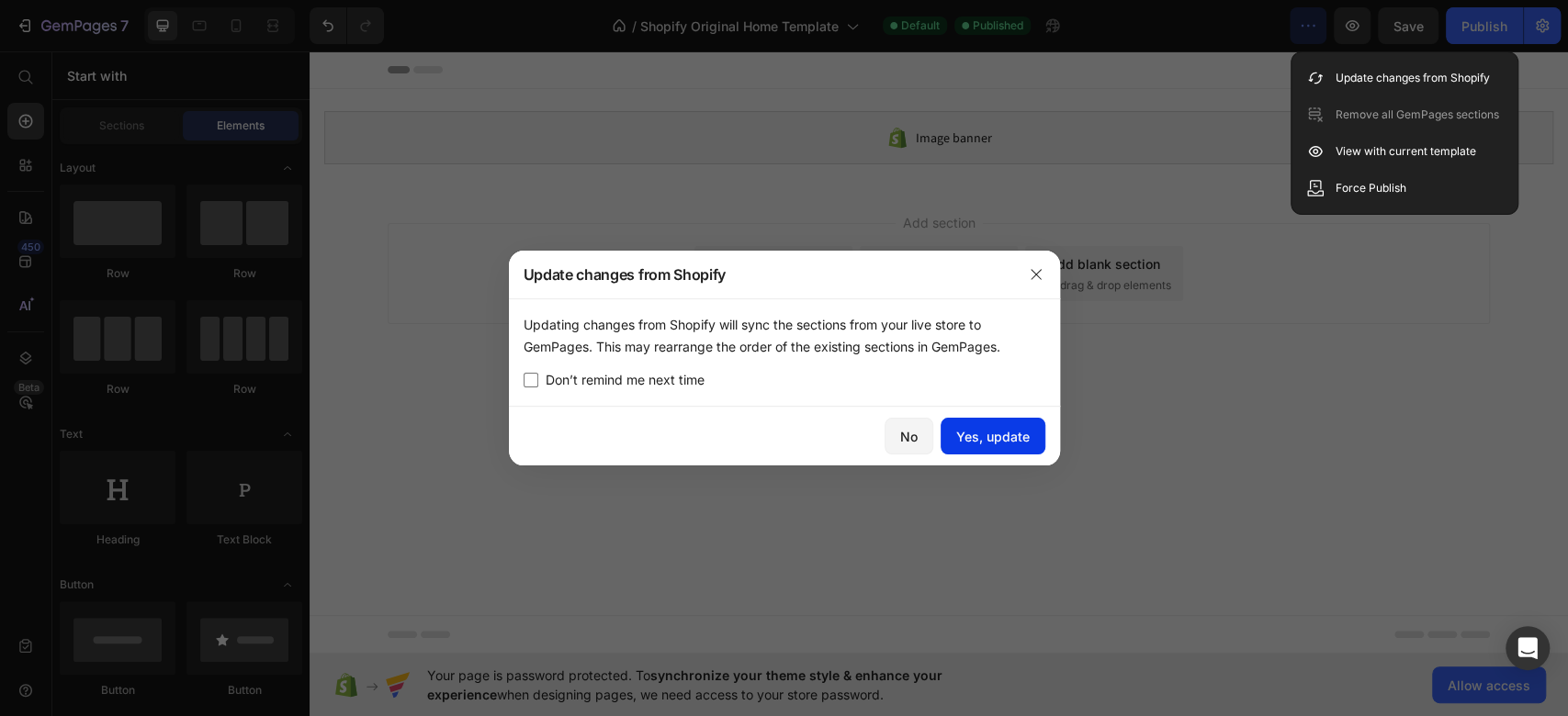 click on "Yes, update" at bounding box center (993, 436) 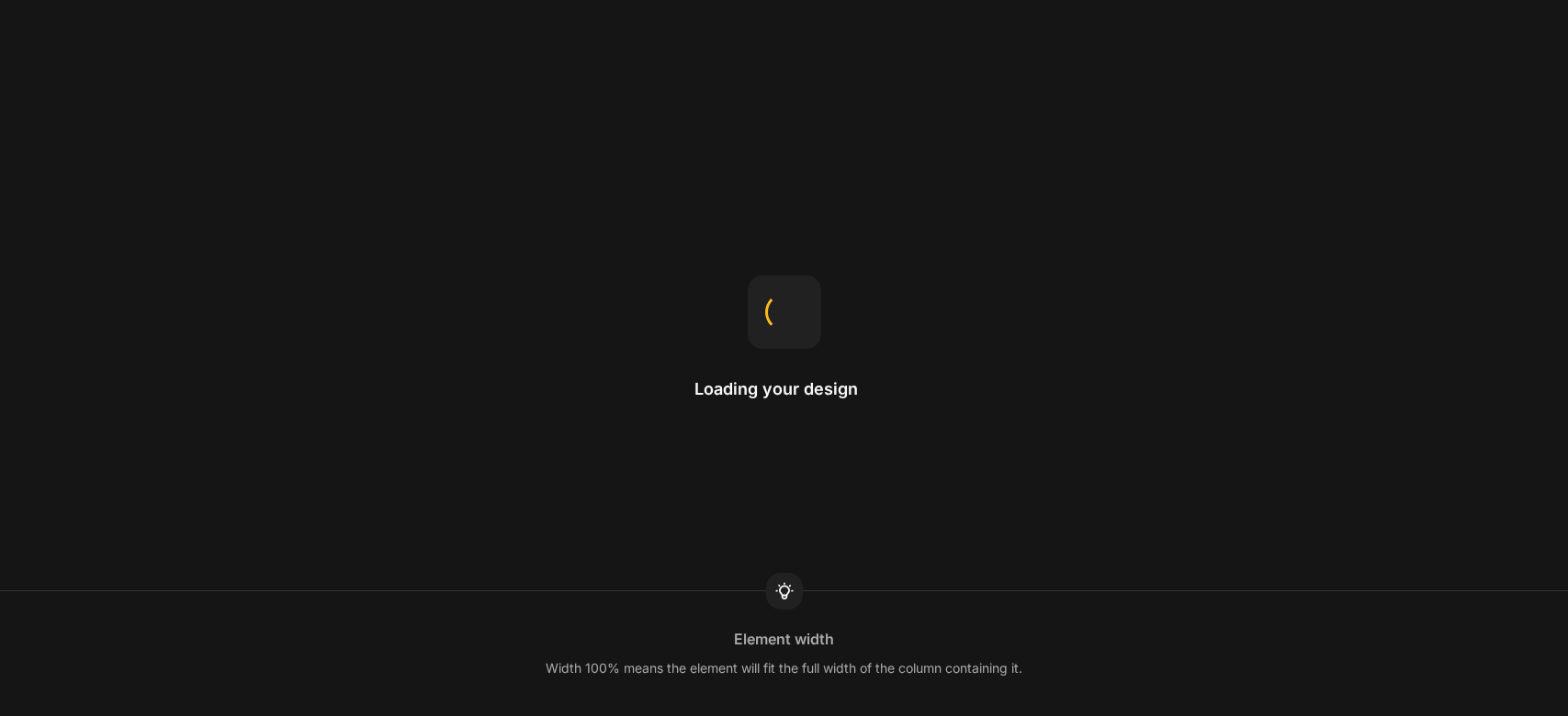 scroll, scrollTop: 0, scrollLeft: 0, axis: both 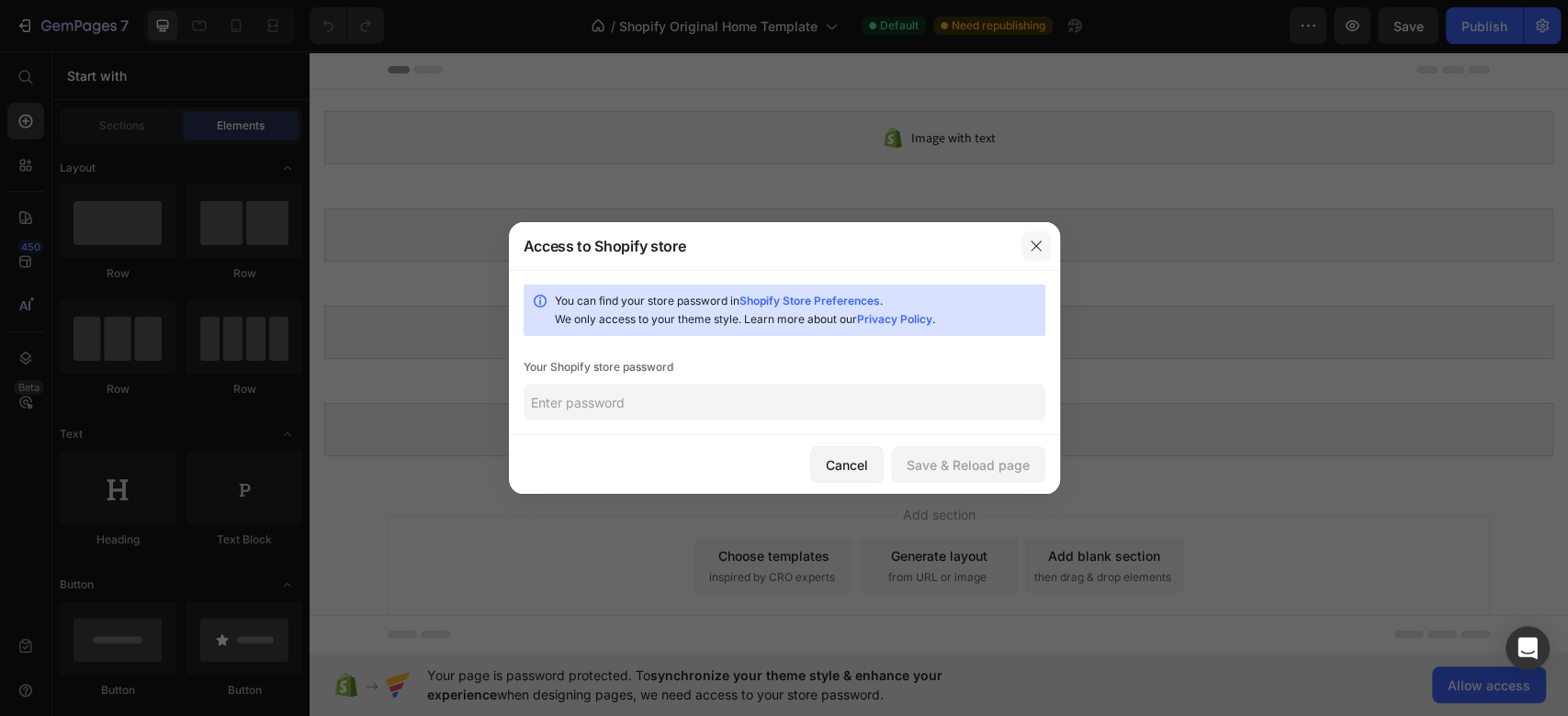 click 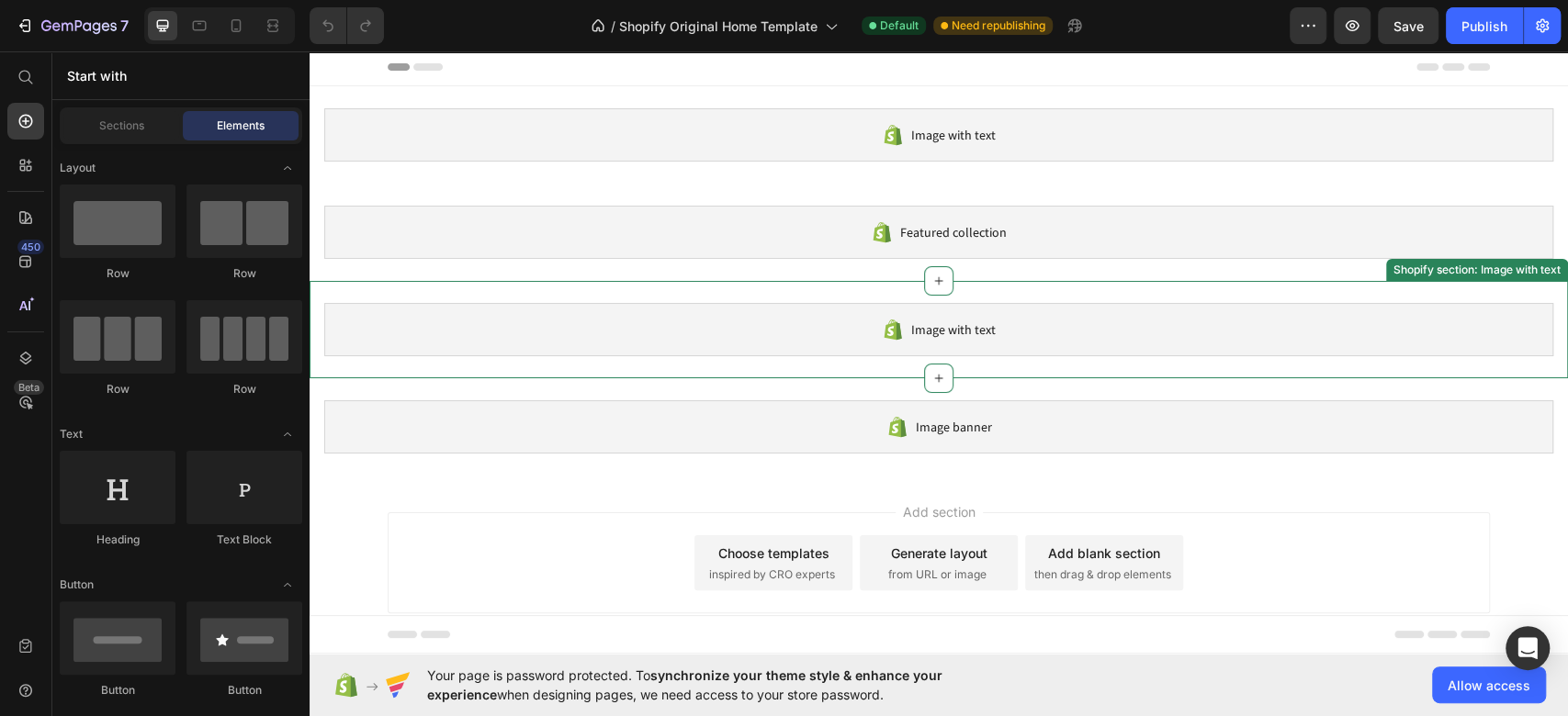 scroll, scrollTop: 0, scrollLeft: 0, axis: both 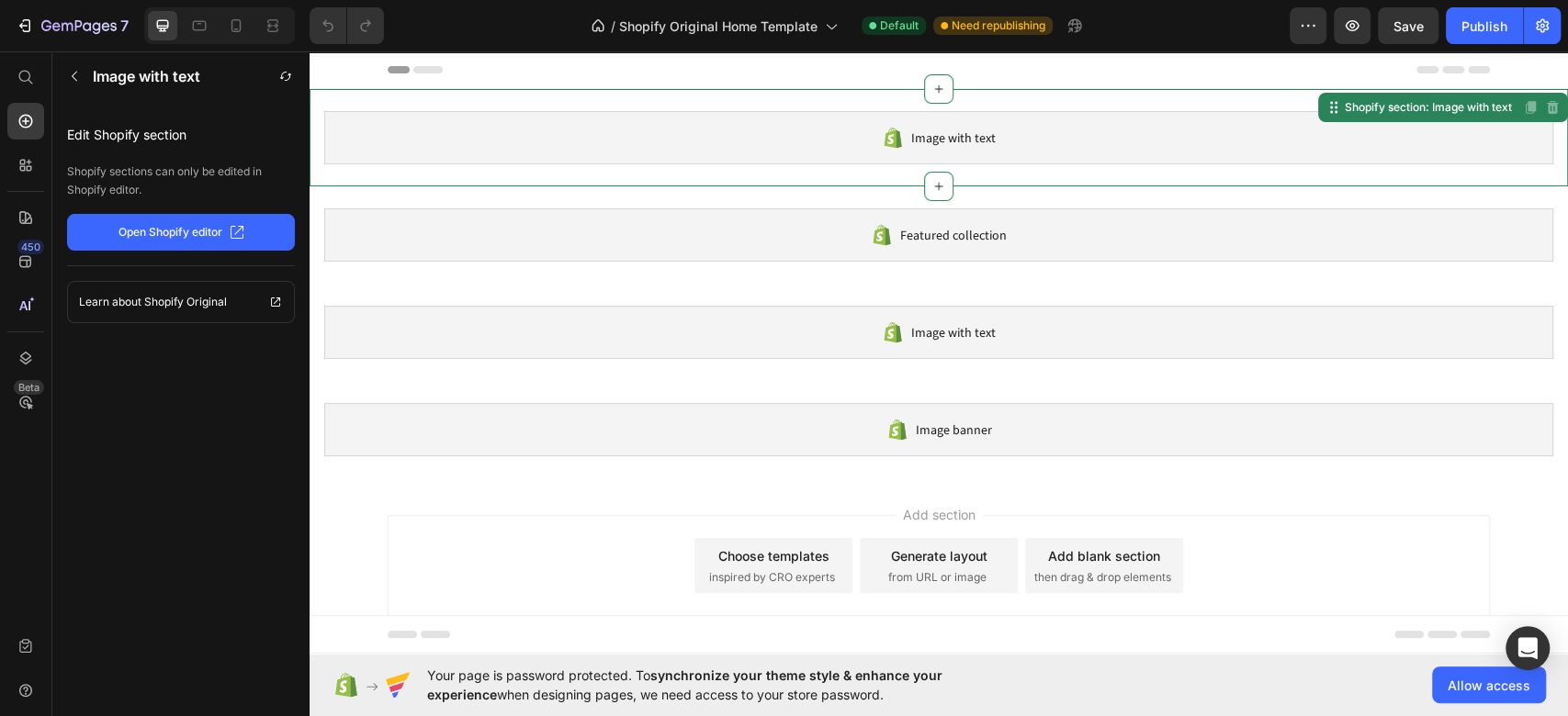 click on "Image with text" at bounding box center (939, 138) 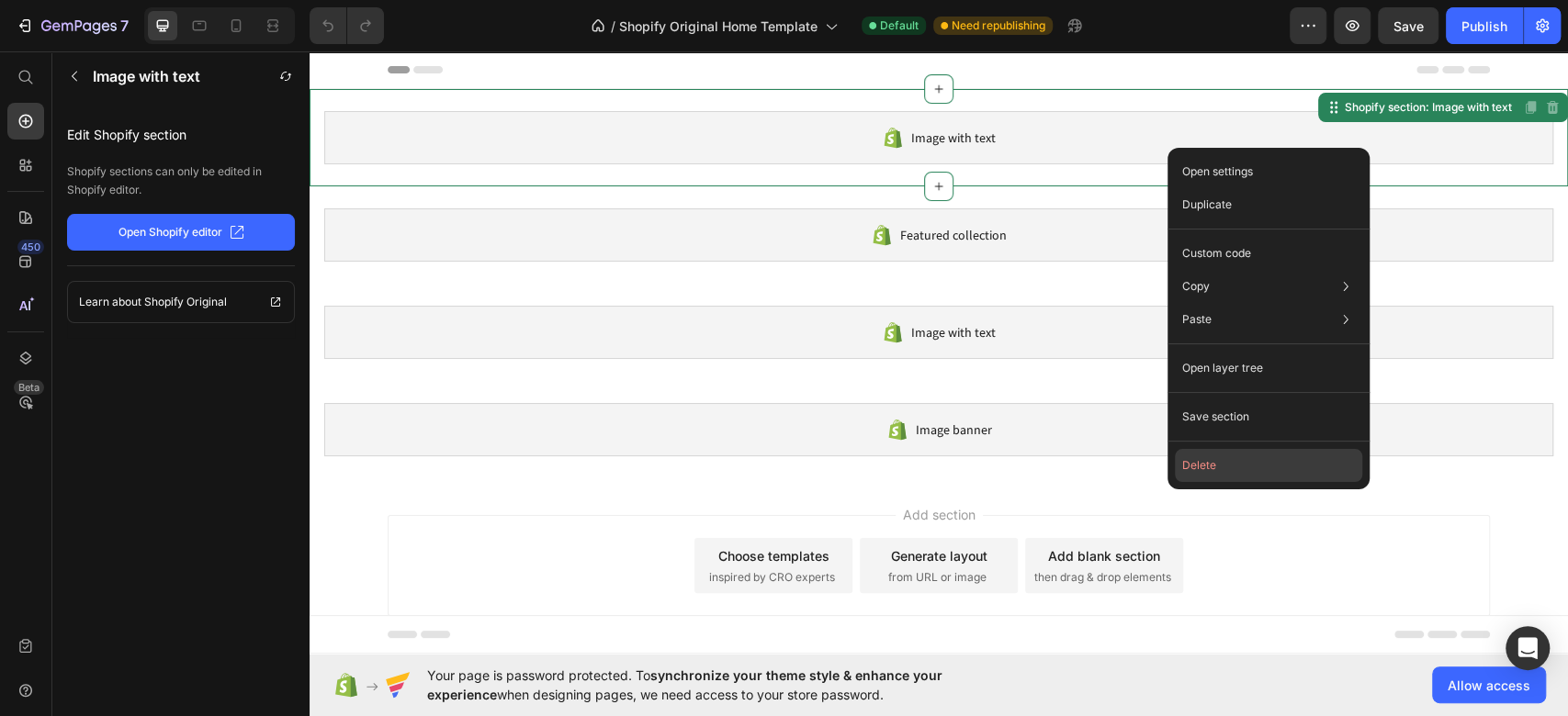 click on "Delete" 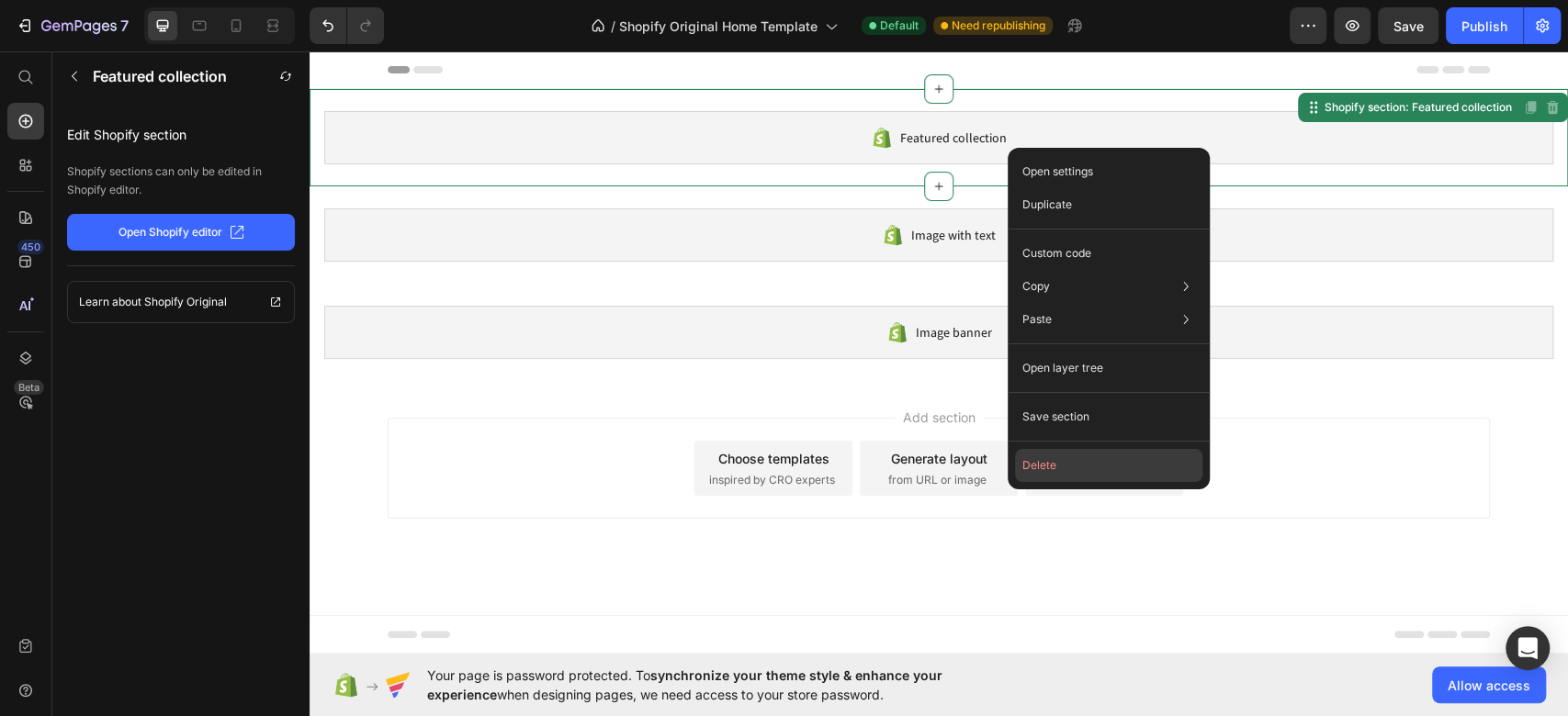 click on "Delete" 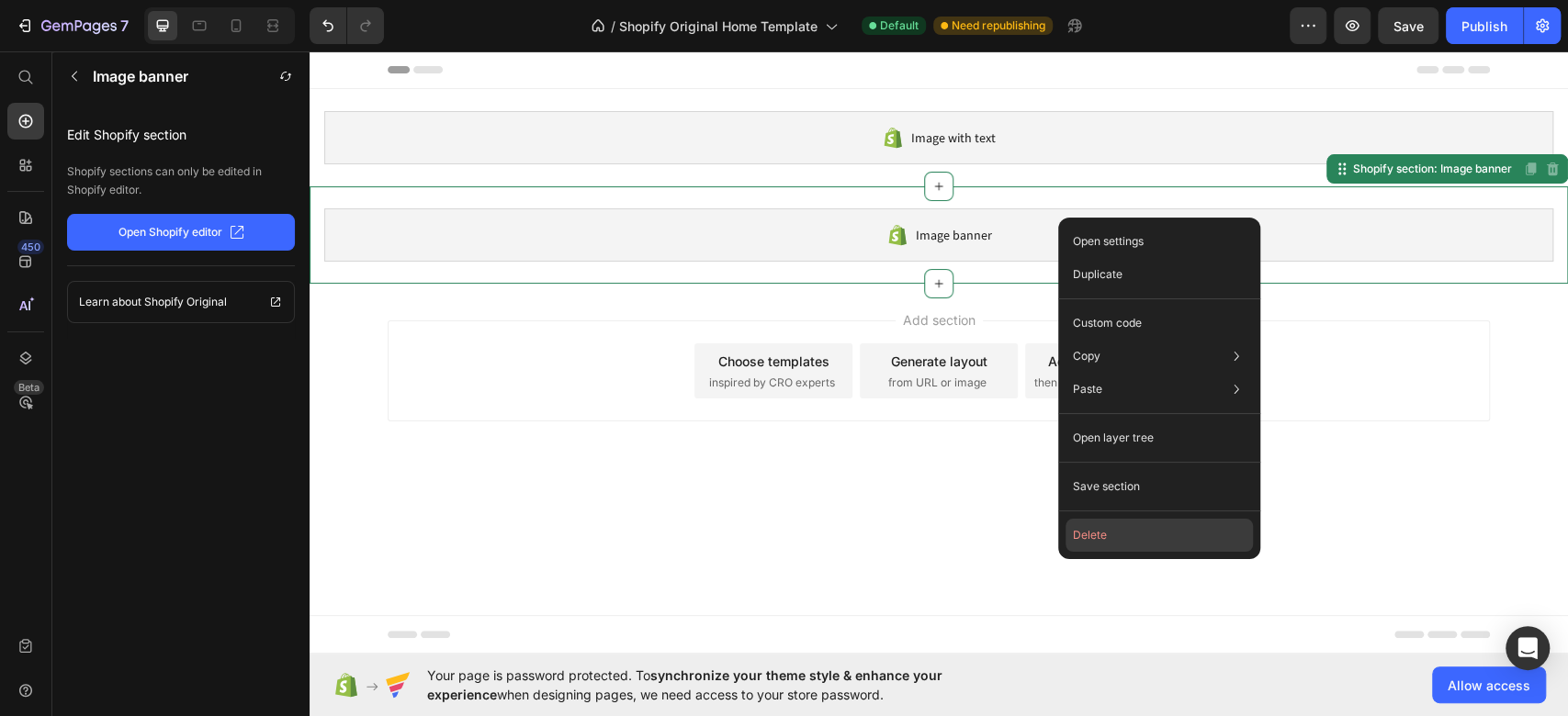 click on "Delete" 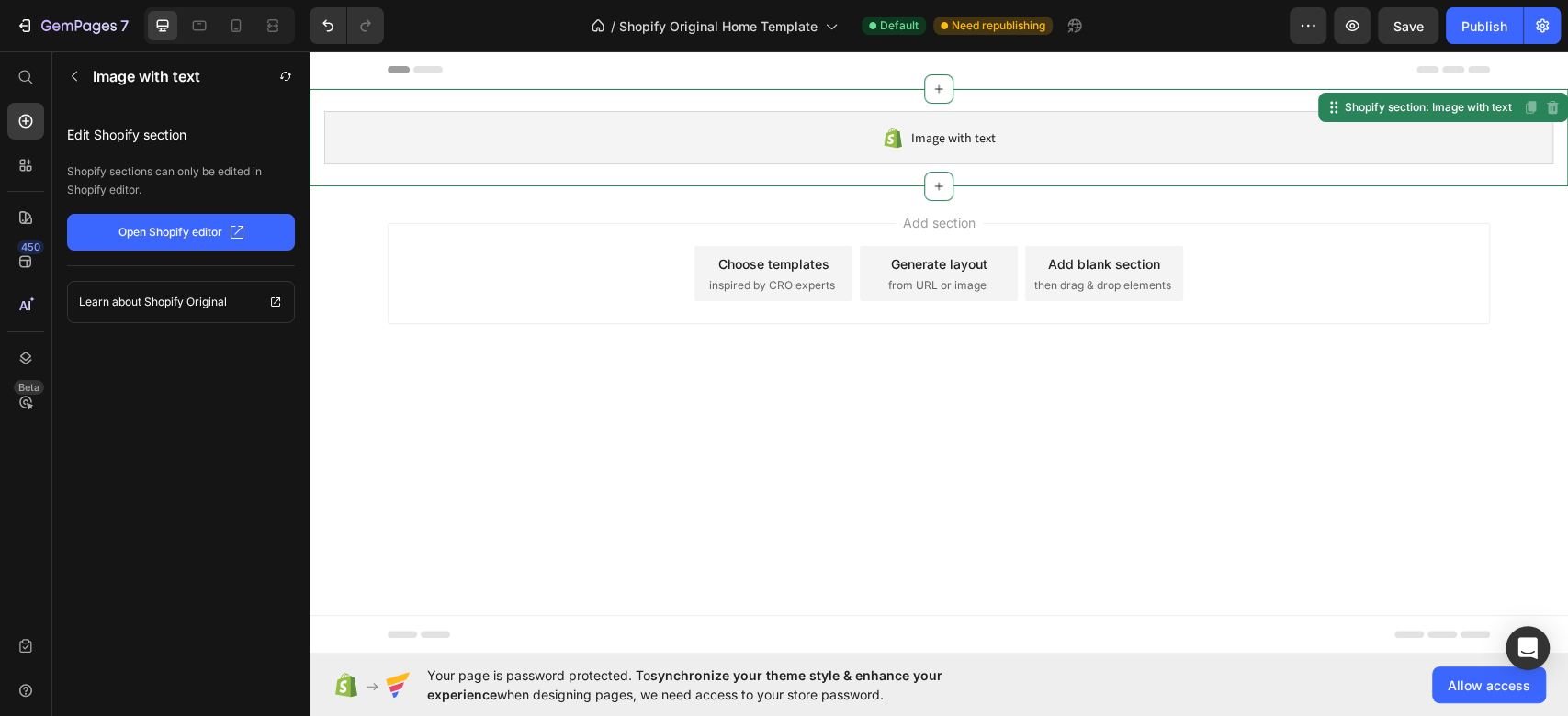 click on "Image with text" at bounding box center (939, 138) 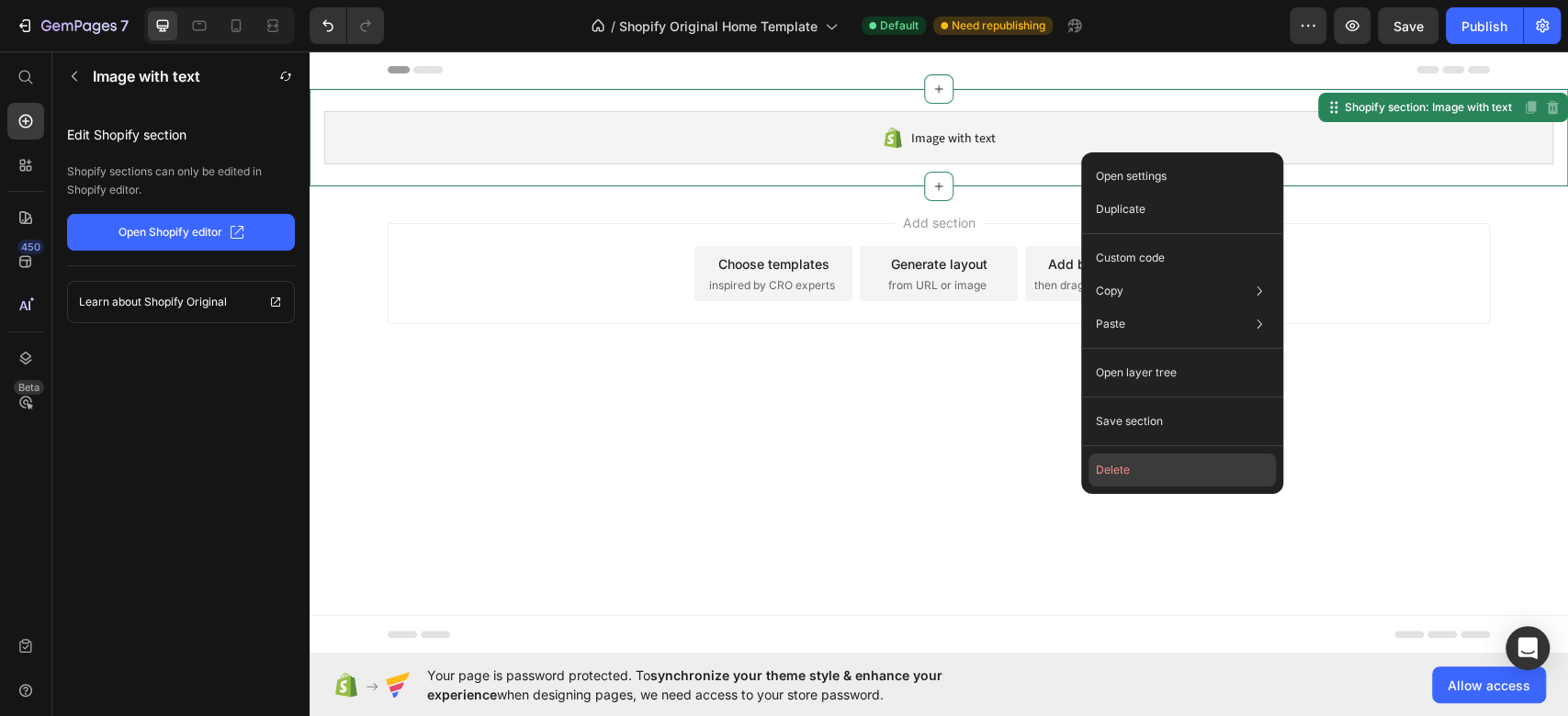 click on "Delete" 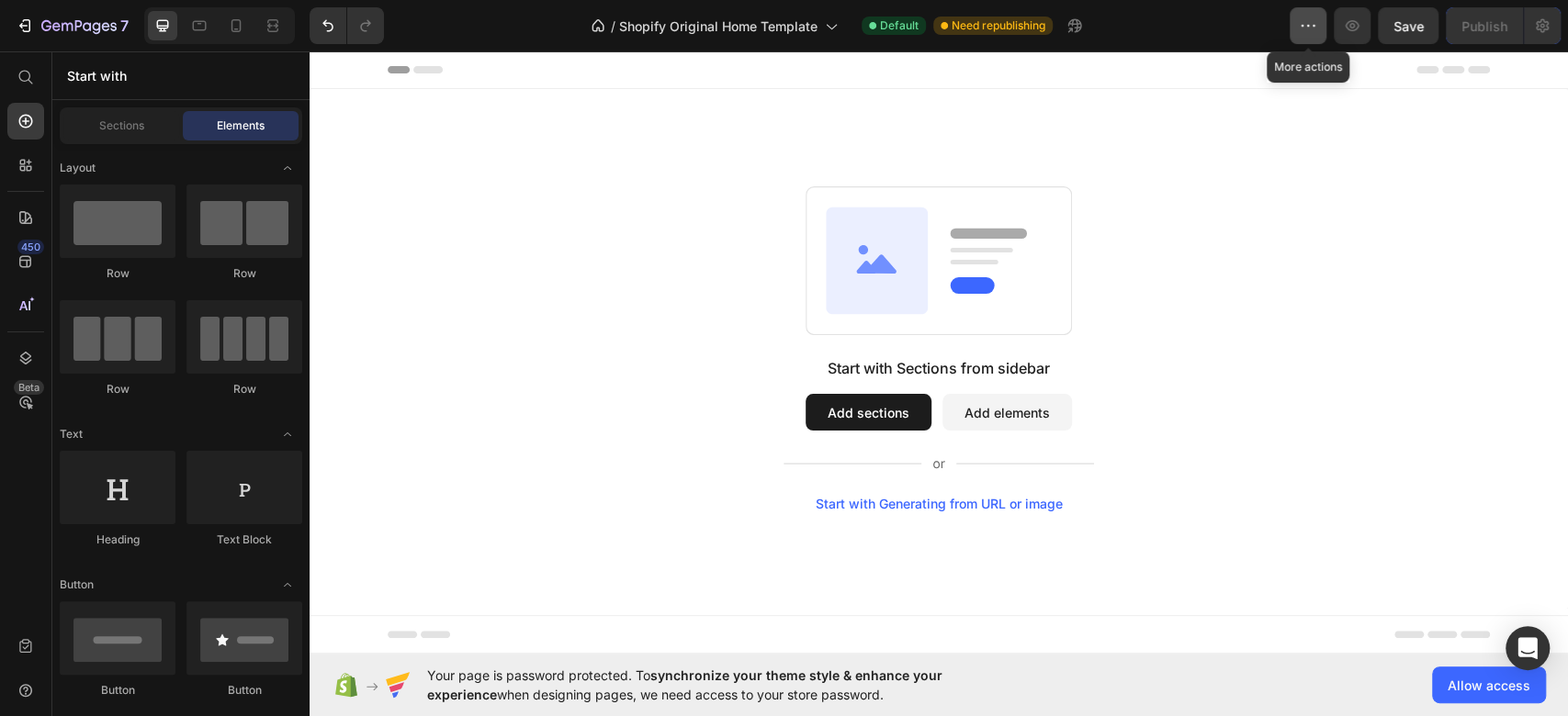 click 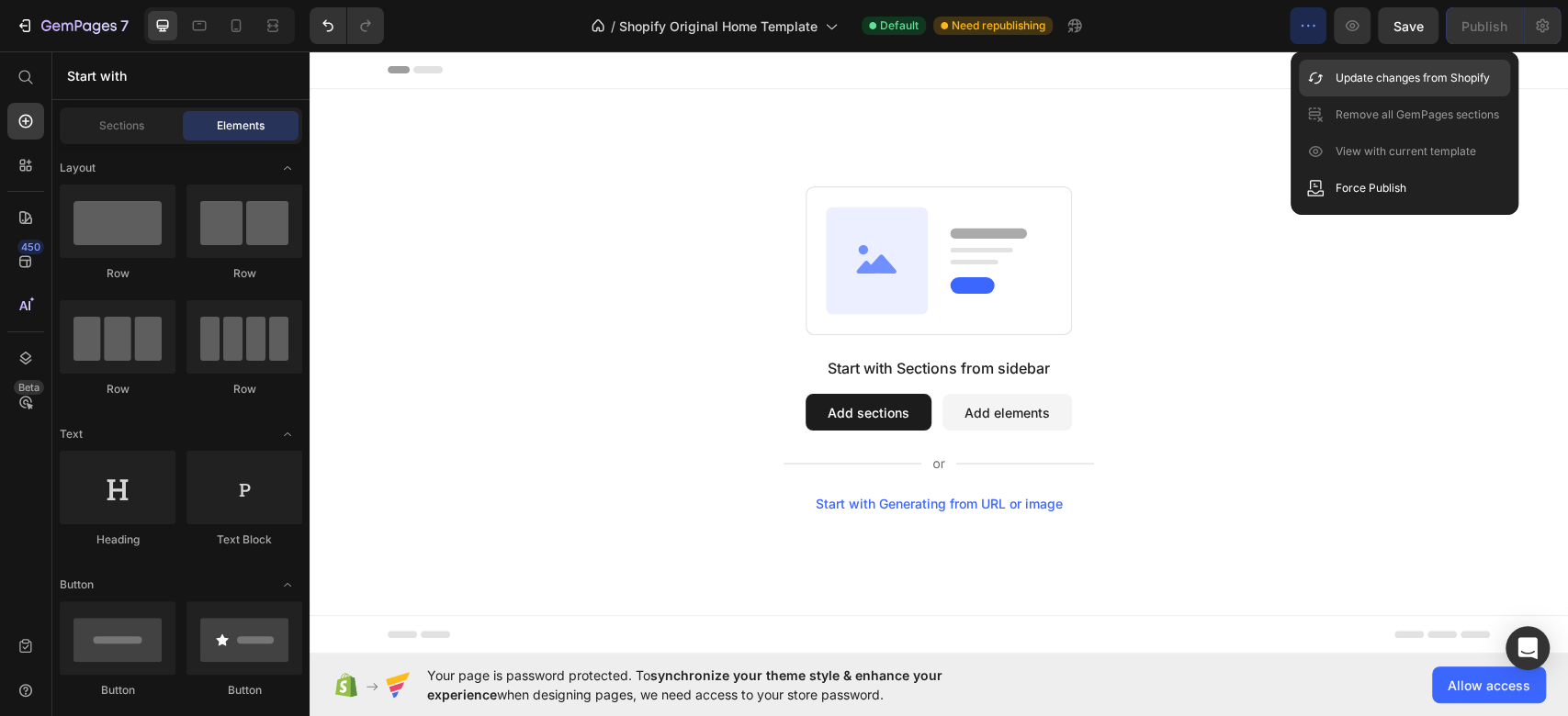 click on "Update changes from Shopify" 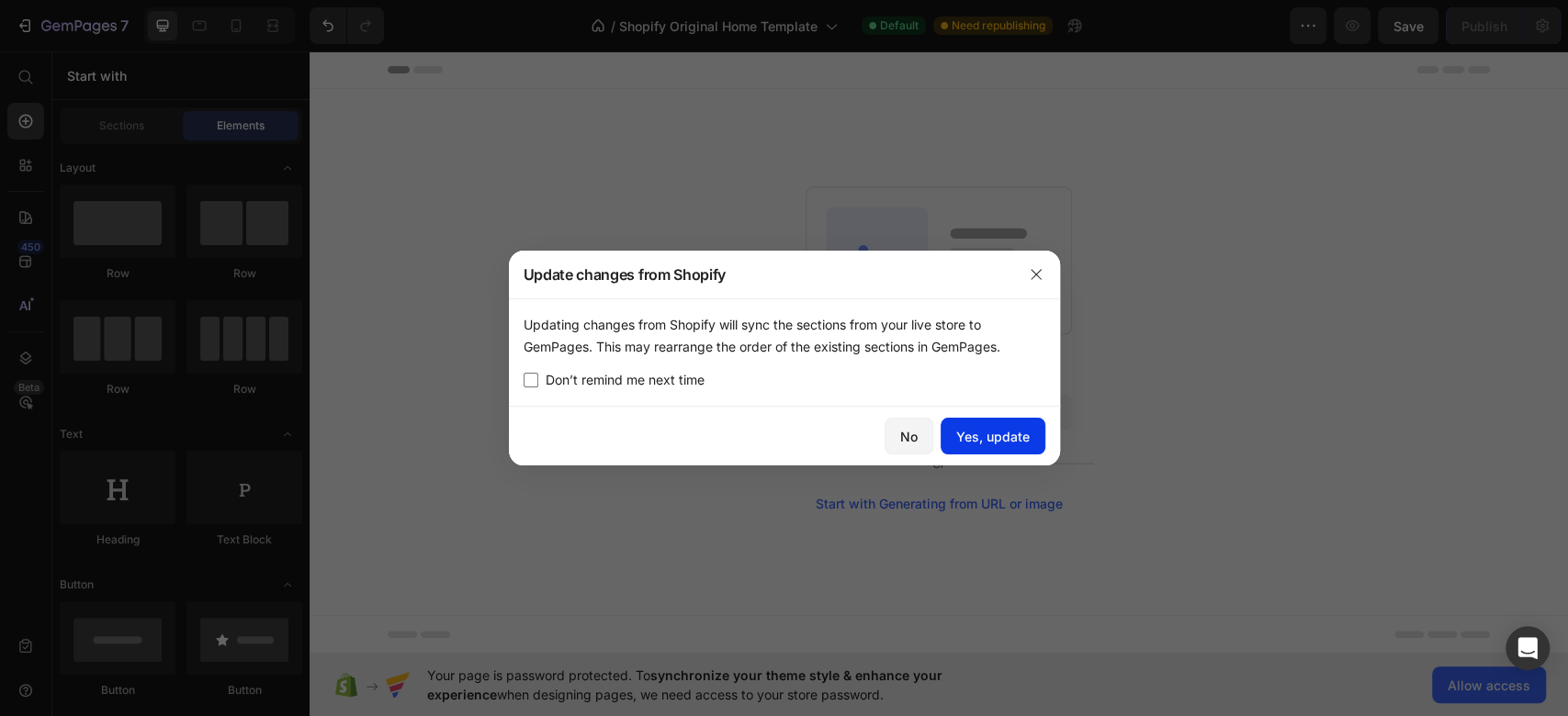 click on "Yes, update" at bounding box center (993, 436) 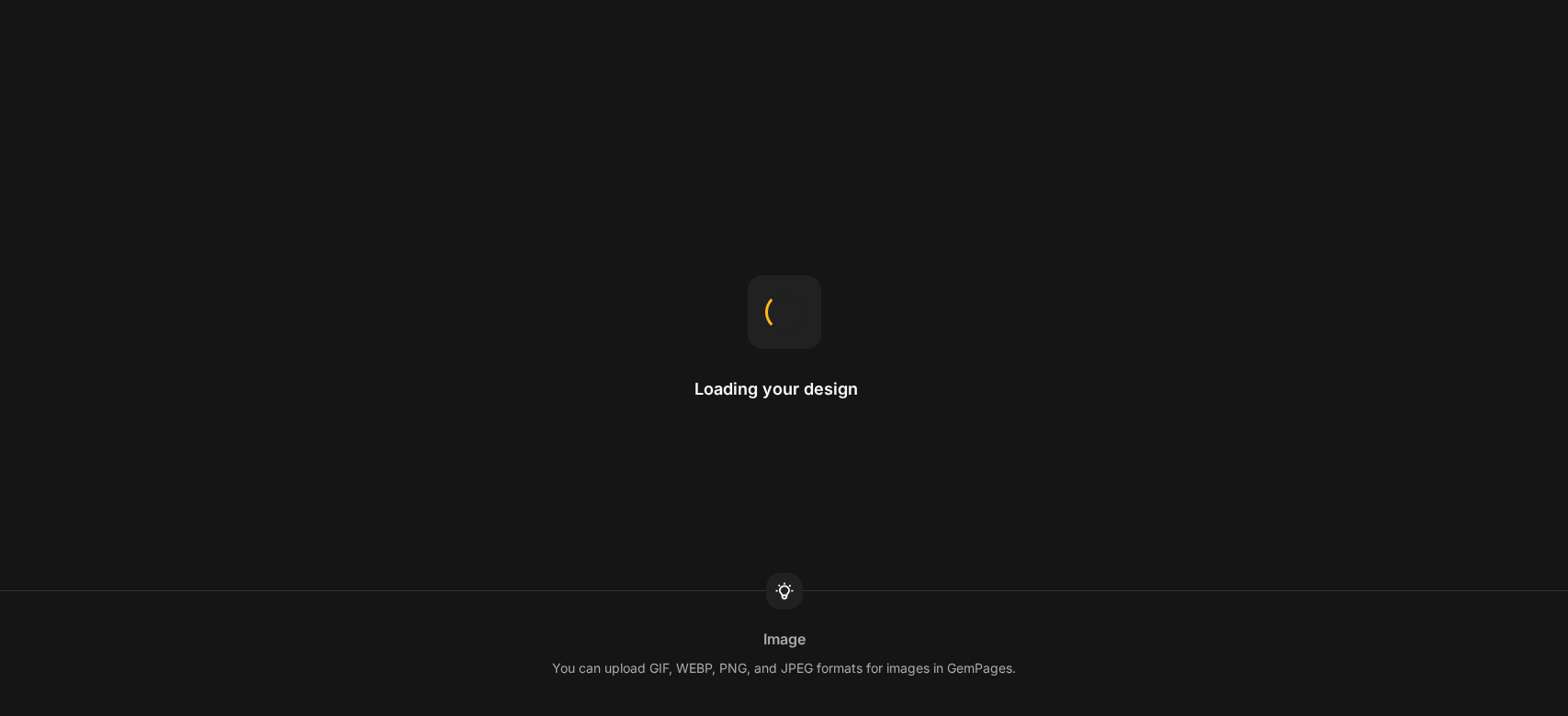 scroll, scrollTop: 0, scrollLeft: 0, axis: both 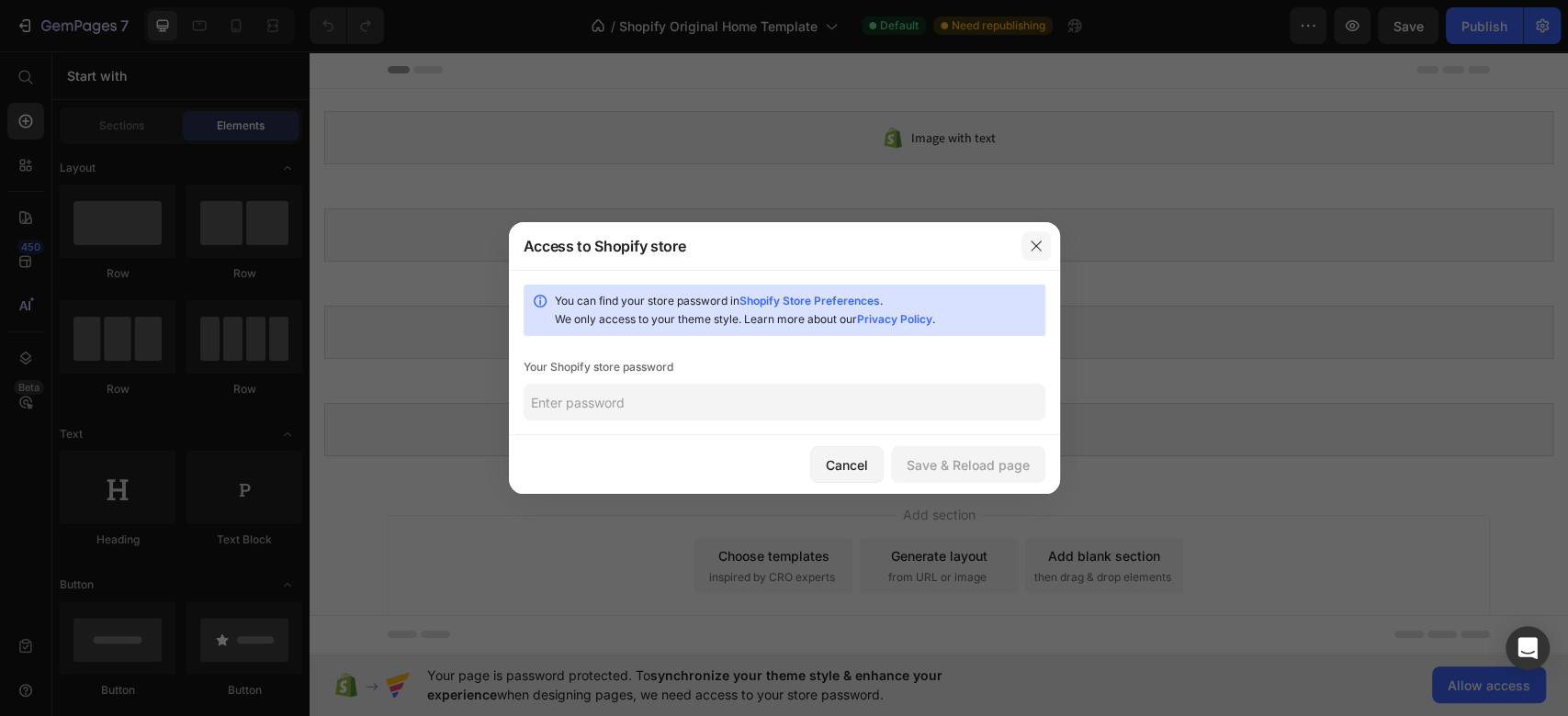 click 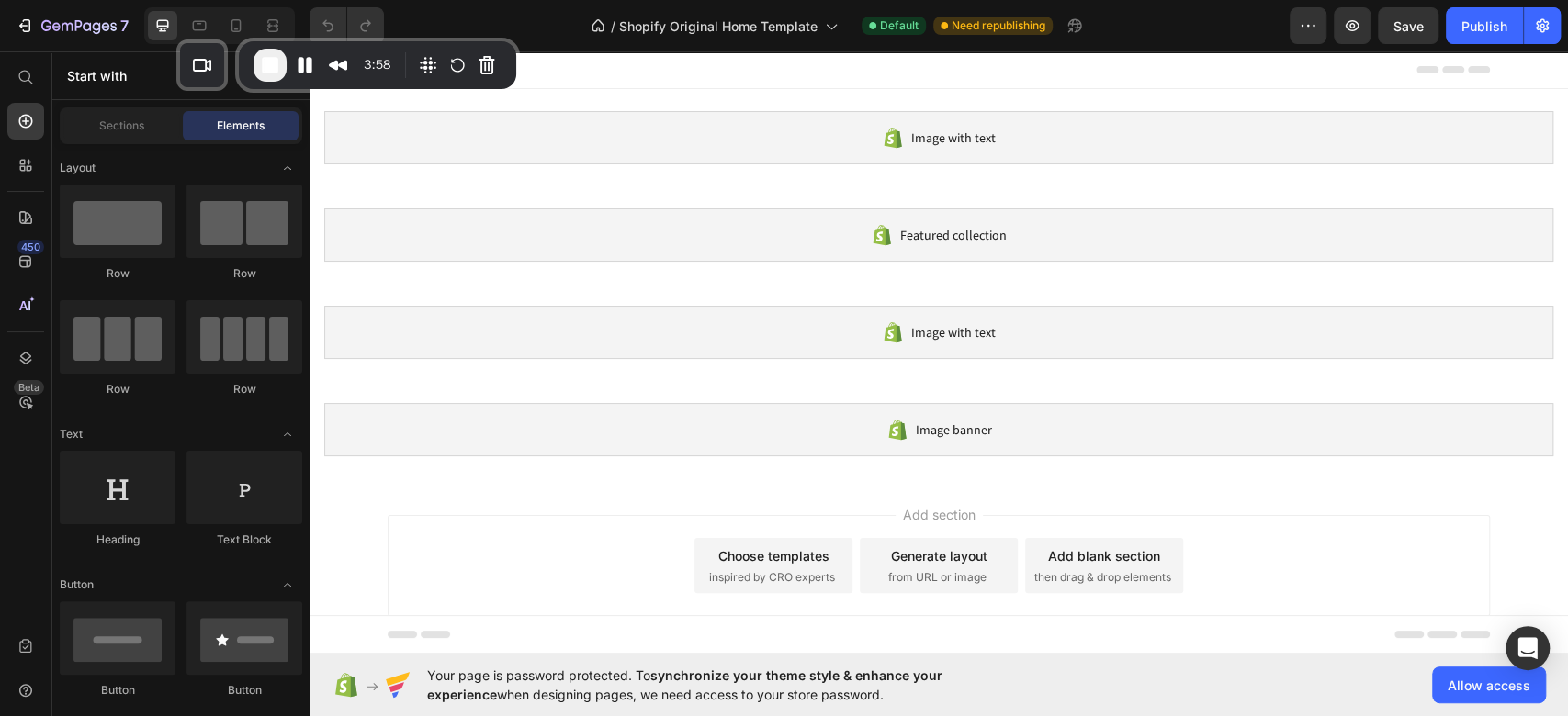 click at bounding box center (270, 65) 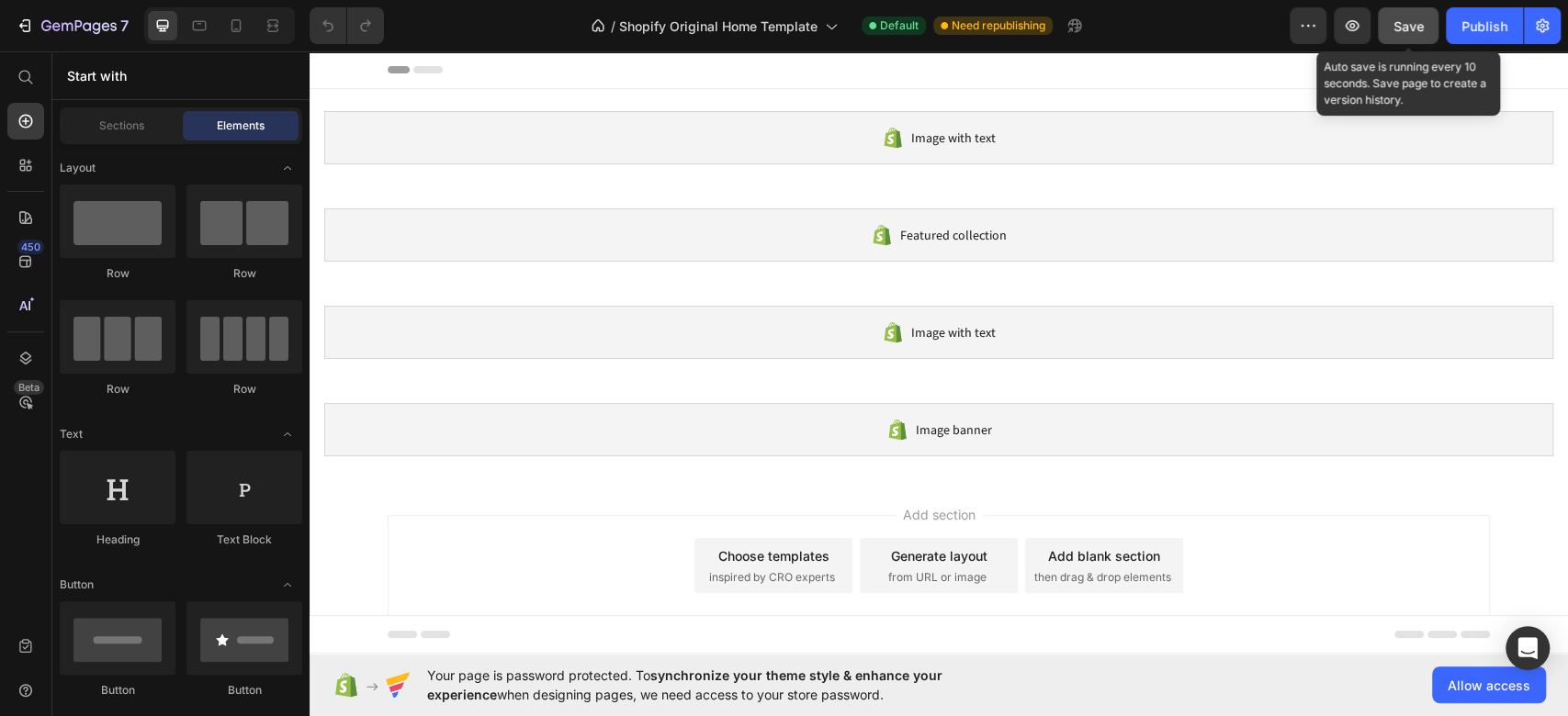 click on "Save" at bounding box center [1408, 26] 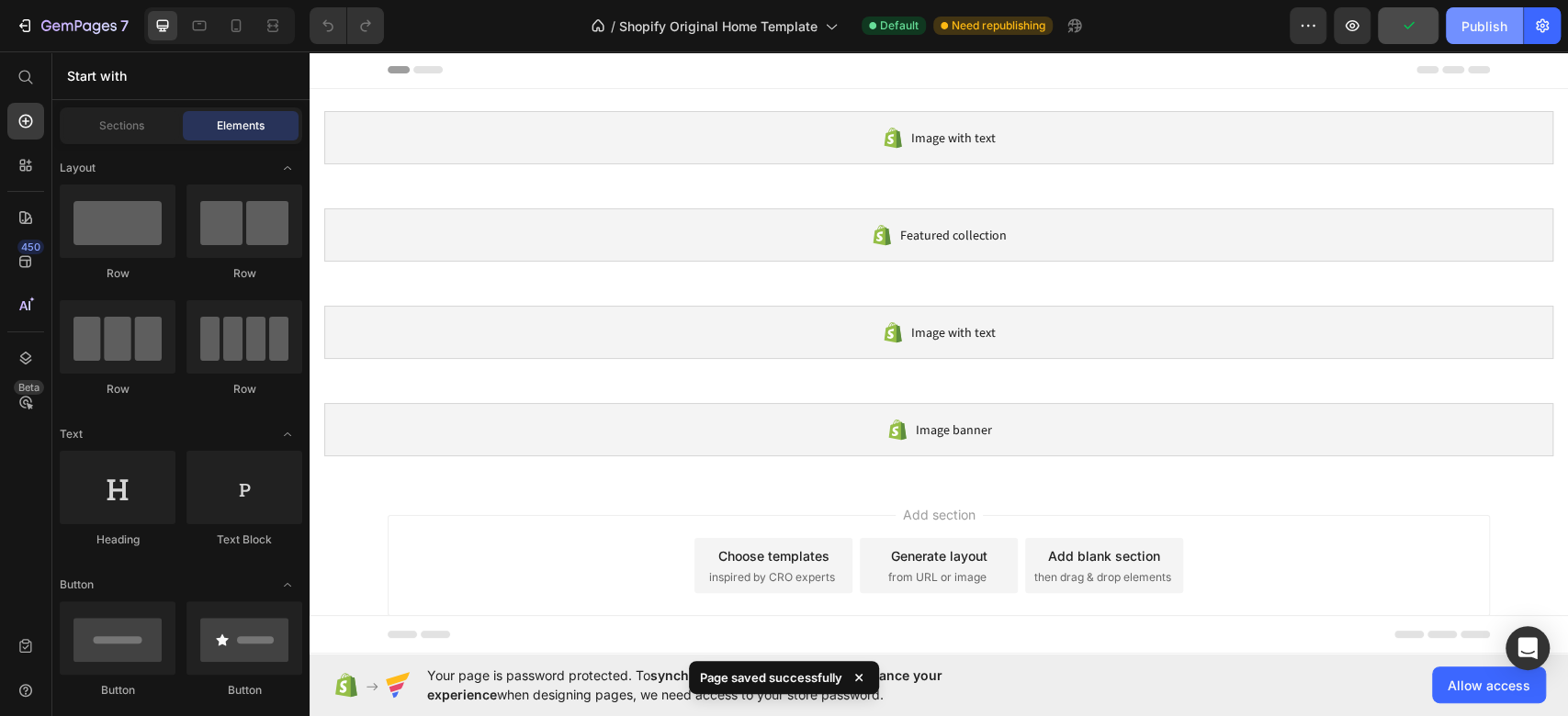 click on "Publish" at bounding box center [1484, 26] 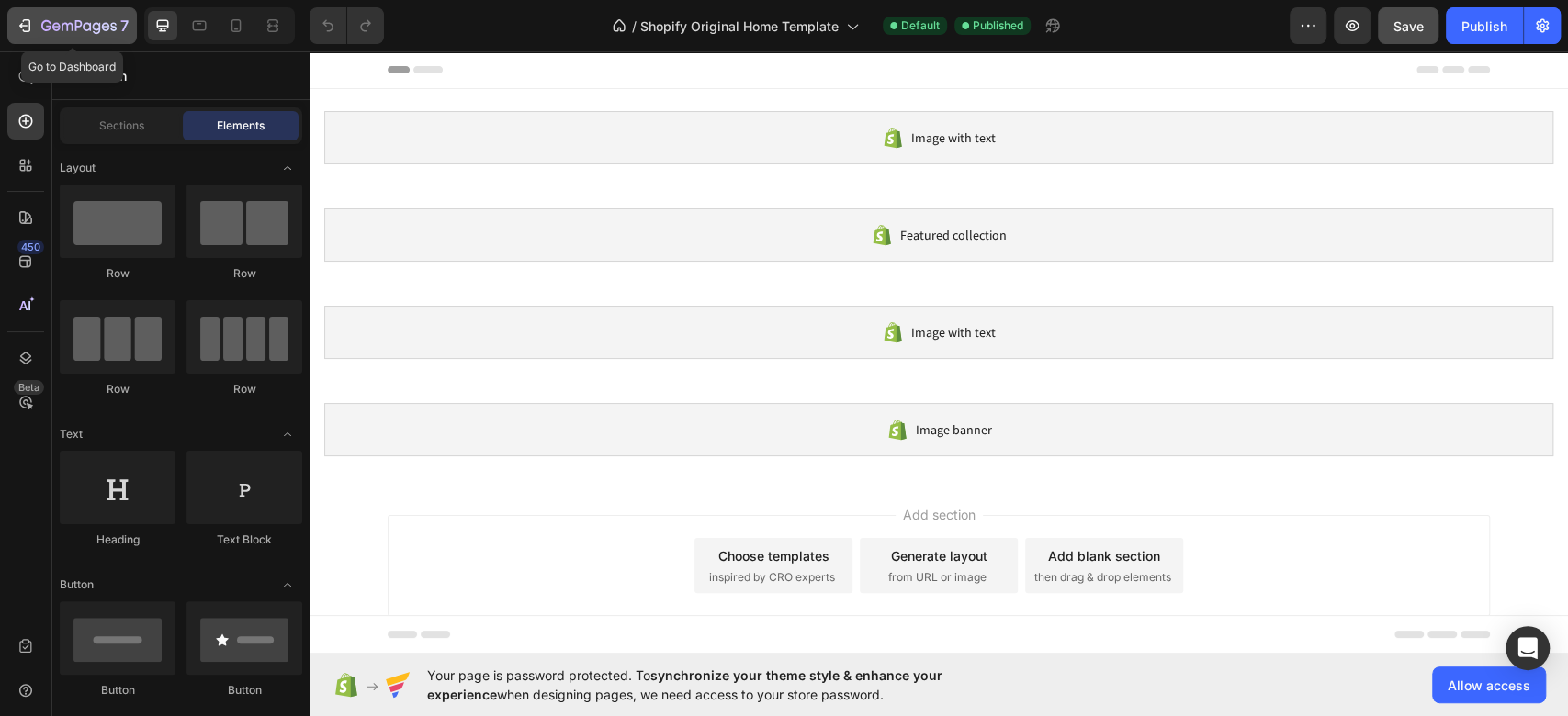 click on "7" 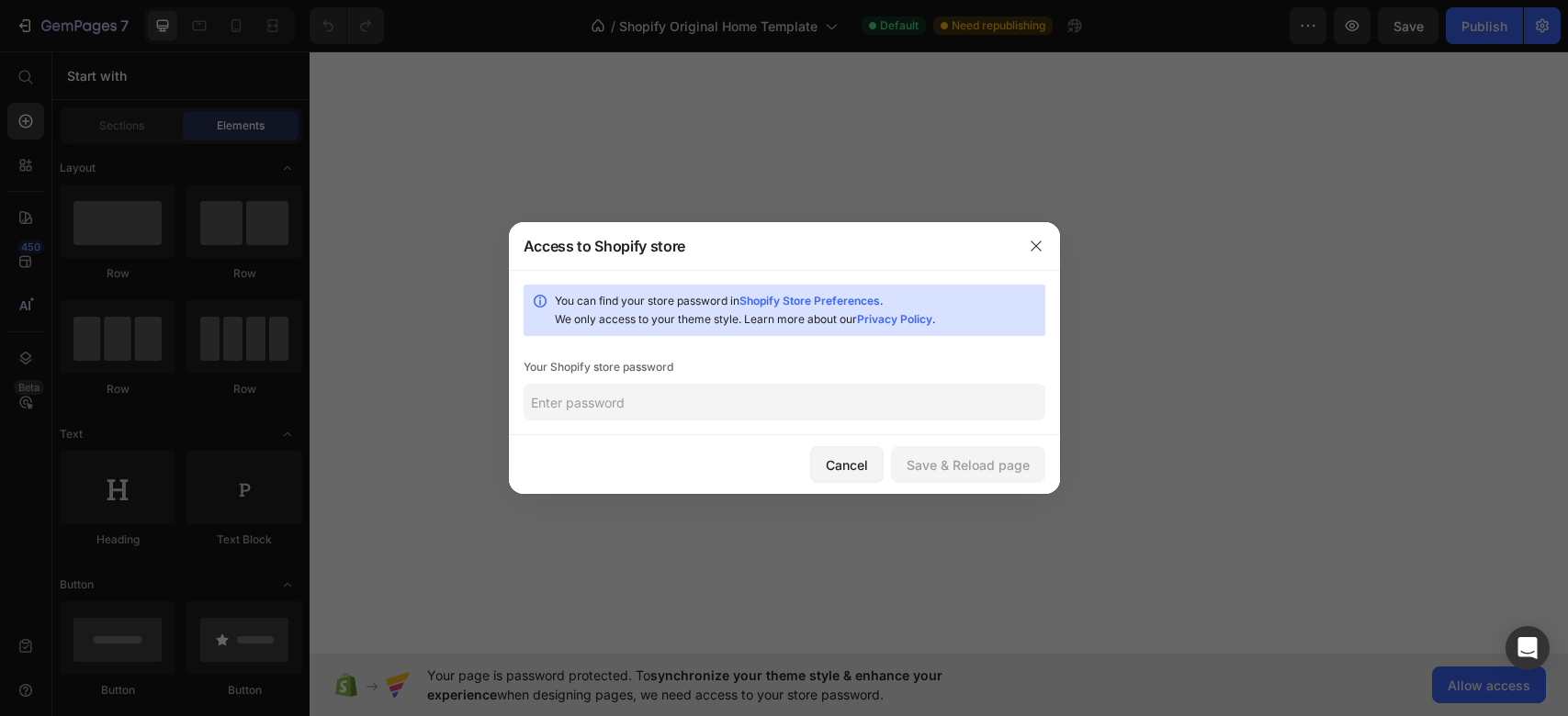 scroll, scrollTop: 0, scrollLeft: 0, axis: both 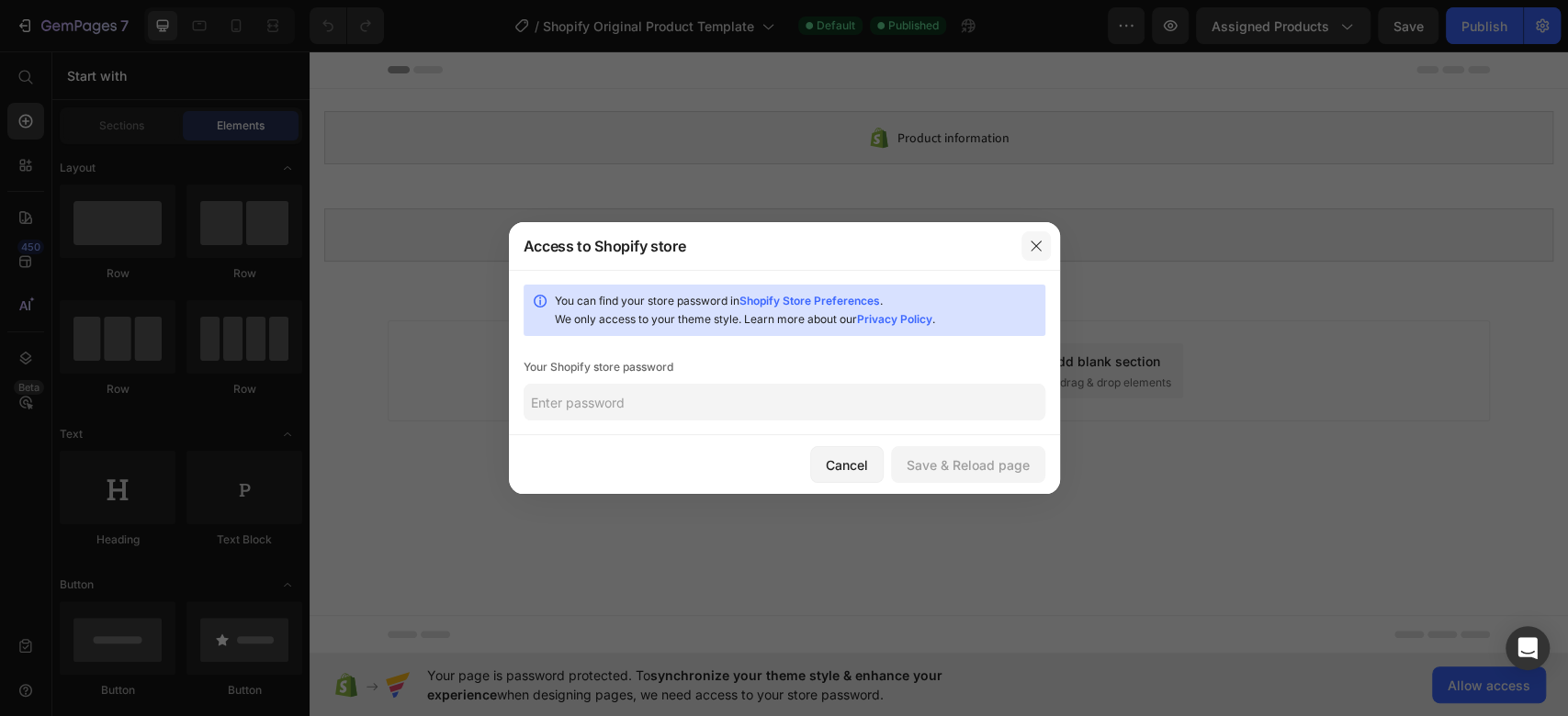 click 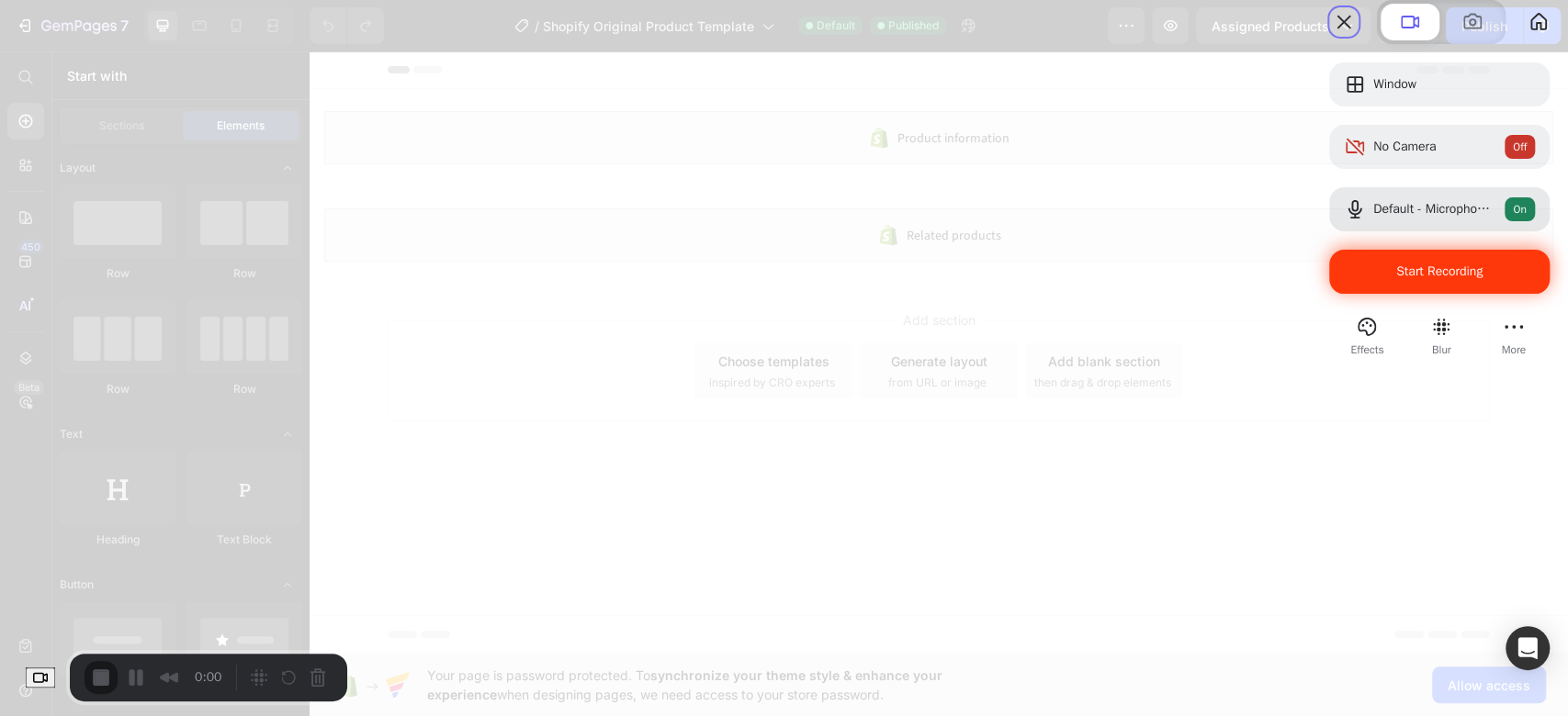 click on "Start Recording" at bounding box center [1439, 272] 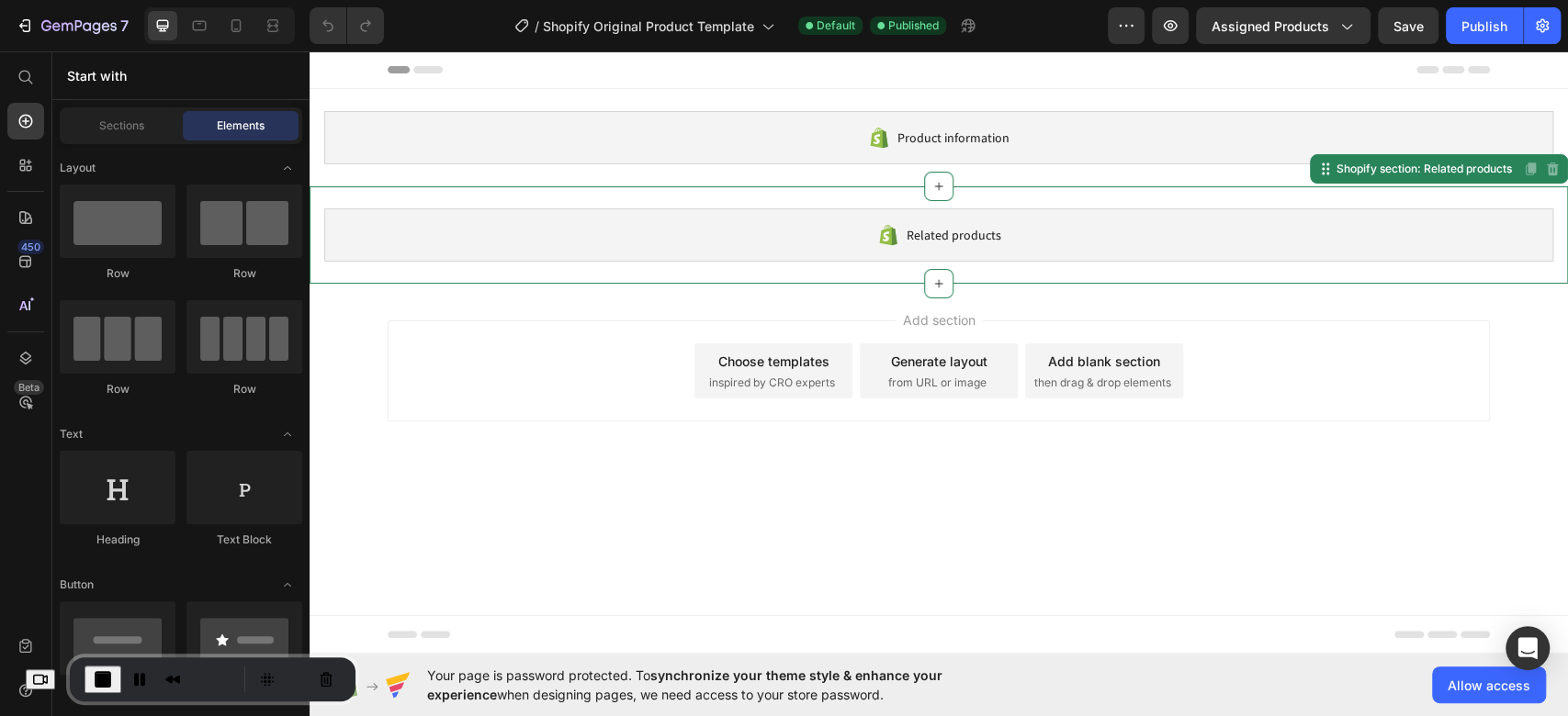 click on "Related products" at bounding box center (939, 235) 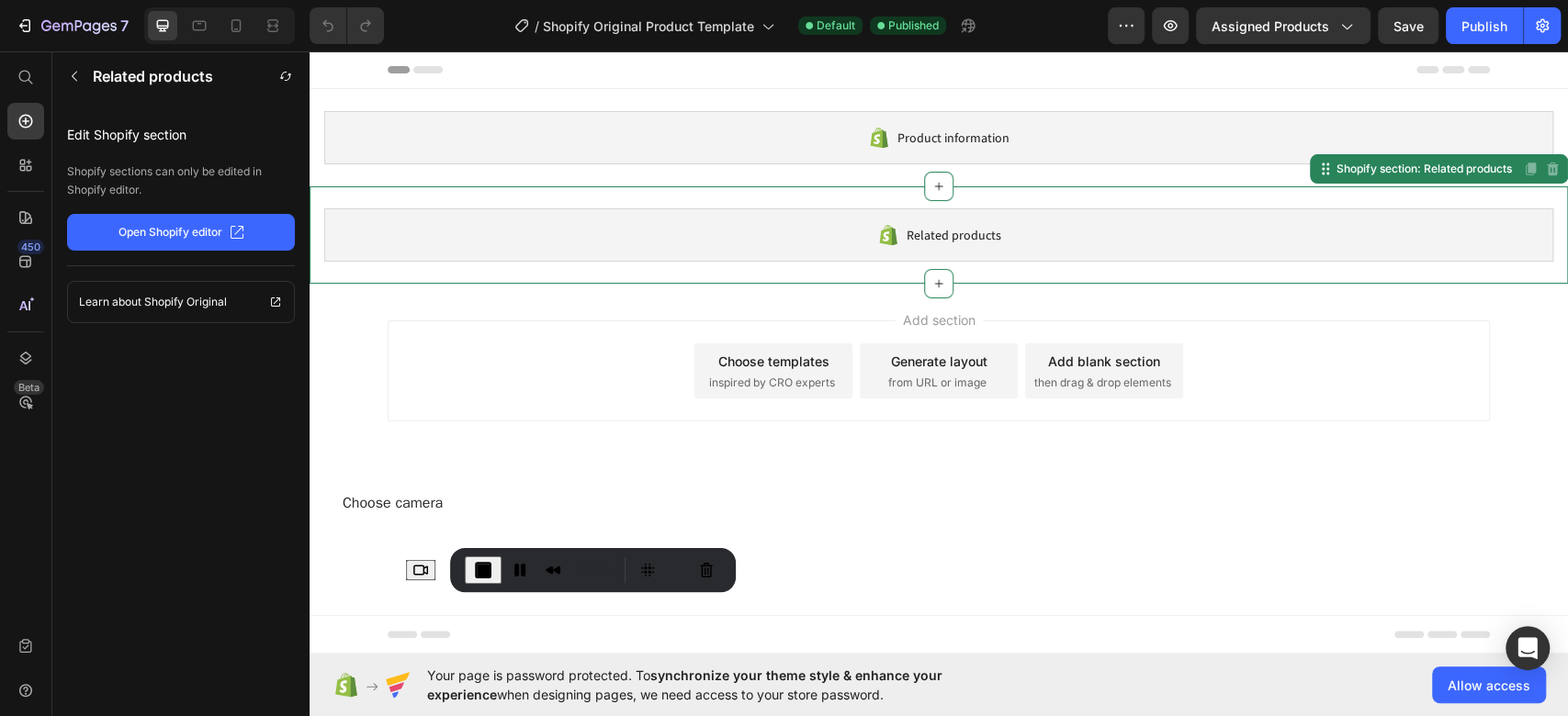 drag, startPoint x: 51, startPoint y: 671, endPoint x: 434, endPoint y: 564, distance: 397.67 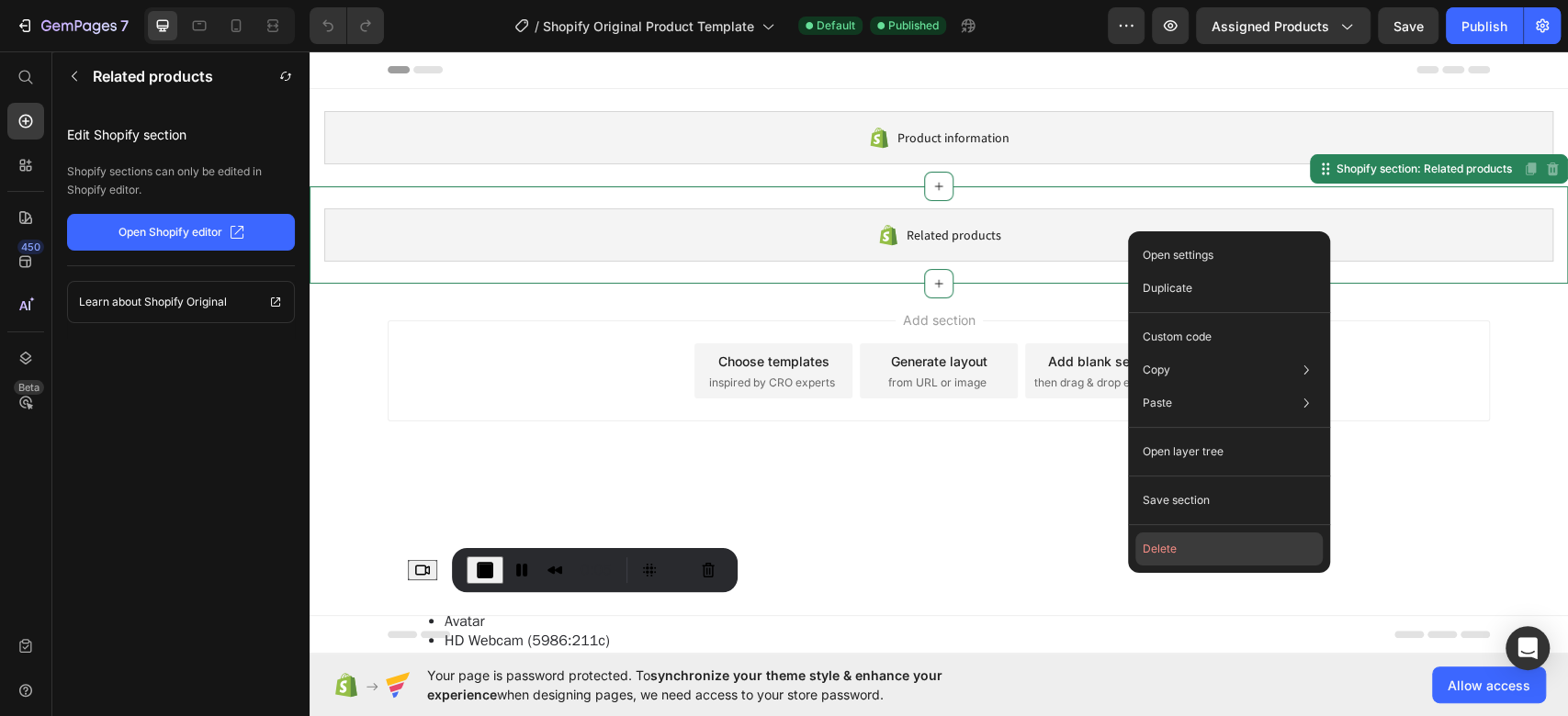 click on "Delete" 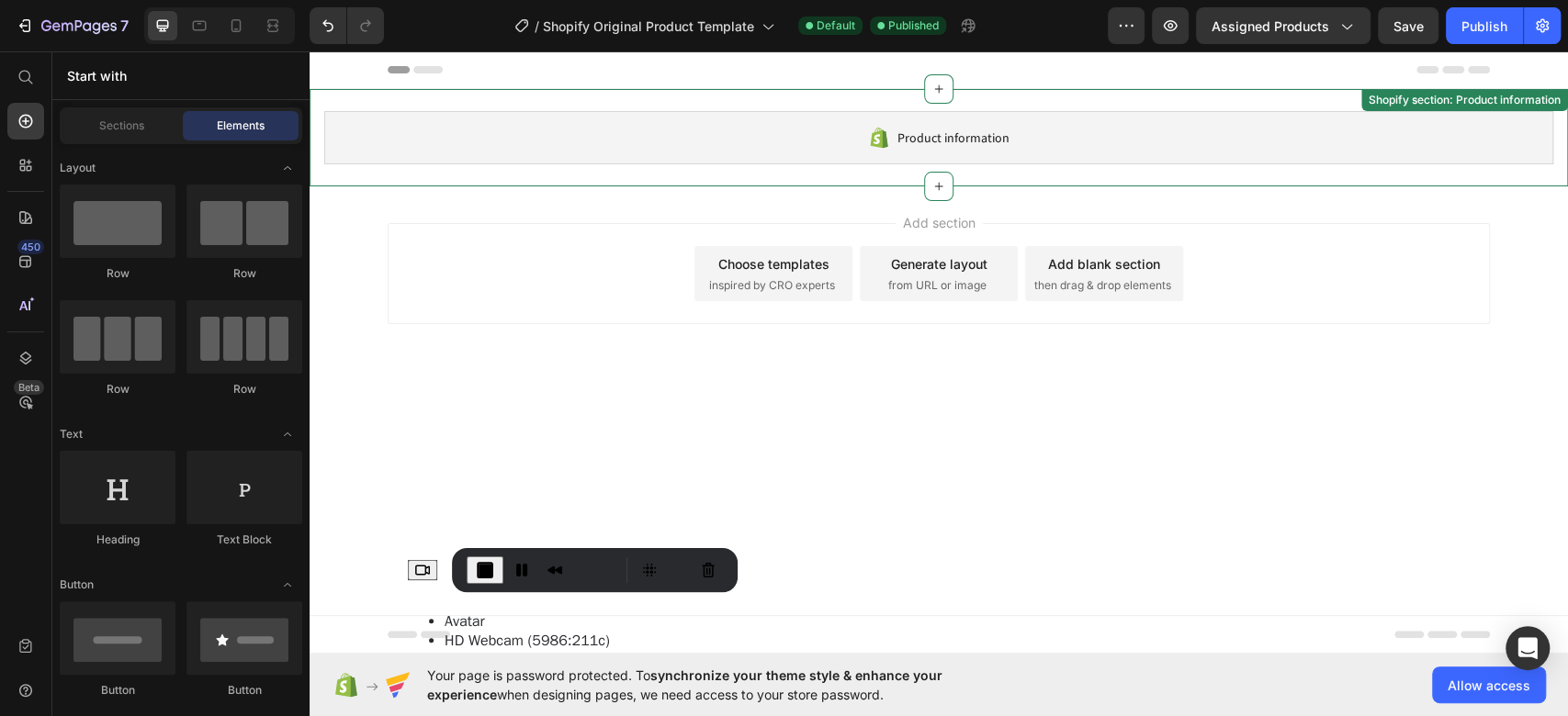 click on "Product information" at bounding box center (939, 138) 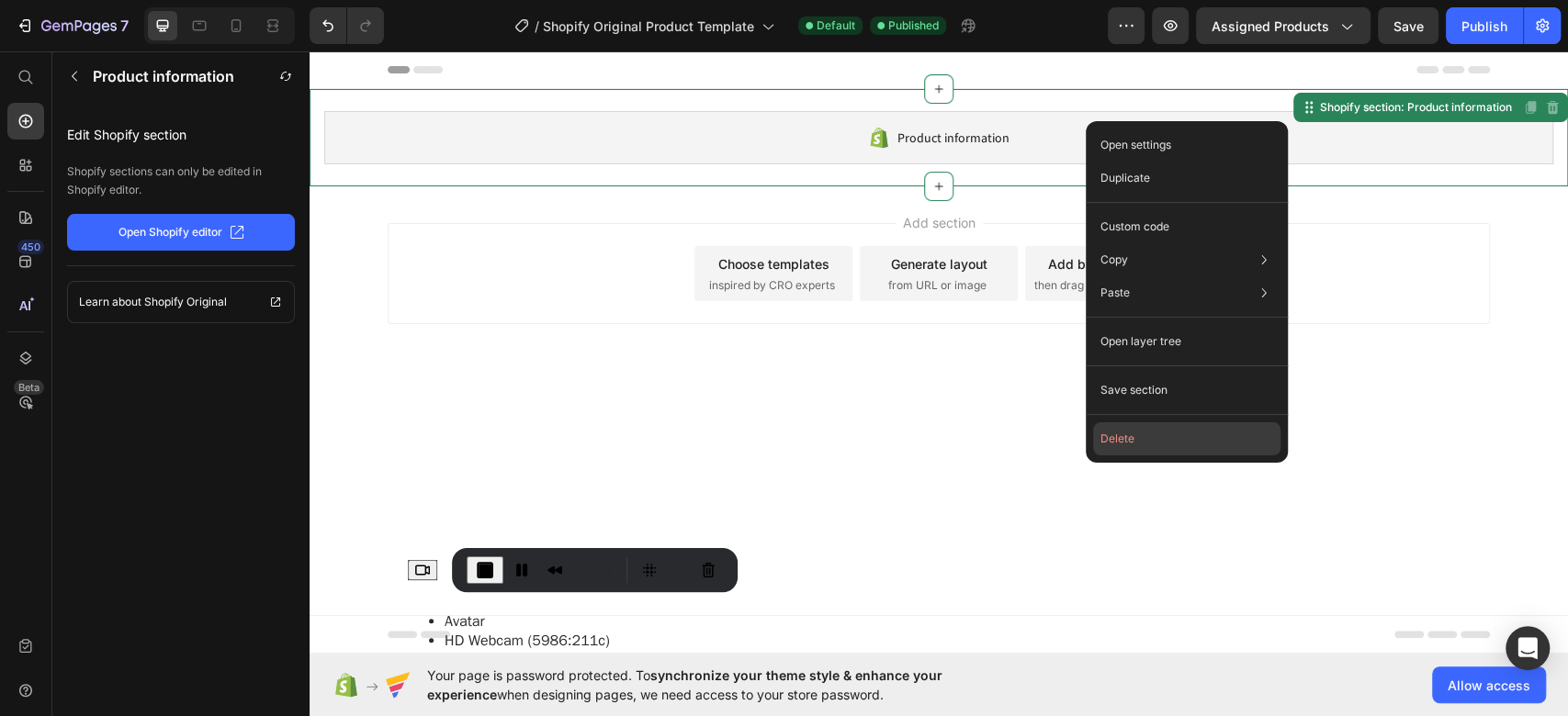 click on "Delete" 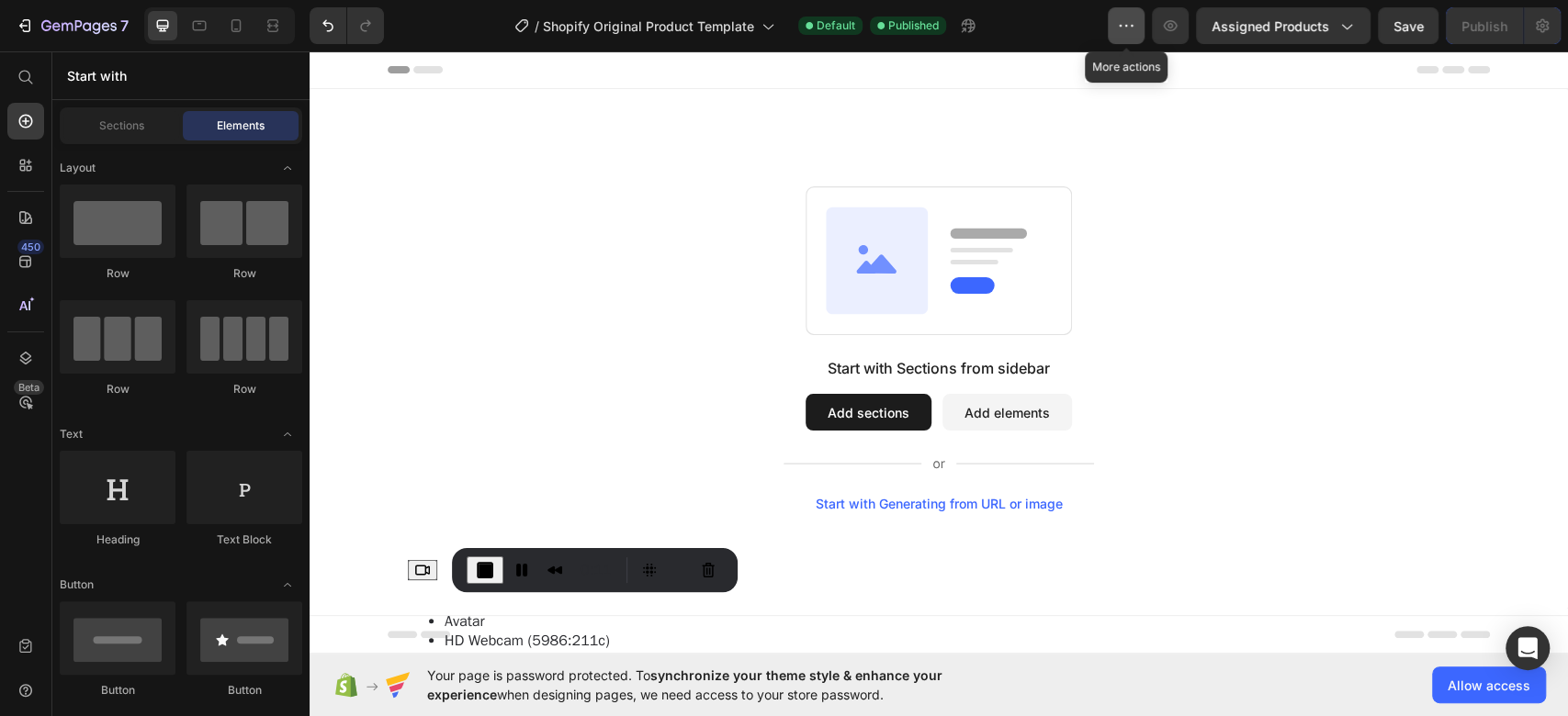 click 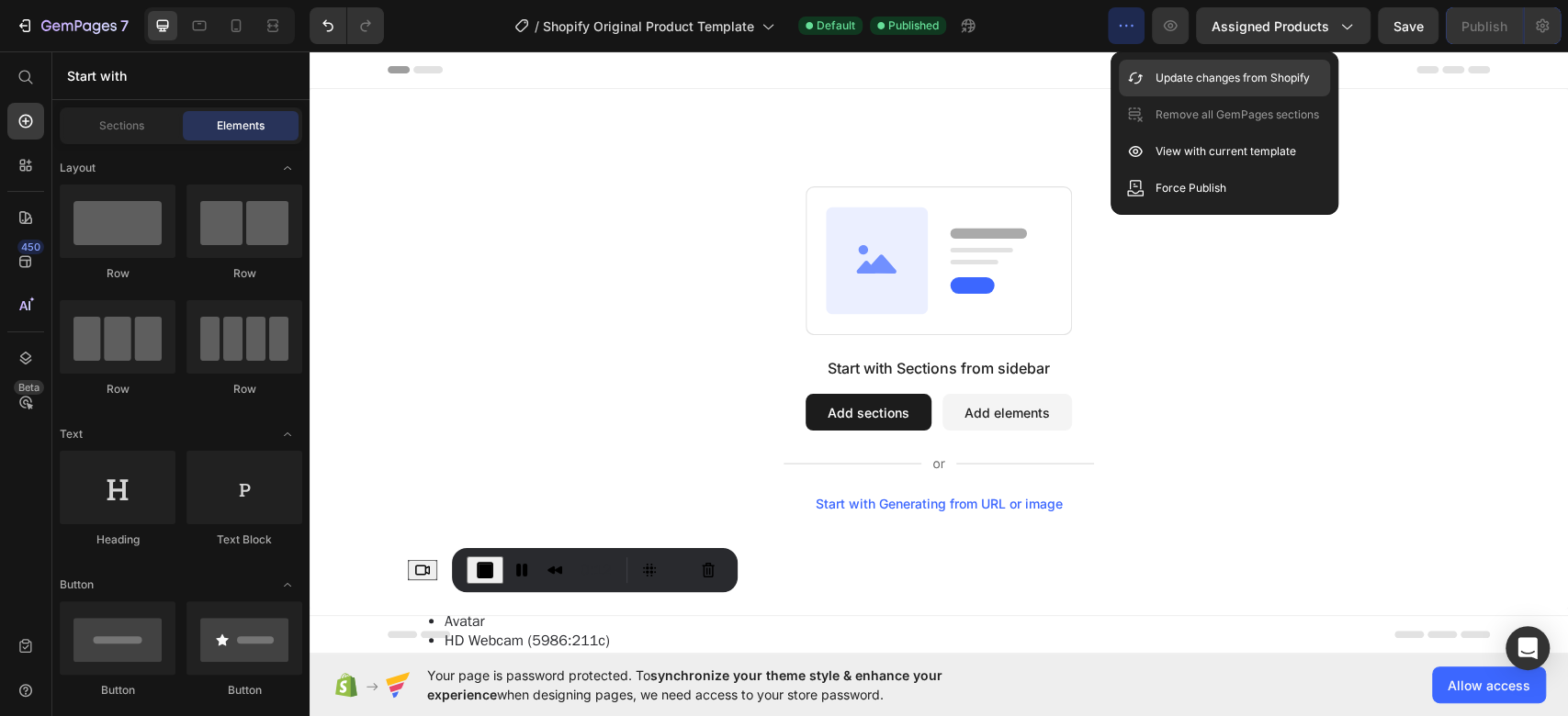 click on "Update changes from Shopify" 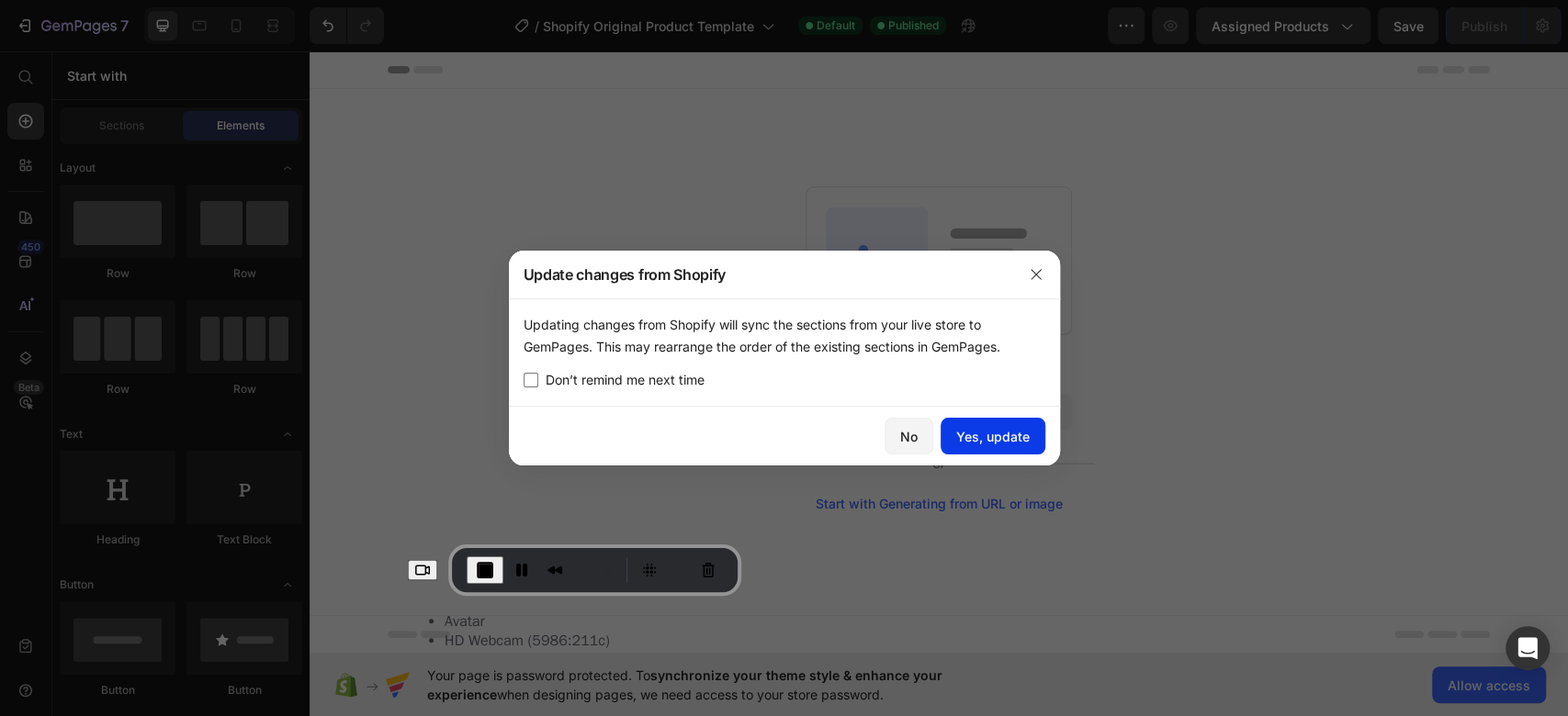click on "Yes, update" at bounding box center (993, 436) 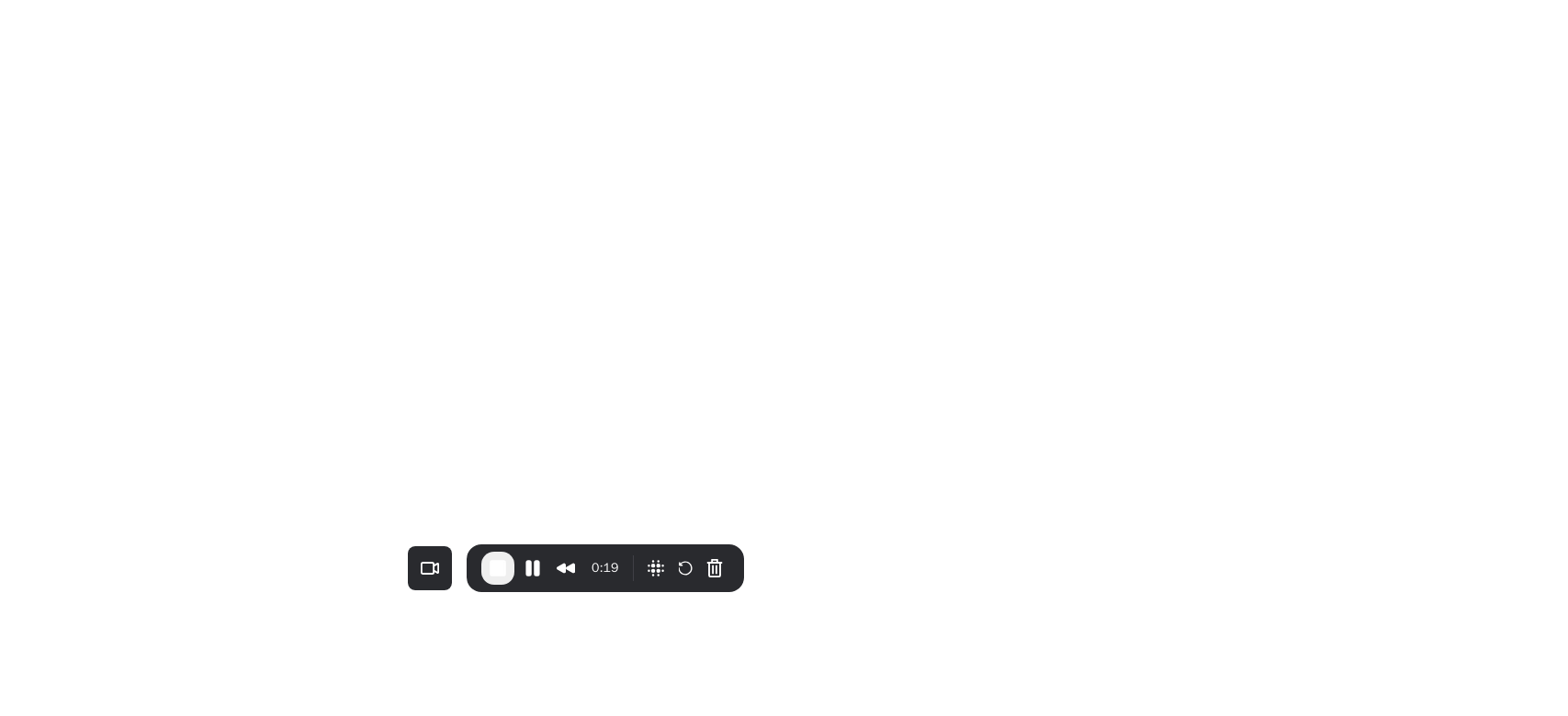 scroll, scrollTop: 0, scrollLeft: 0, axis: both 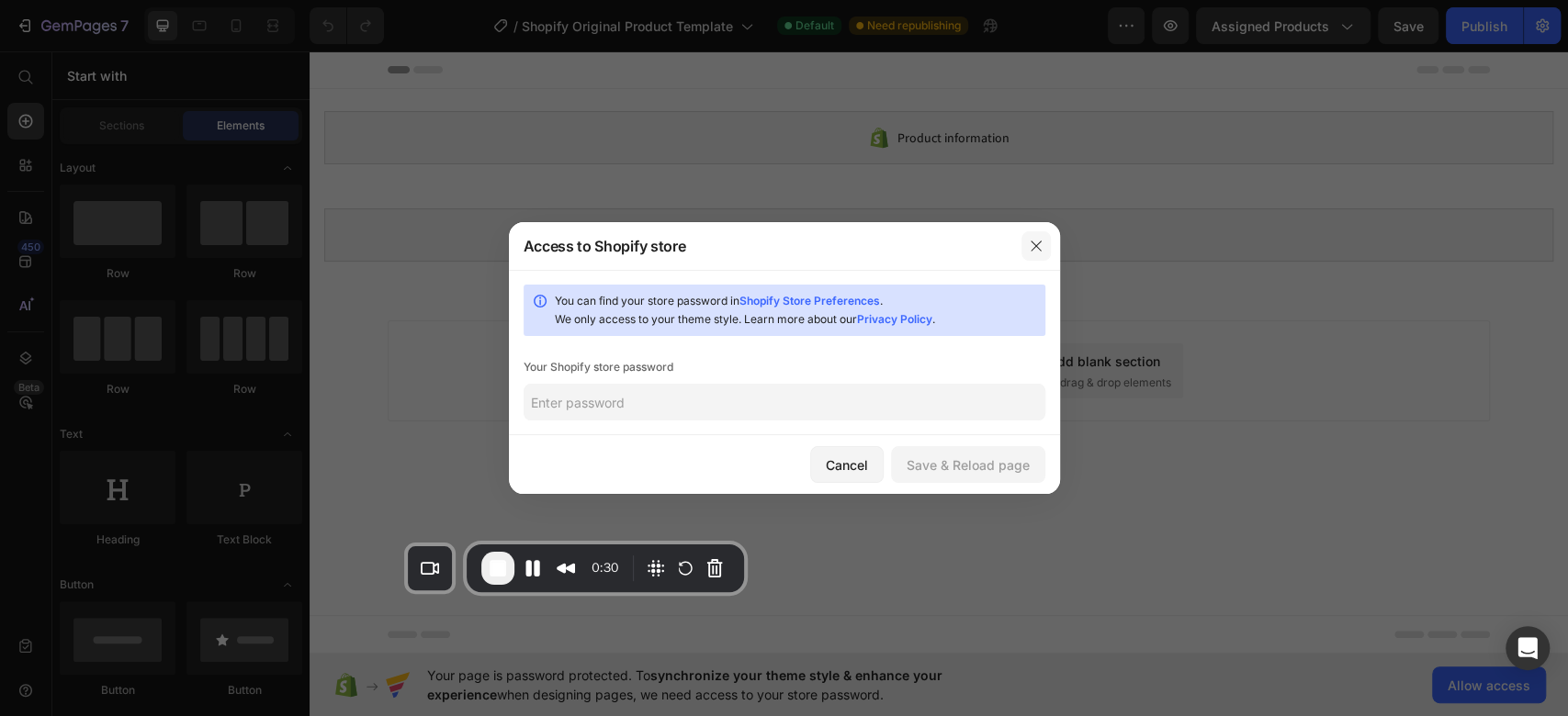 click 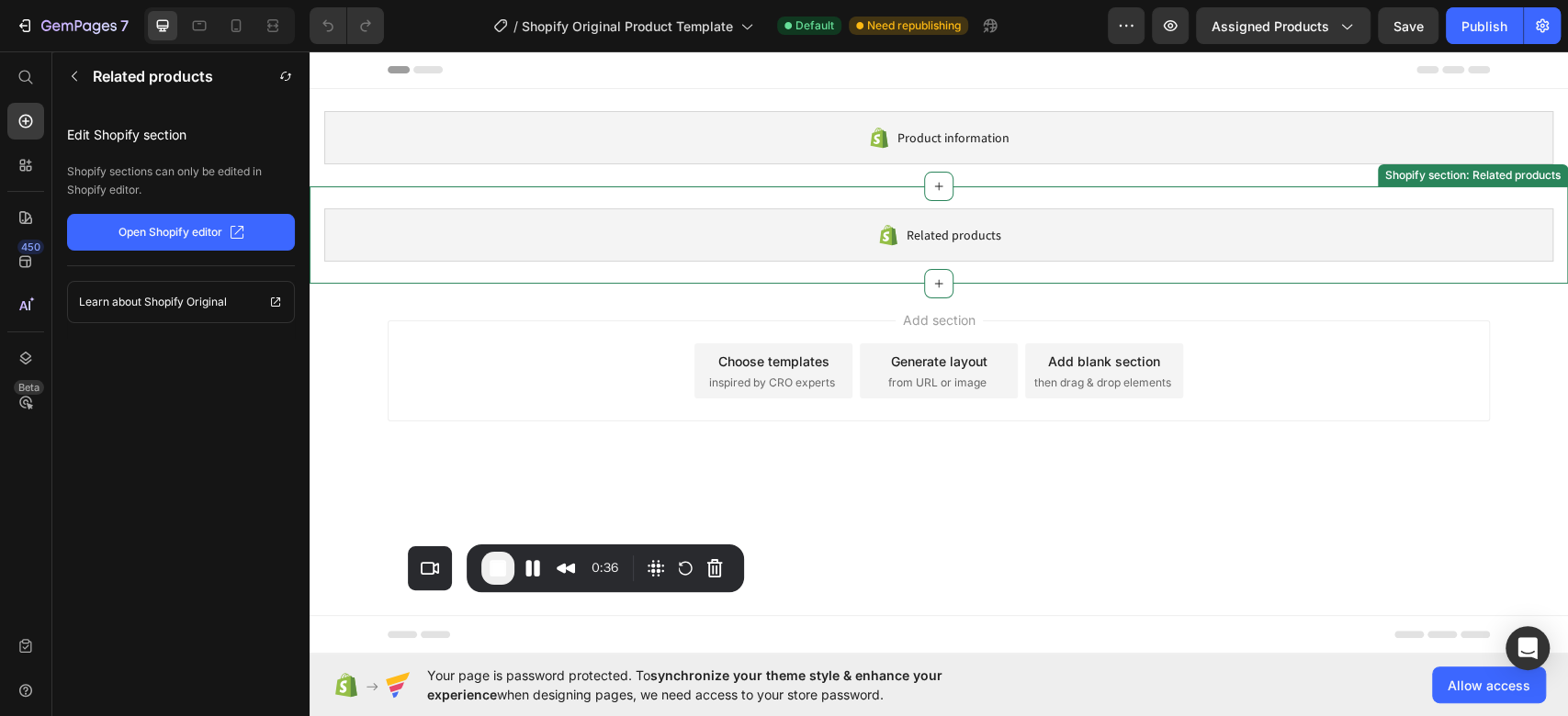 click on "Related products" at bounding box center (939, 235) 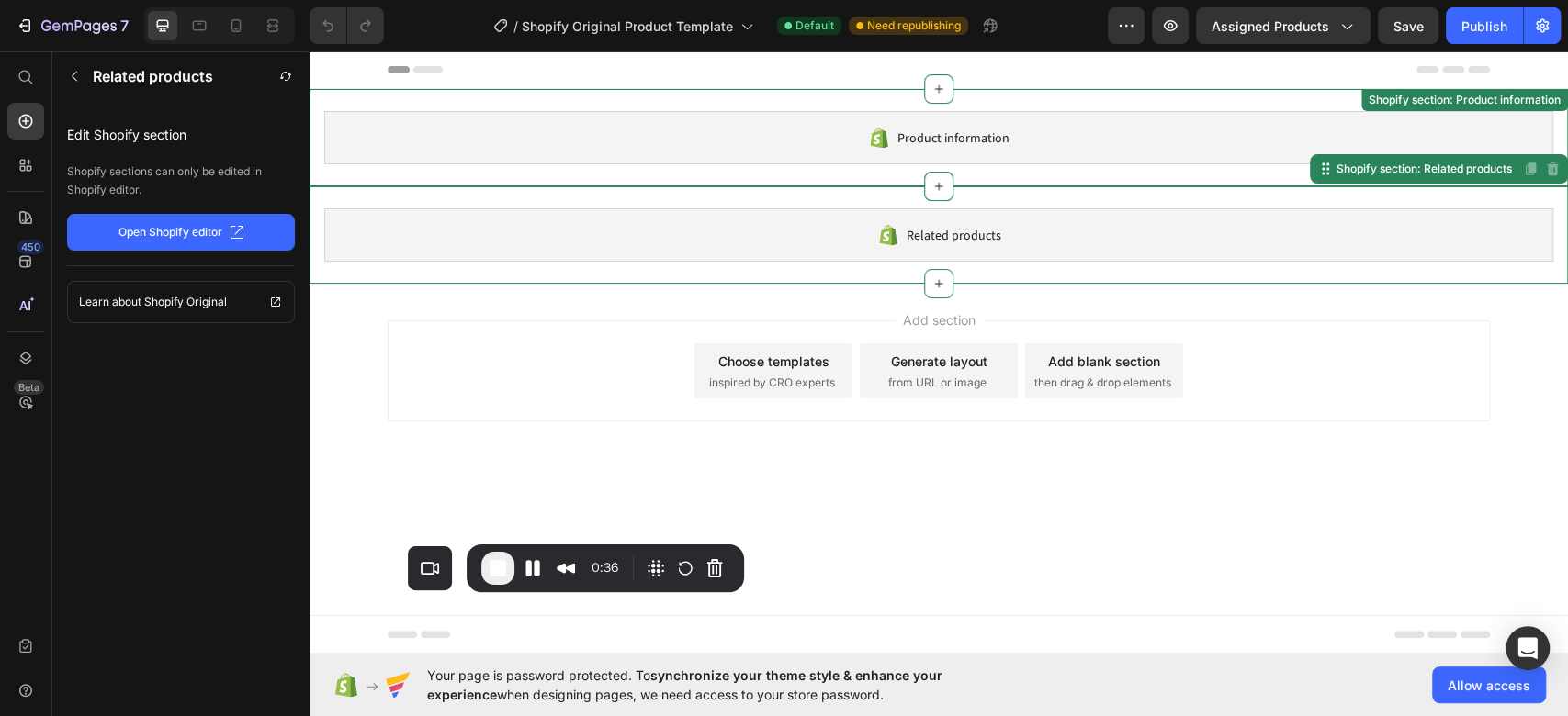 click on "Product information" at bounding box center [939, 138] 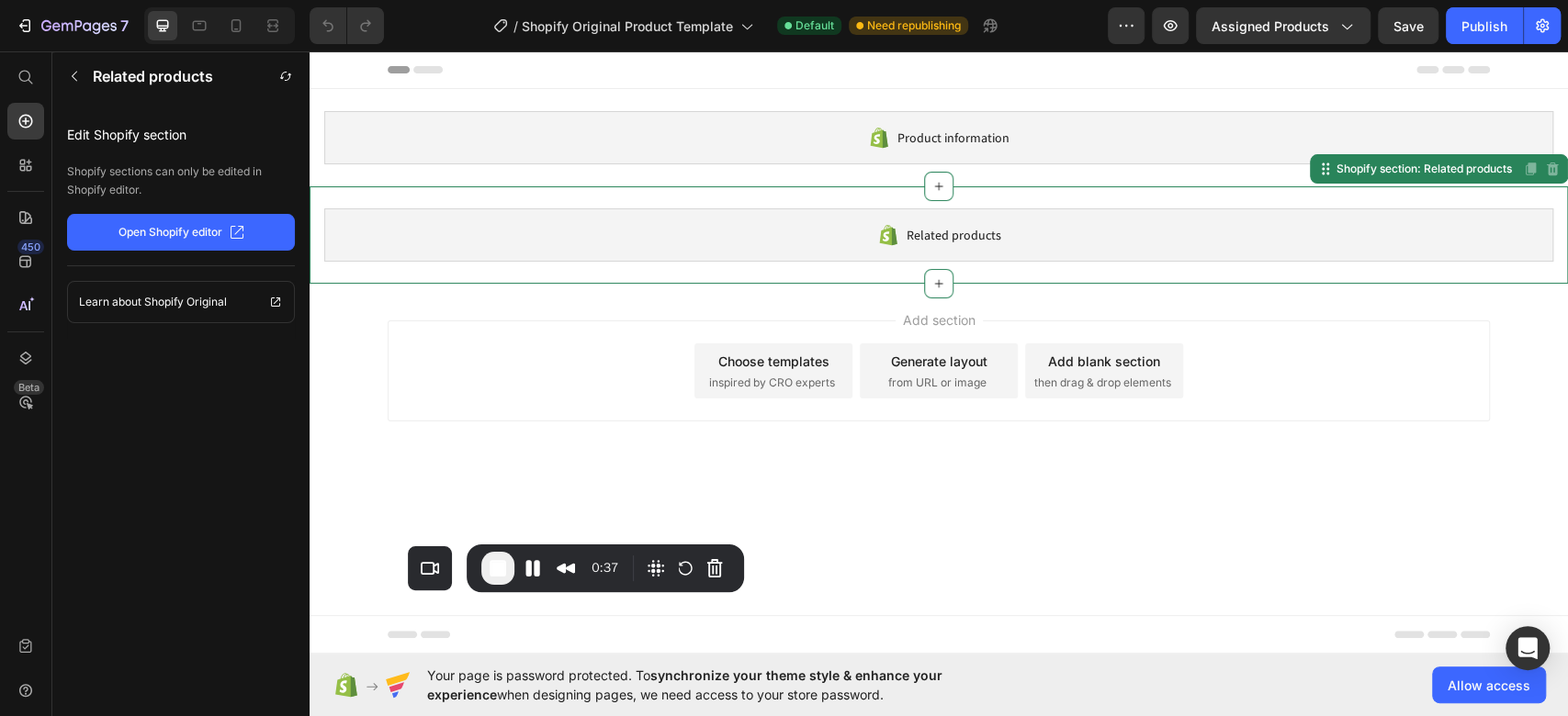 click on "Related products" at bounding box center [939, 235] 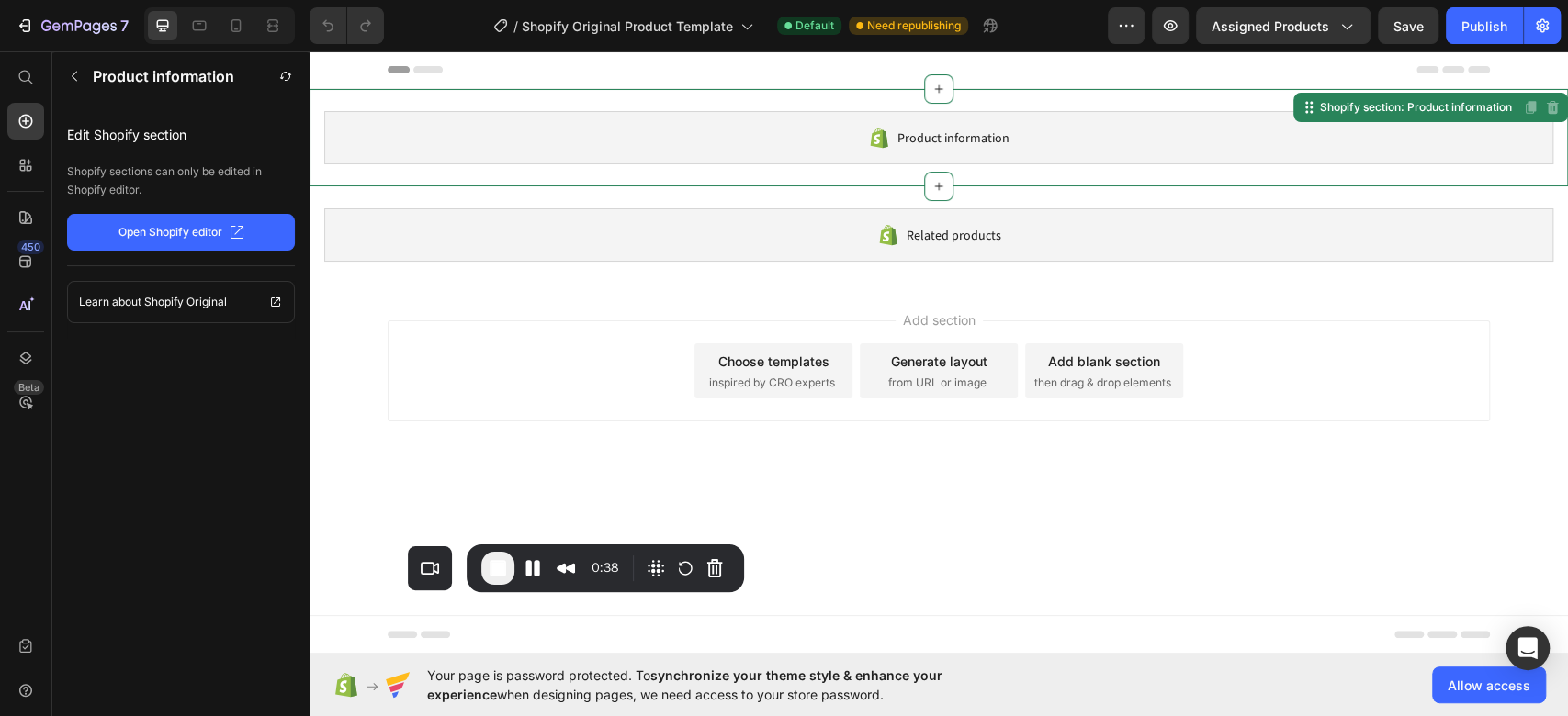 click on "Product information" at bounding box center (939, 138) 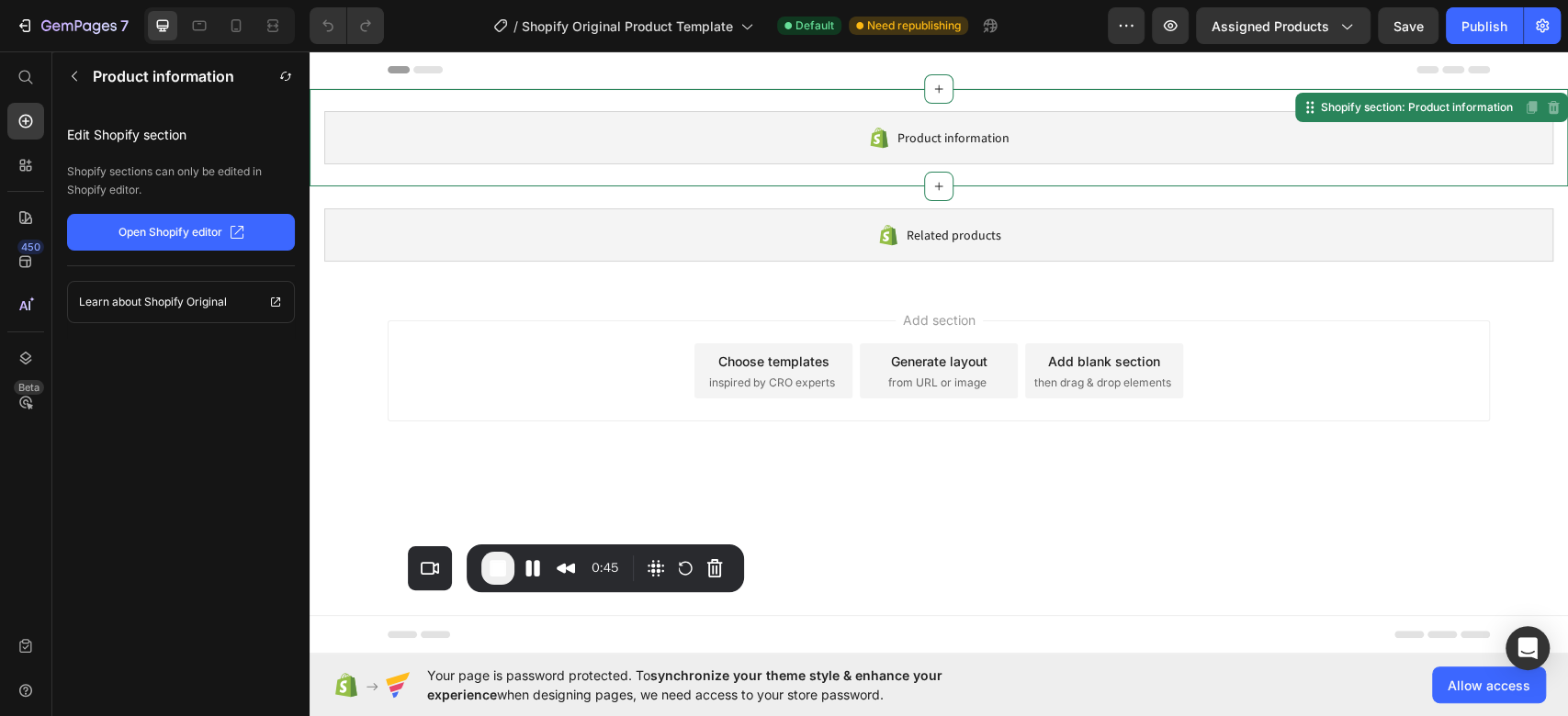 click on "Product information" at bounding box center [939, 138] 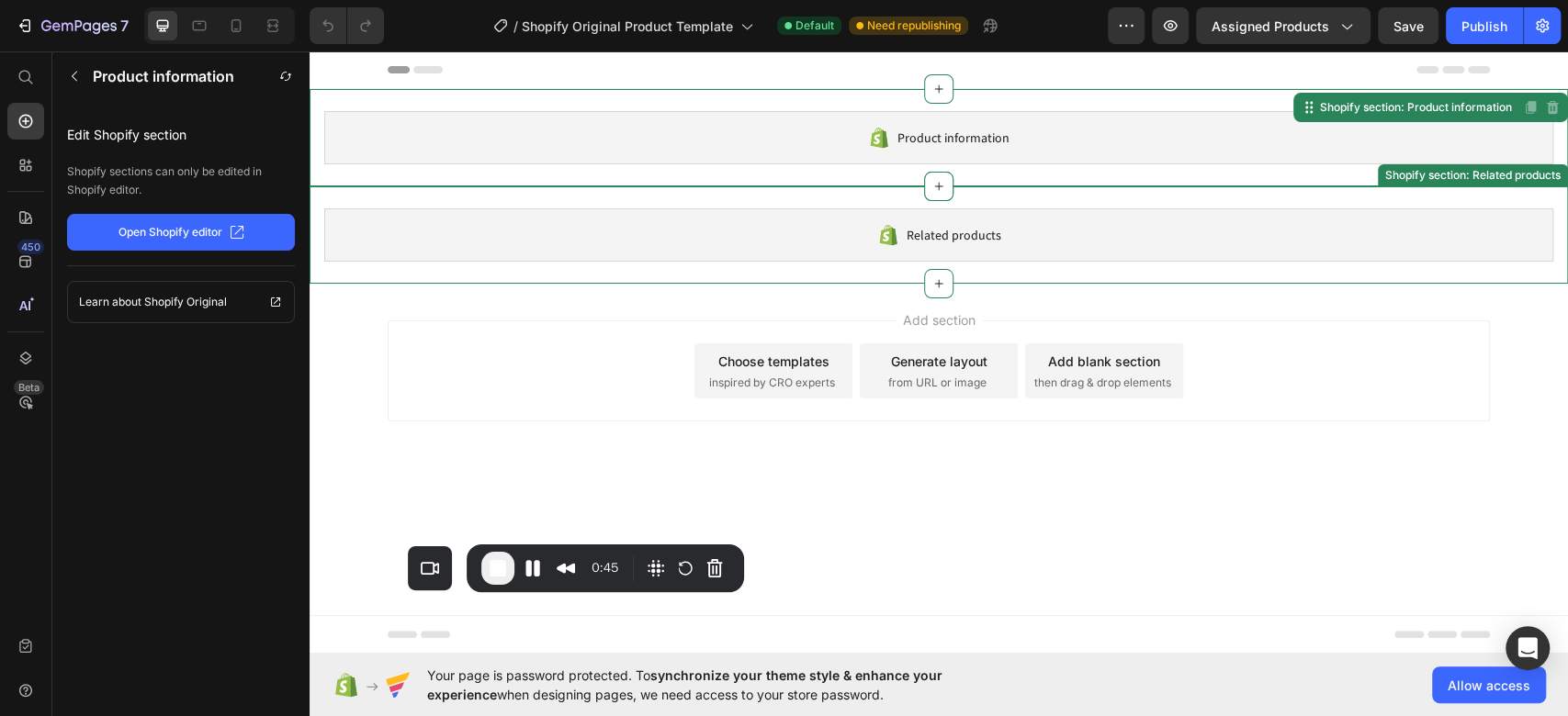 click on "Related products" at bounding box center (939, 235) 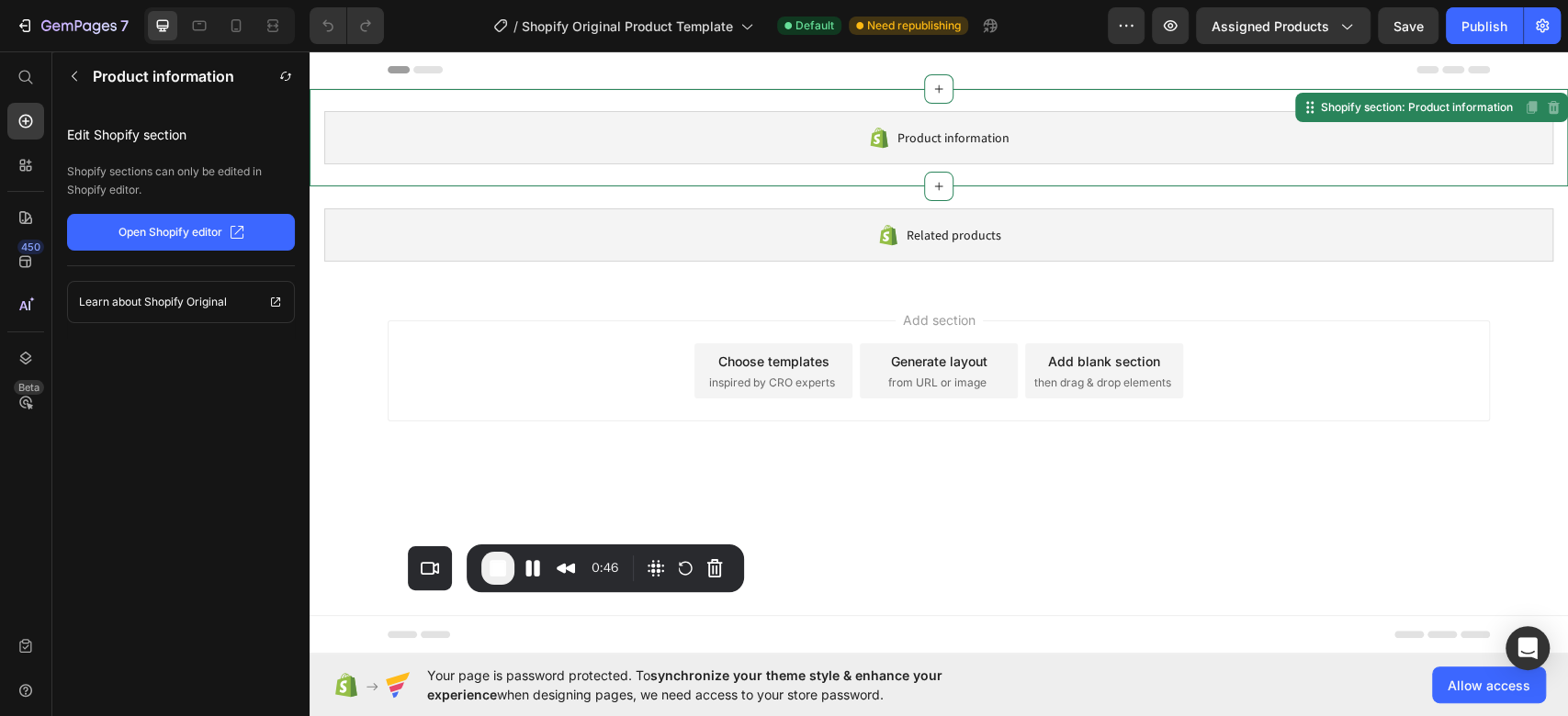 click on "Product information" at bounding box center [939, 138] 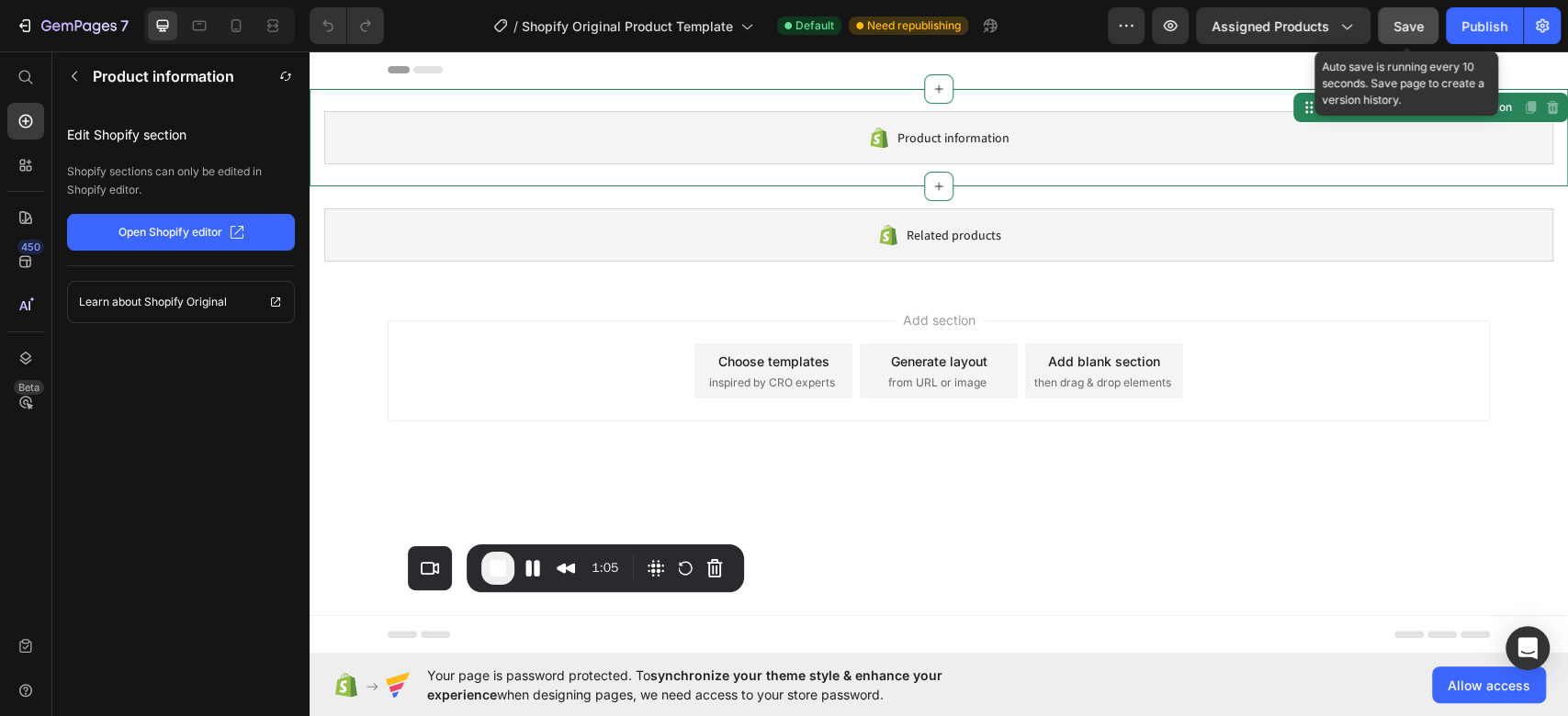 click on "Save" at bounding box center [1408, 26] 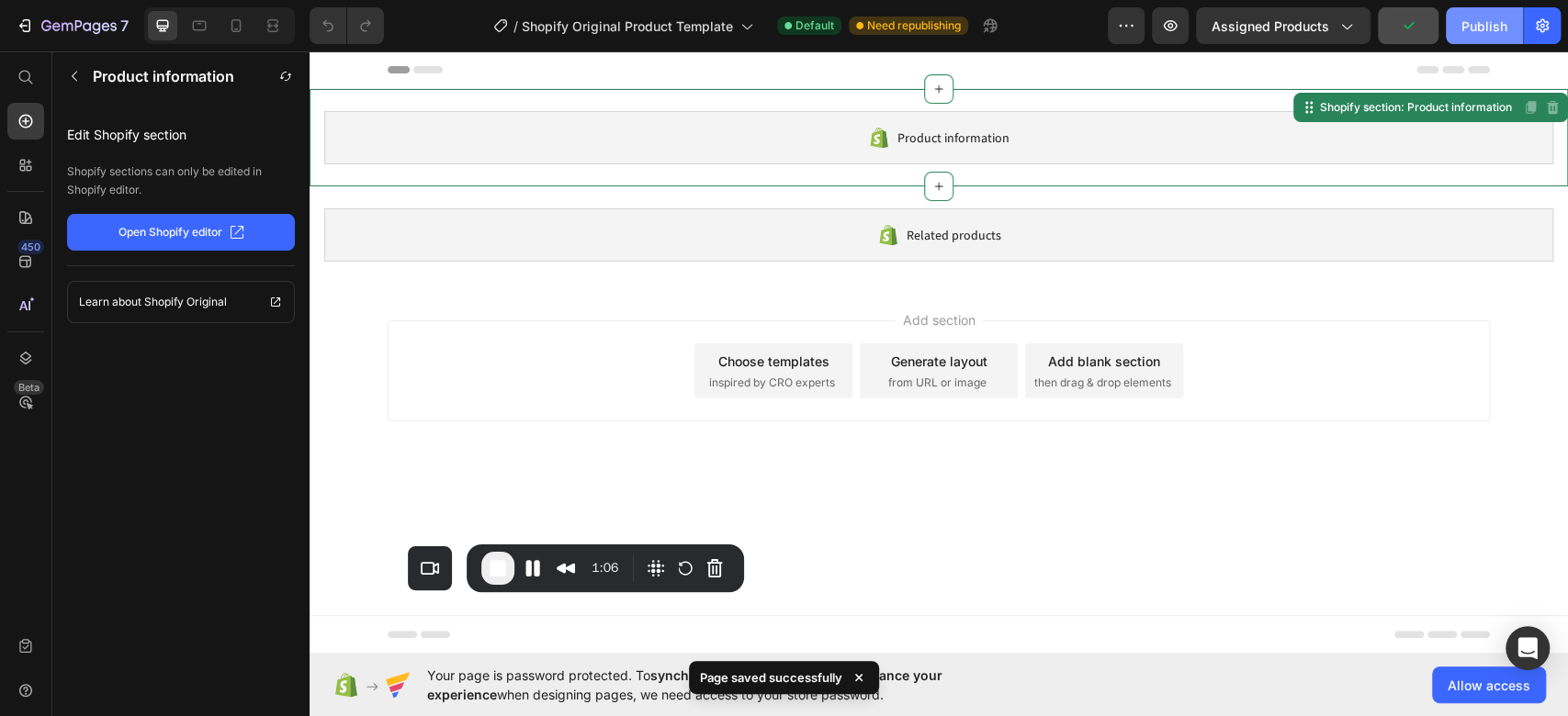 click on "Publish" at bounding box center (1484, 26) 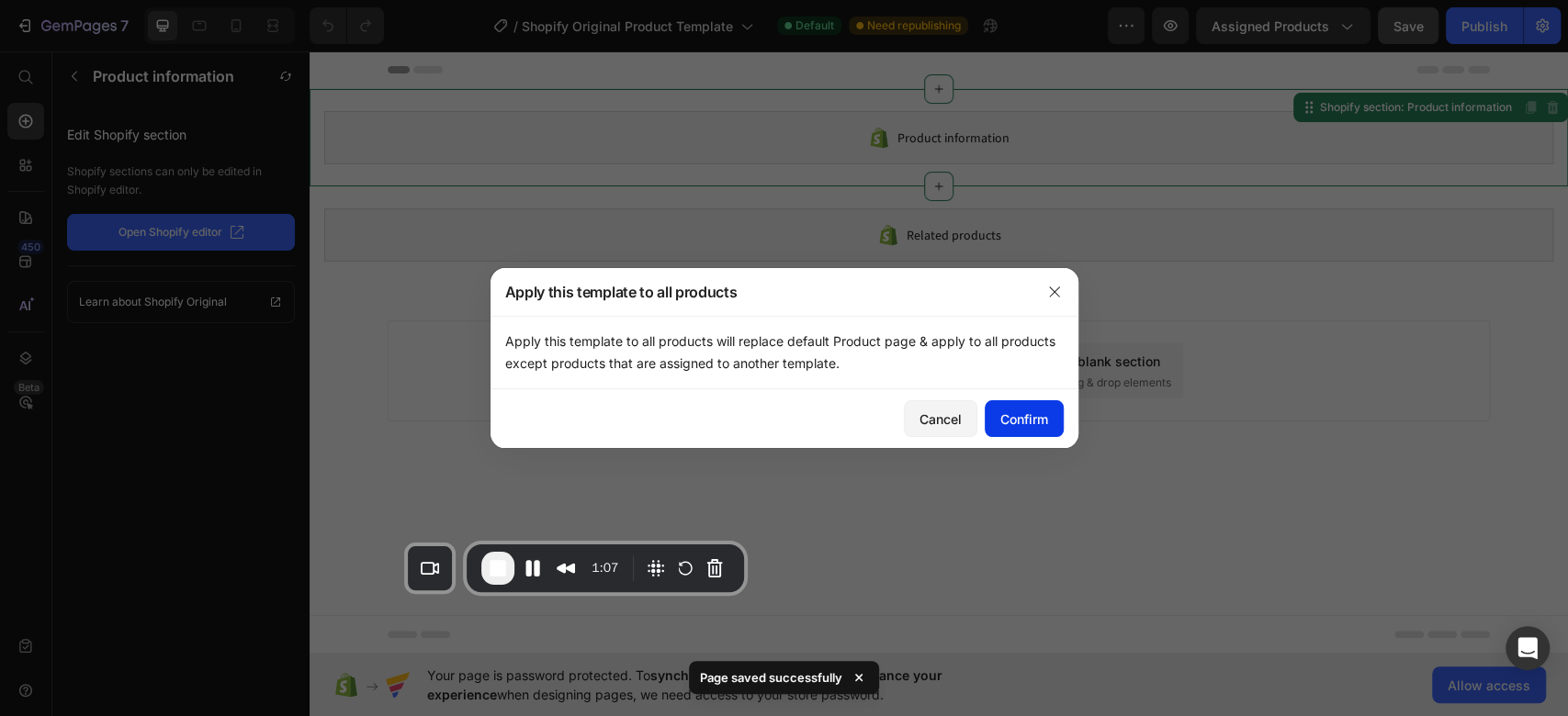 click on "Confirm" at bounding box center (1024, 419) 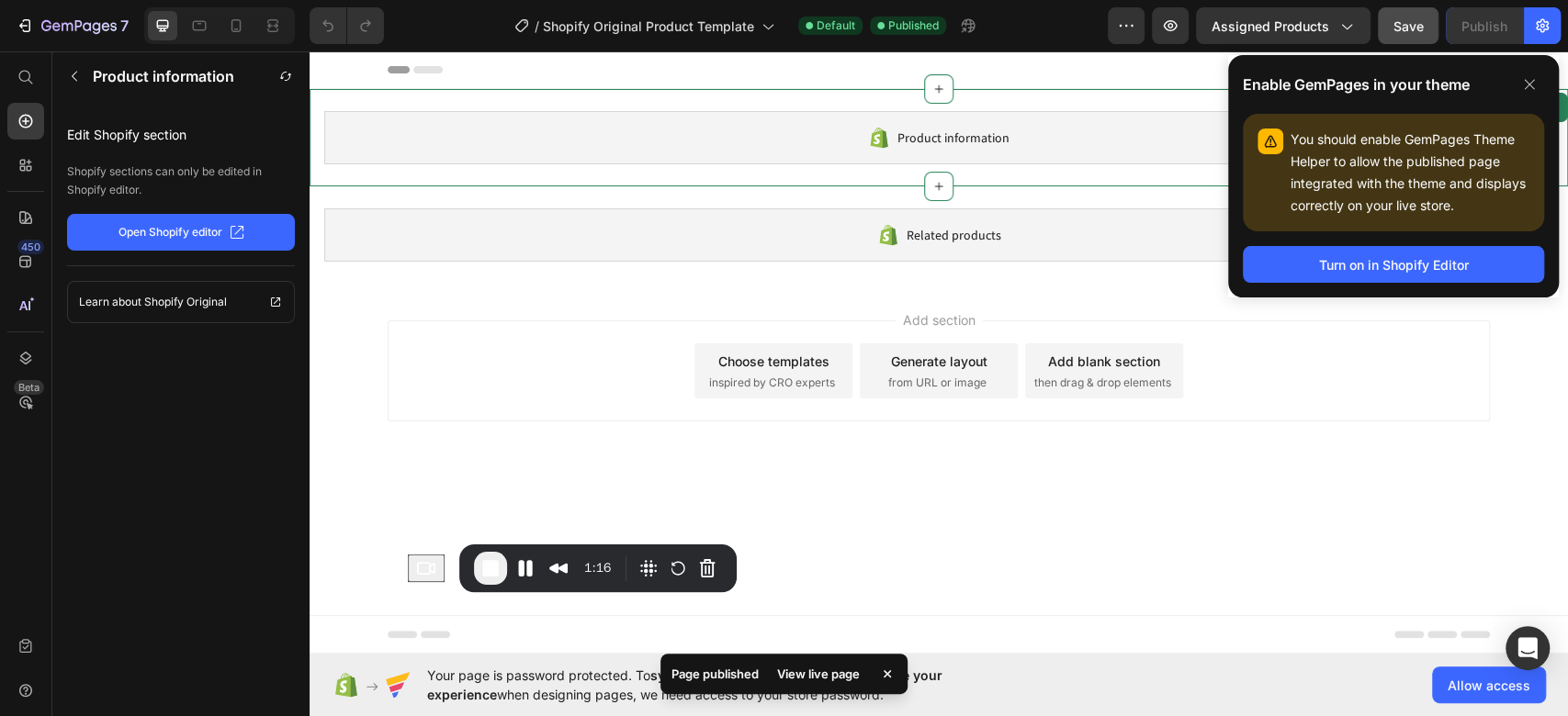 click on "Add section Choose templates inspired by CRO experts Generate layout from URL or image Add blank section then drag & drop elements" at bounding box center (939, 375) 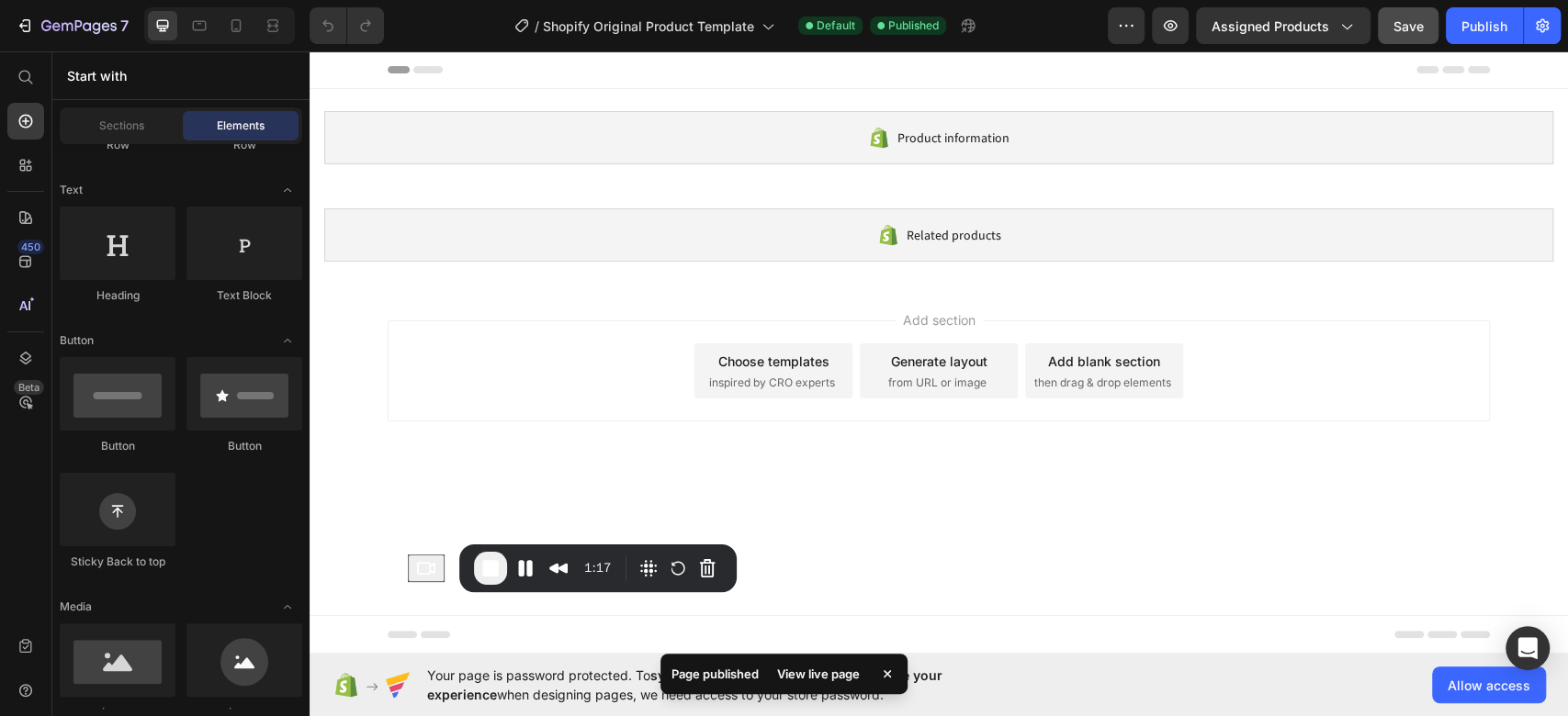 scroll, scrollTop: 0, scrollLeft: 0, axis: both 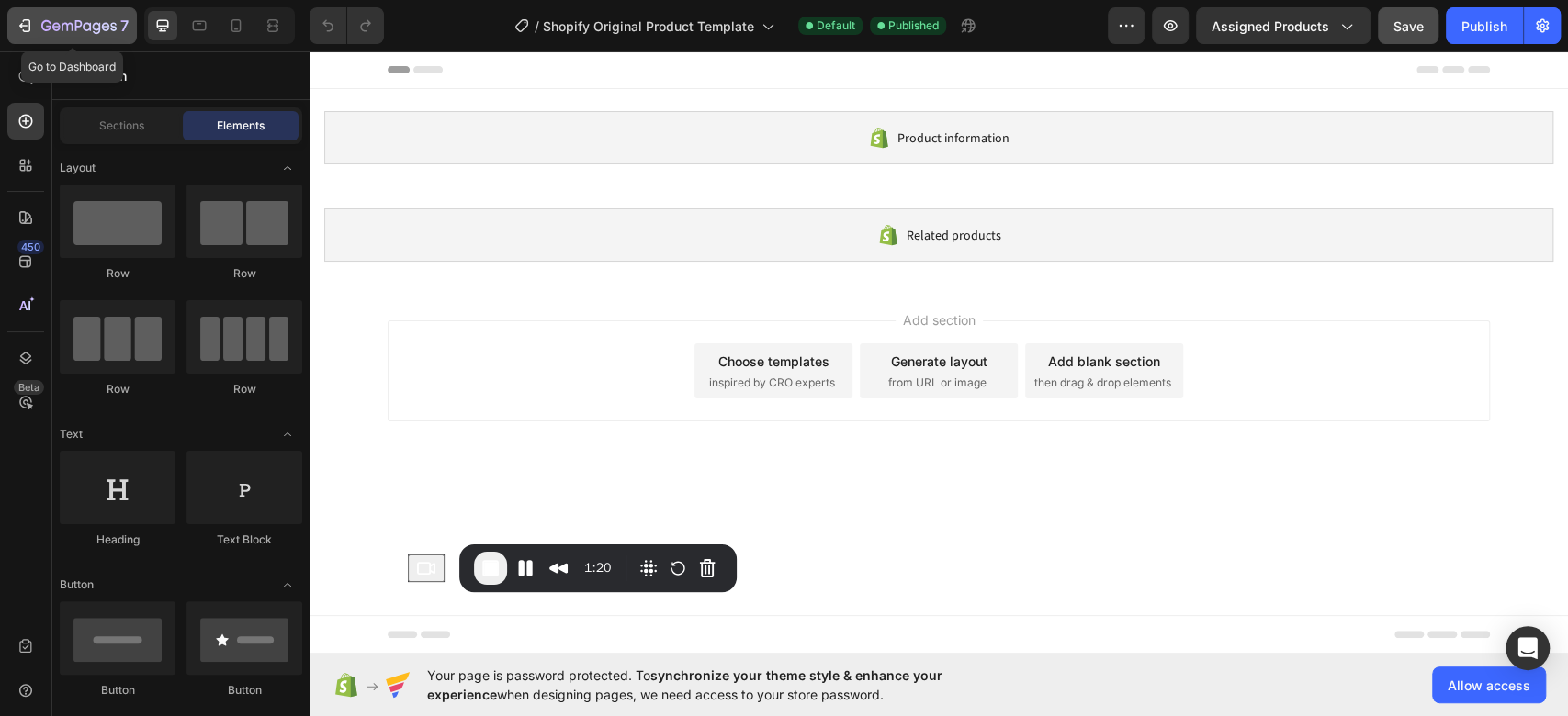 click on "7" at bounding box center (72, 26) 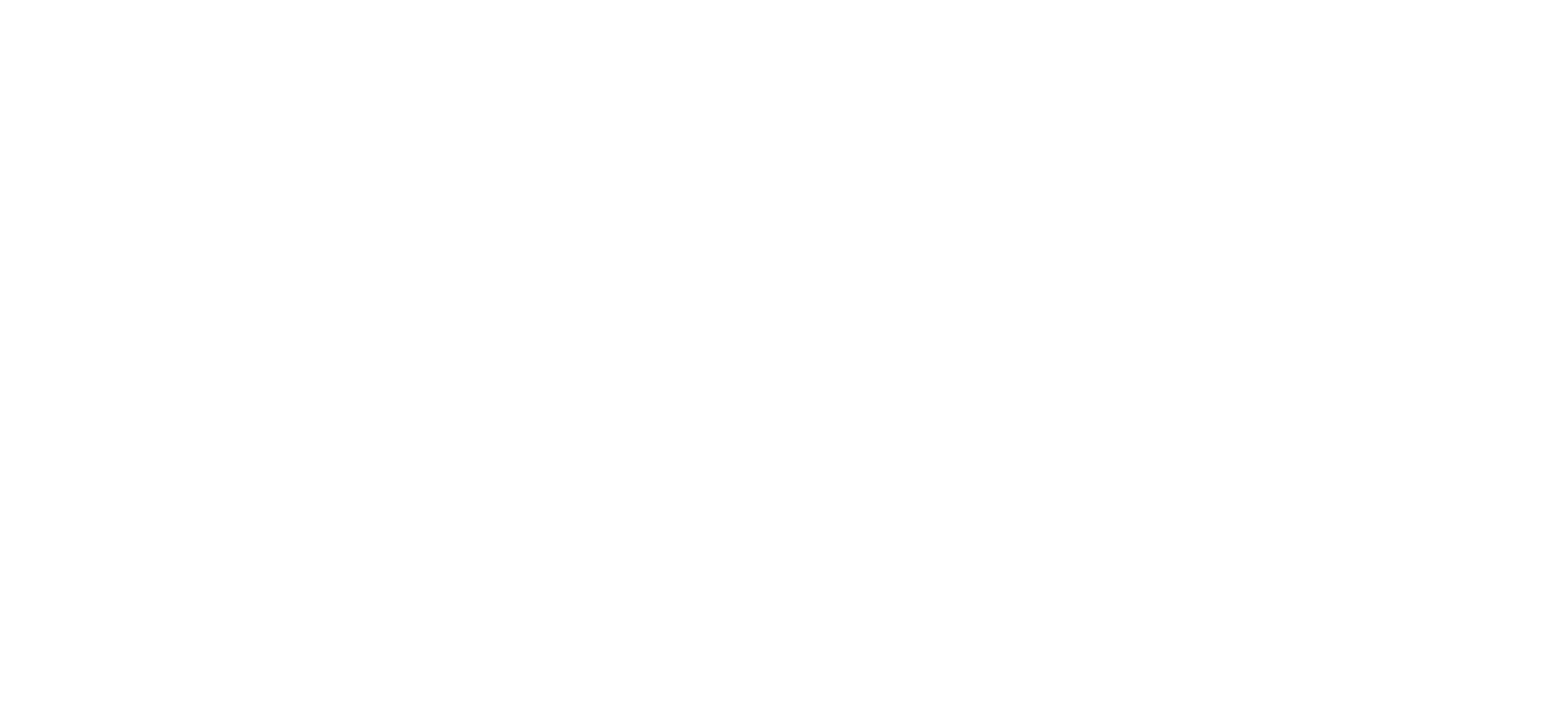 scroll, scrollTop: 0, scrollLeft: 0, axis: both 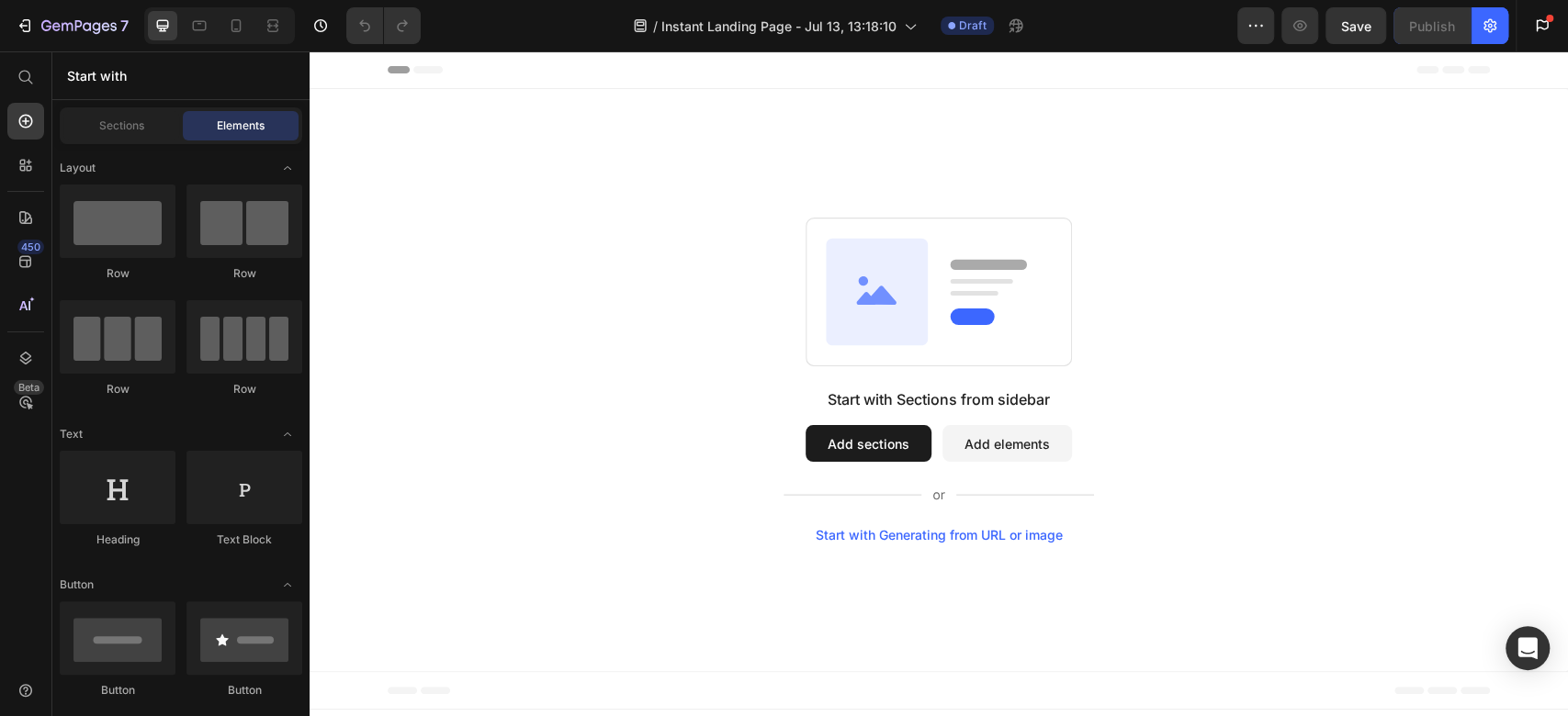 click on "Start with Generating from URL or image" at bounding box center [939, 535] 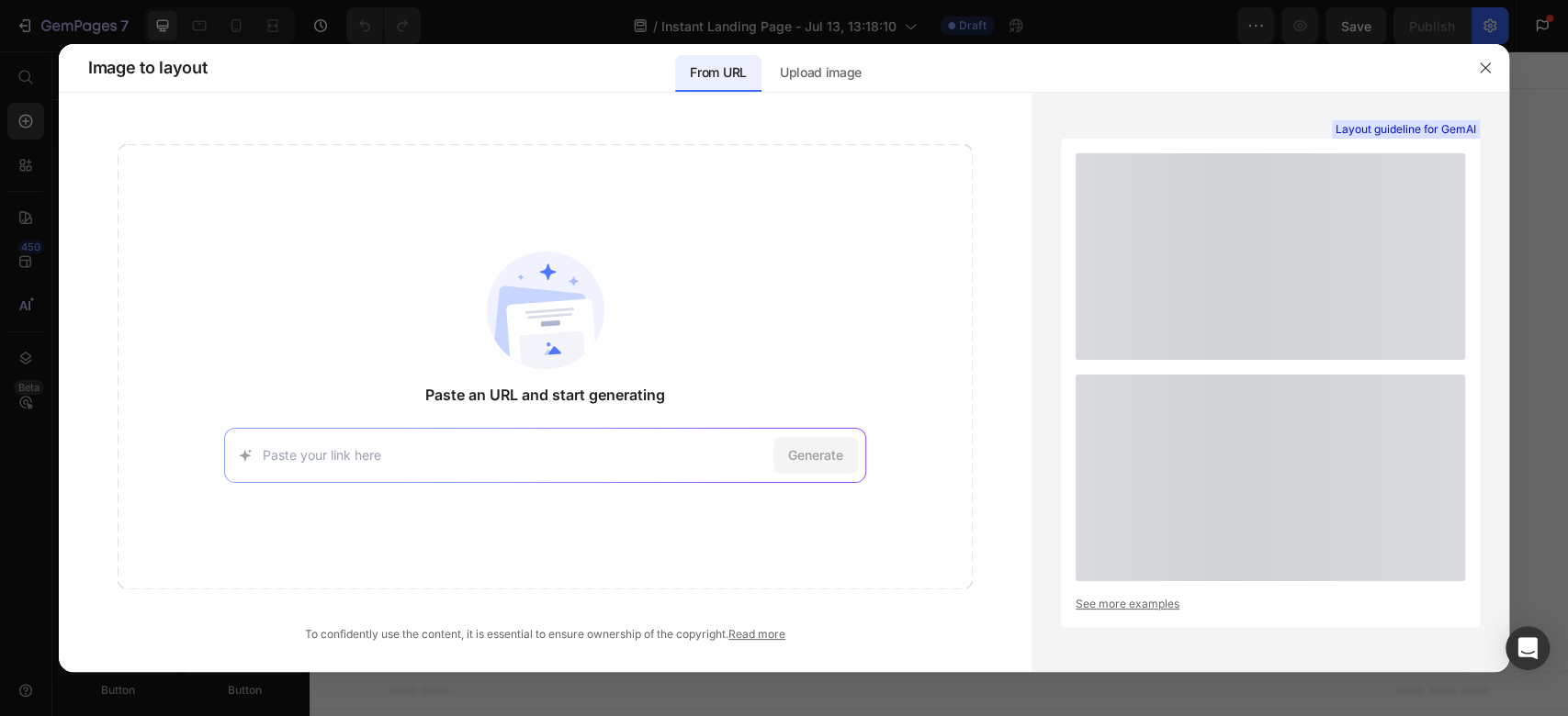 click on "Generate" at bounding box center [545, 455] 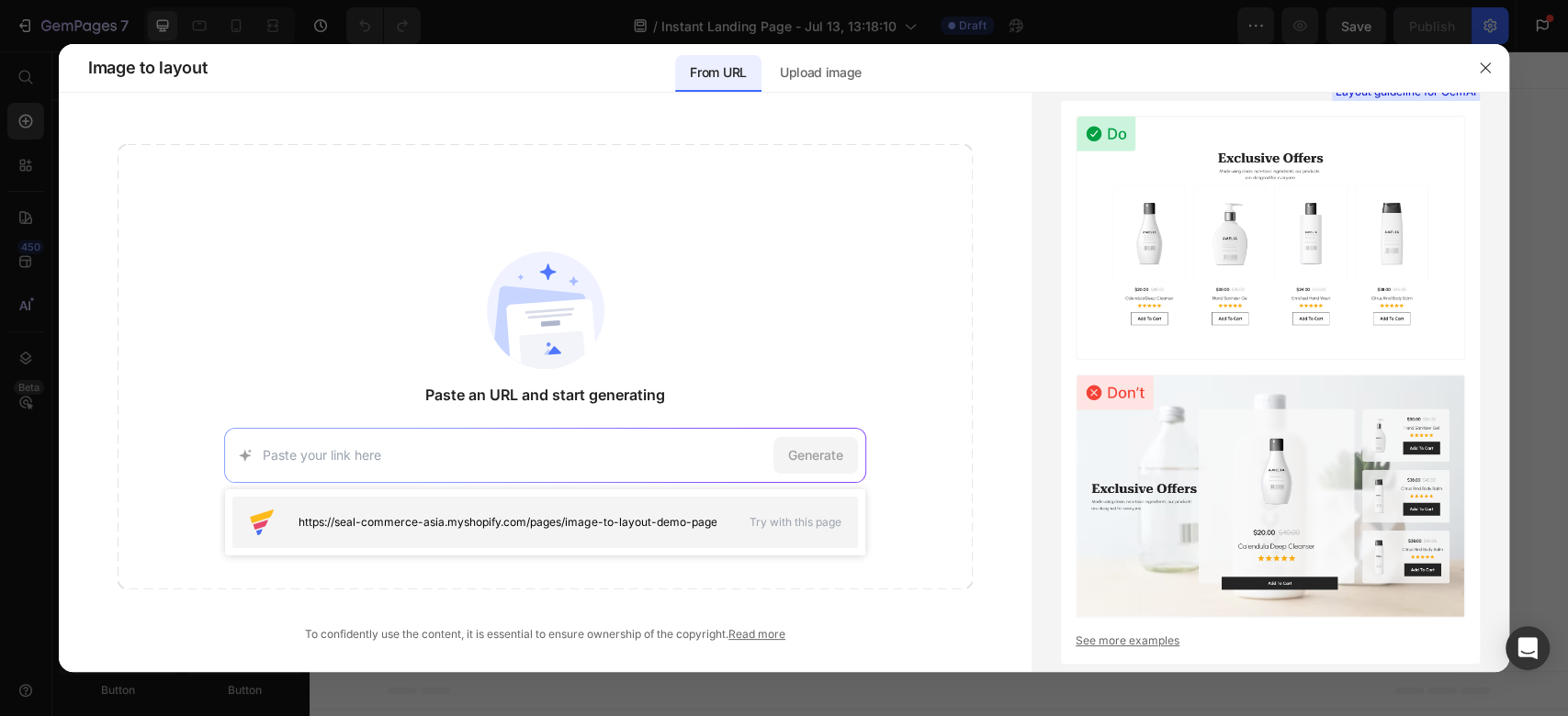click on "https://seal-commerce-asia.myshopify.com/pages/image-to-layout-demo-page" at bounding box center (507, 522) 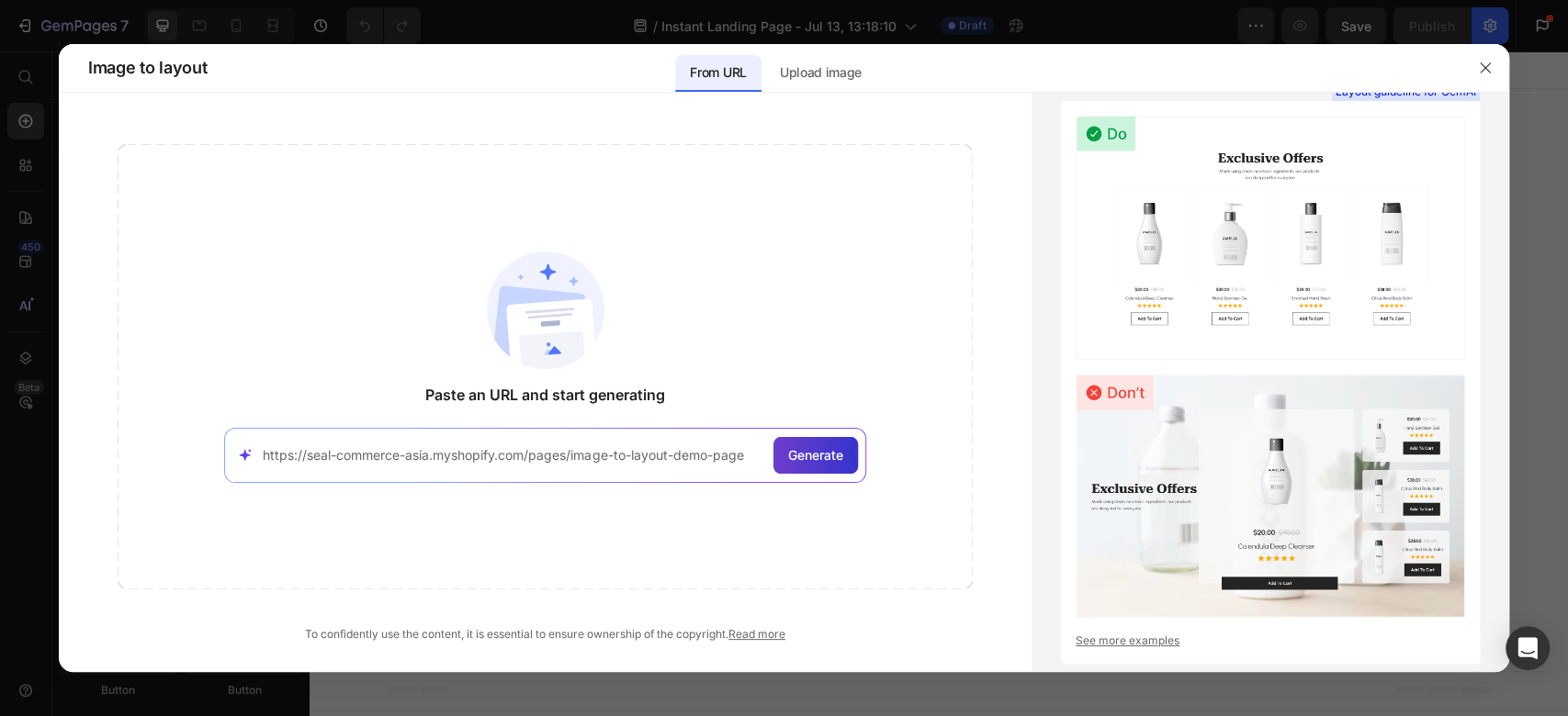 click on "Generate" 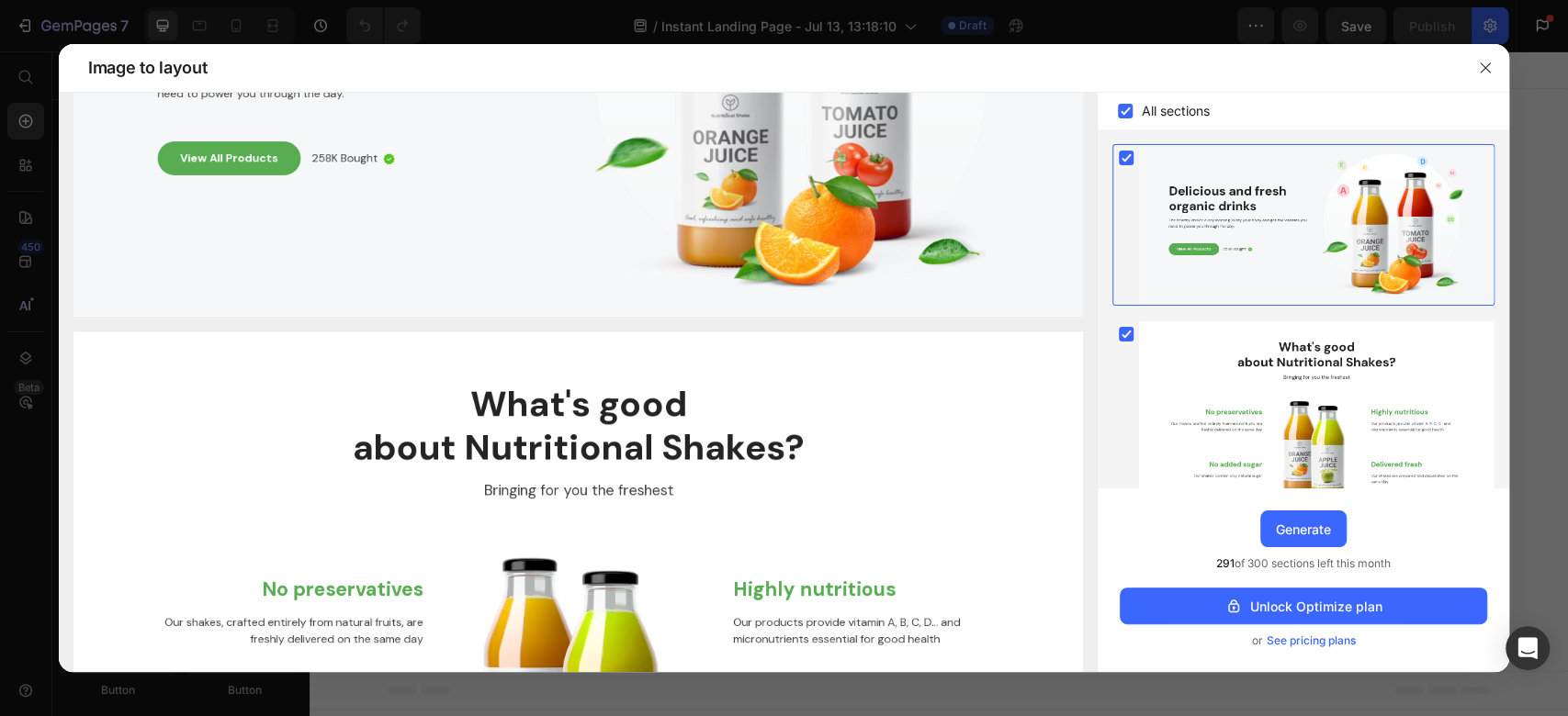 scroll, scrollTop: 367, scrollLeft: 0, axis: vertical 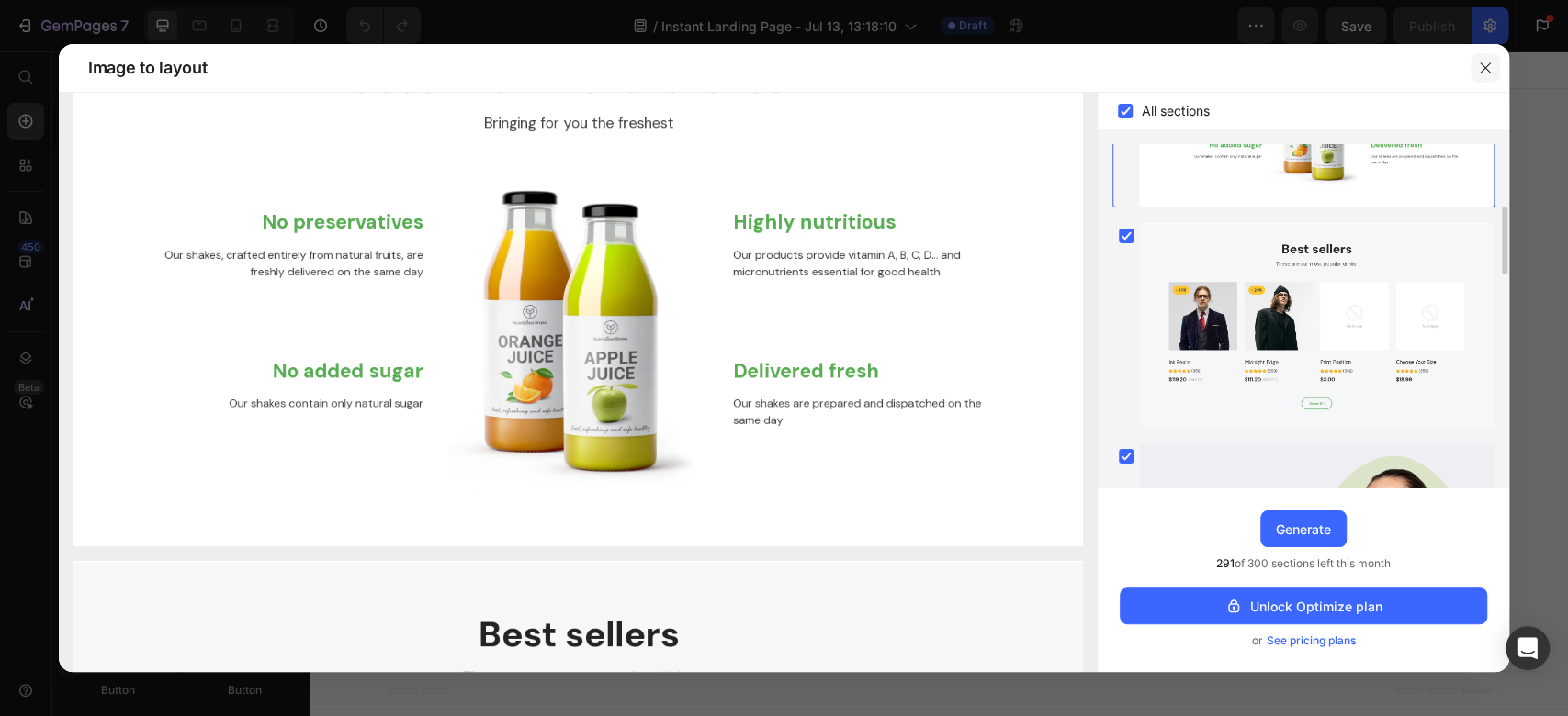 click at bounding box center (1485, 68) 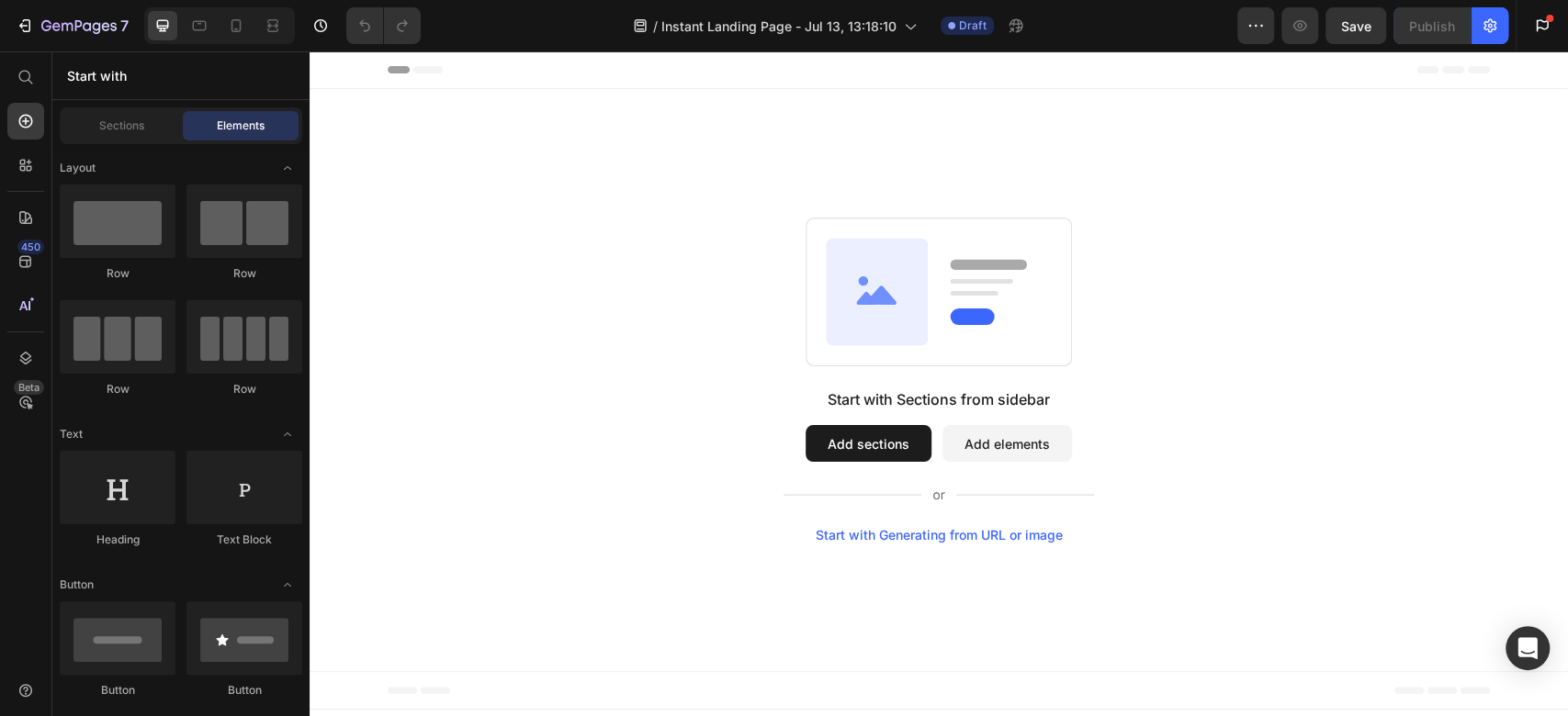 click on "Start with Generating from URL or image" at bounding box center (939, 535) 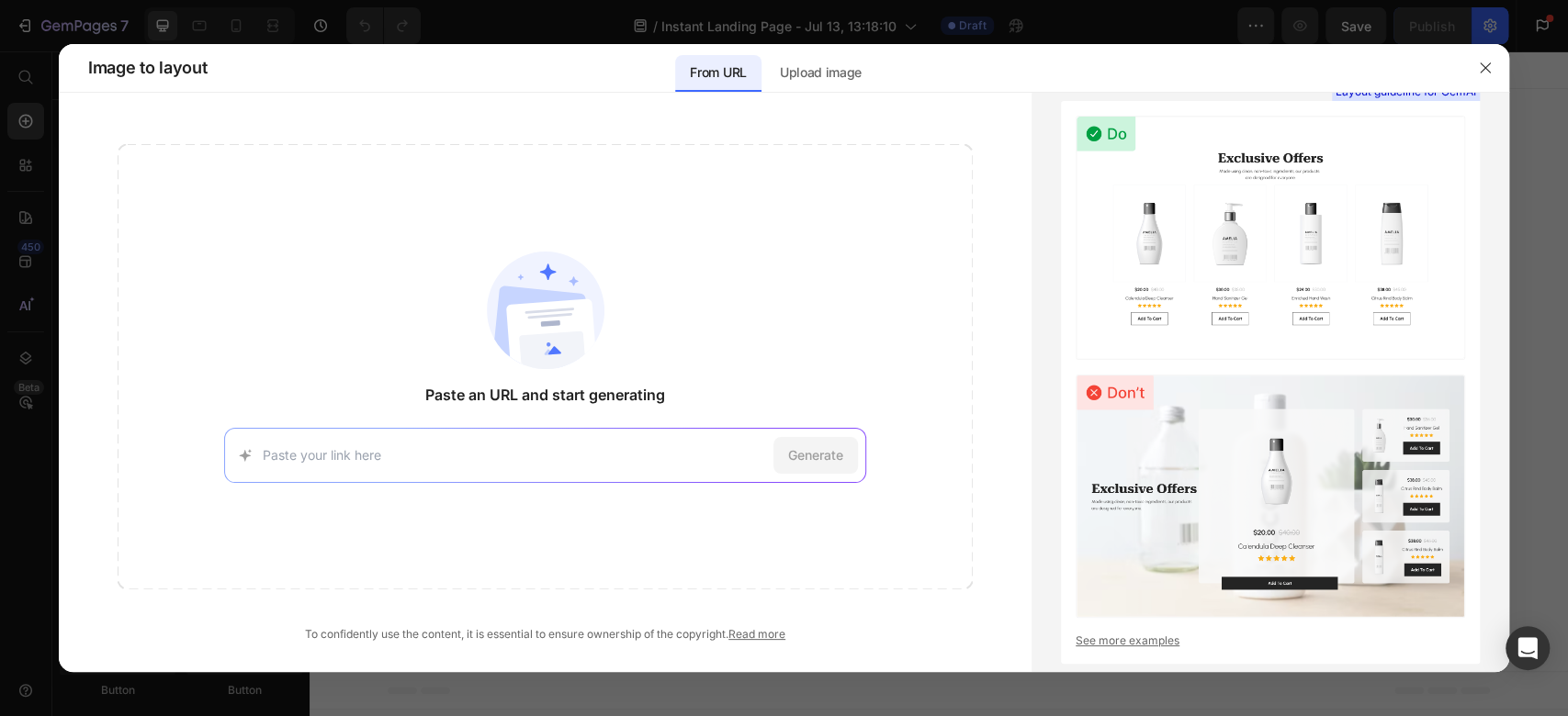 click at bounding box center [513, 454] 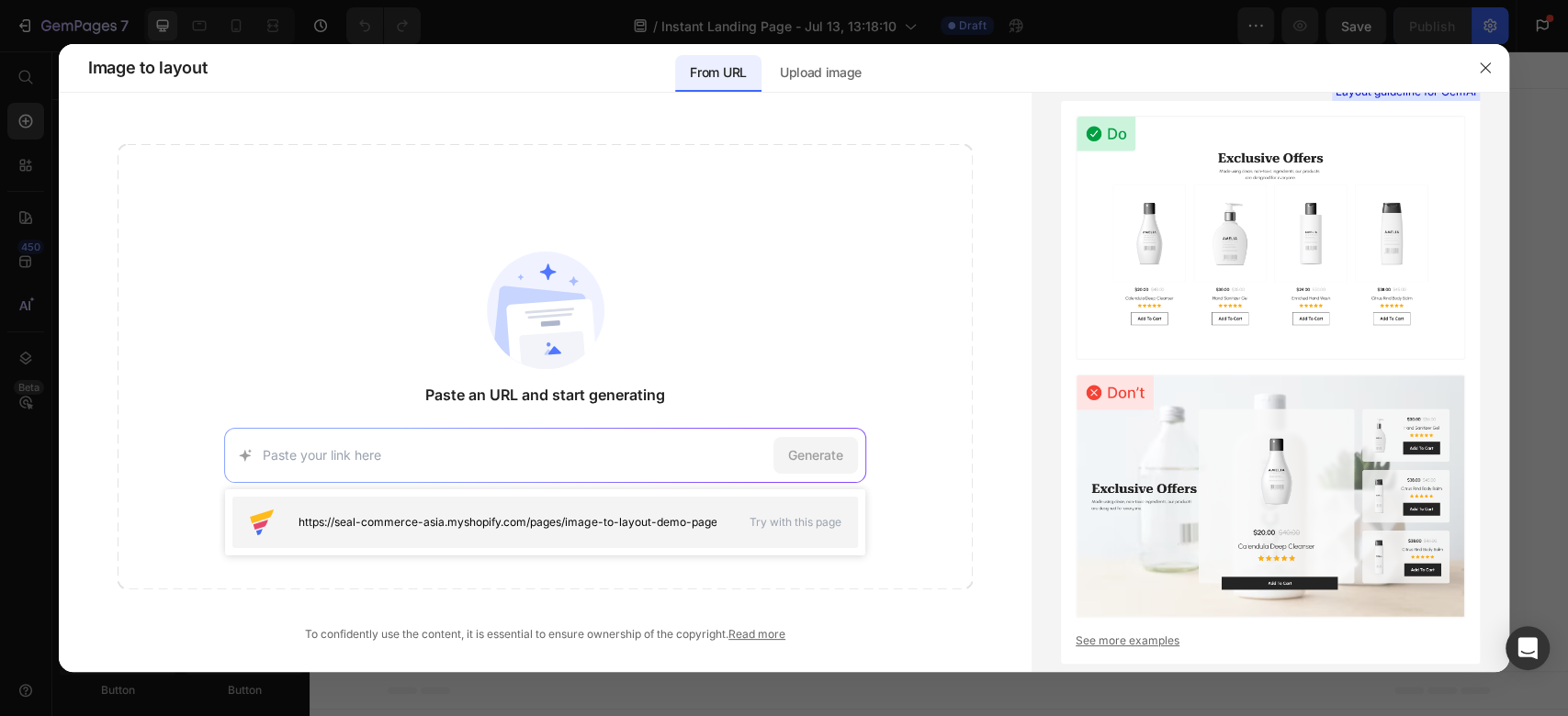 click on "https://seal-commerce-asia.myshopify.com/pages/image-to-layout-demo-page" at bounding box center (507, 522) 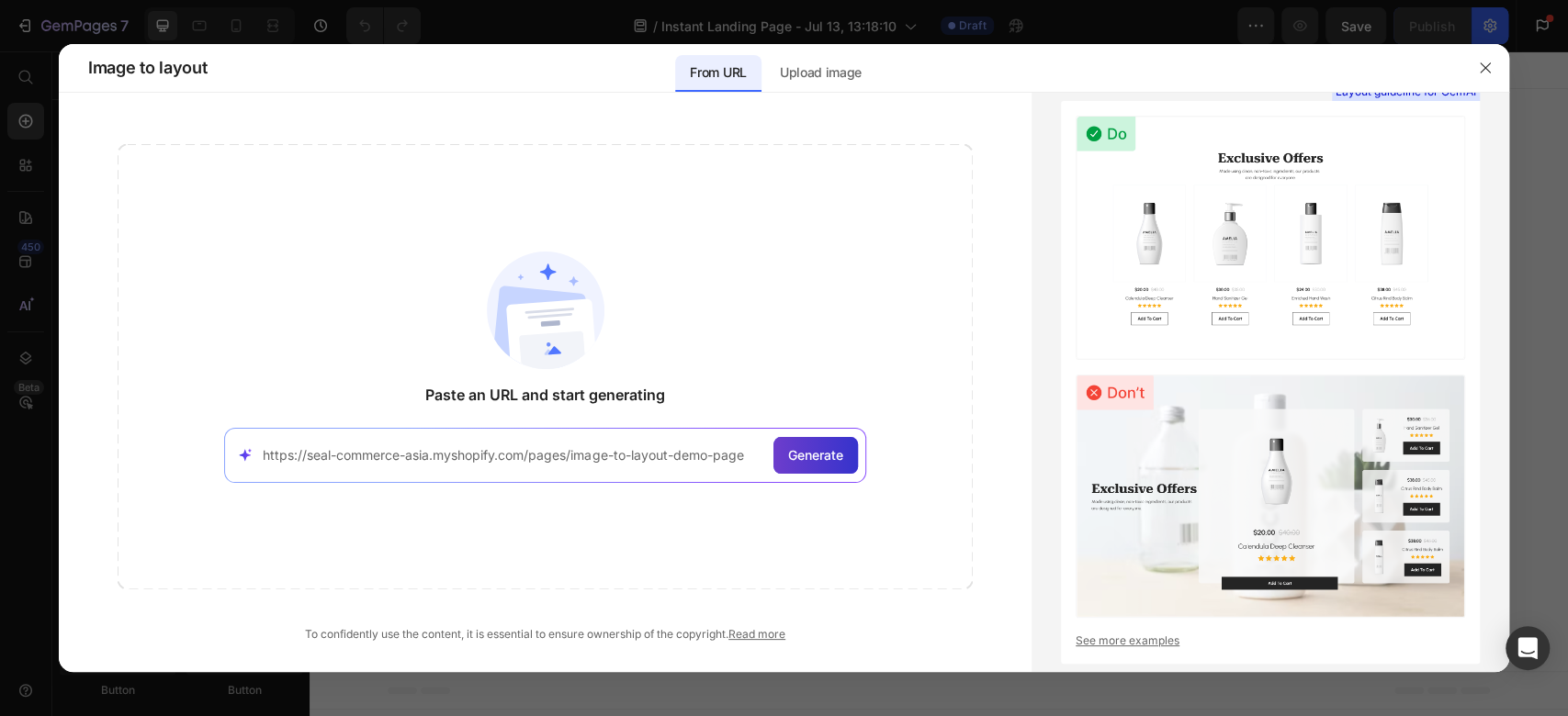 click on "Generate" 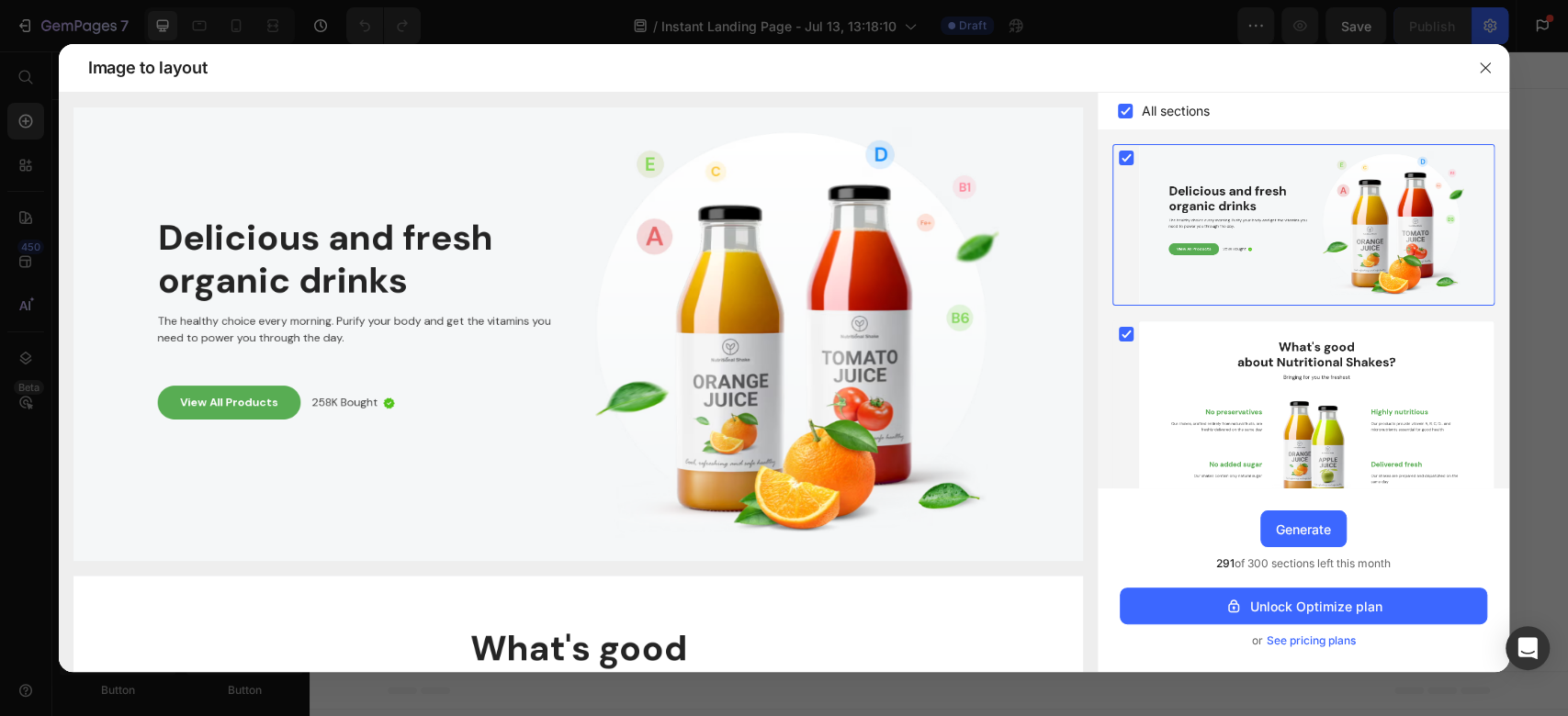 scroll, scrollTop: 122, scrollLeft: 0, axis: vertical 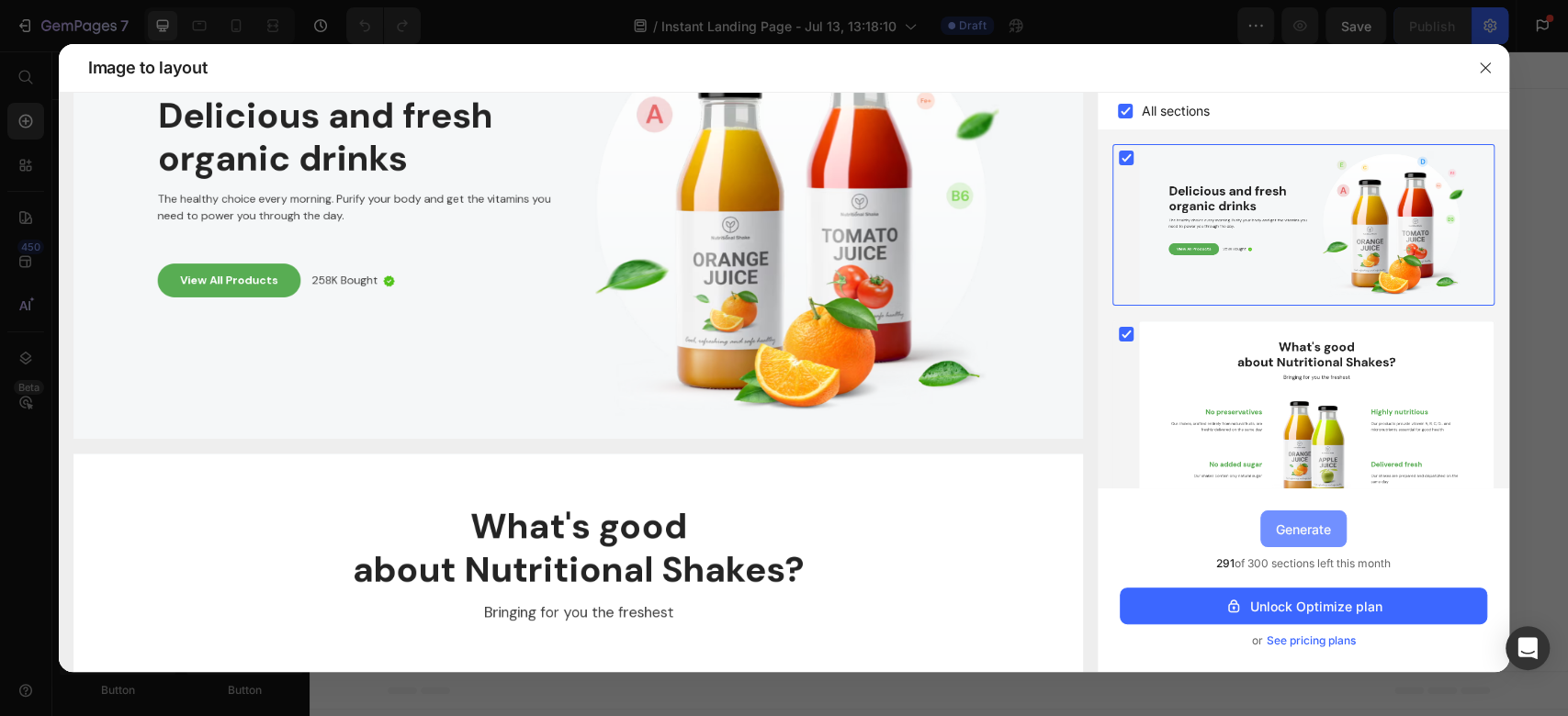 click on "Generate" at bounding box center [1303, 529] 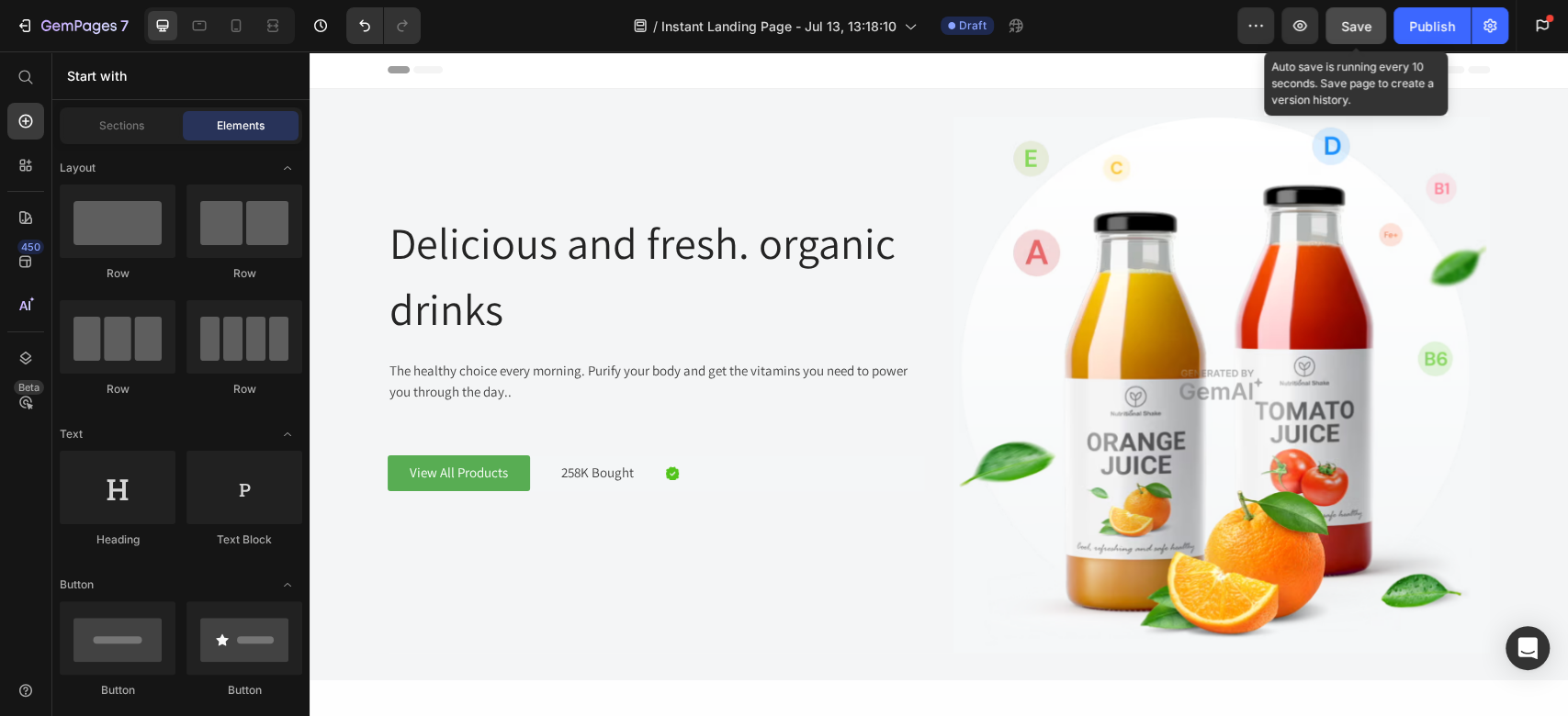 click on "Save" at bounding box center (1356, 26) 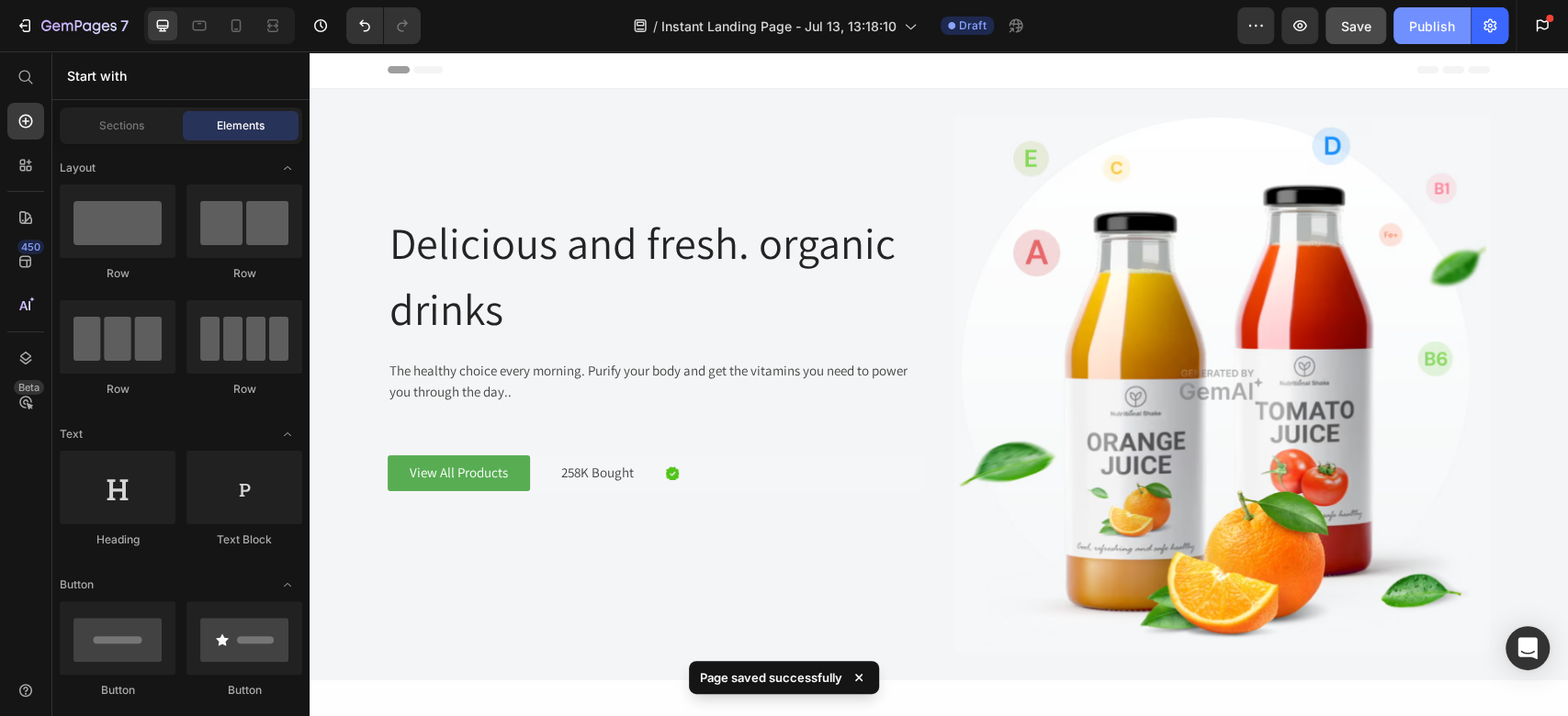 click on "Publish" at bounding box center (1432, 26) 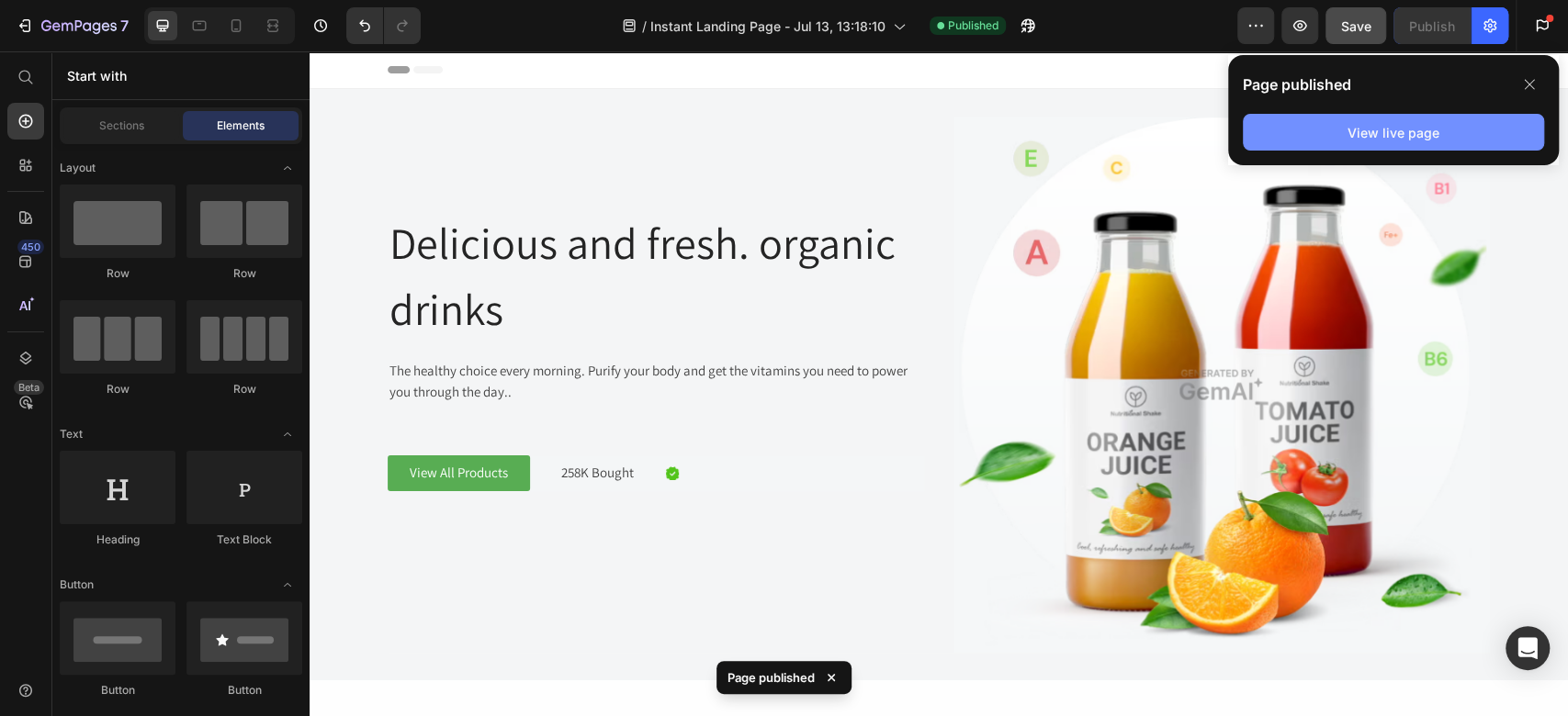 click on "View live page" at bounding box center (1393, 132) 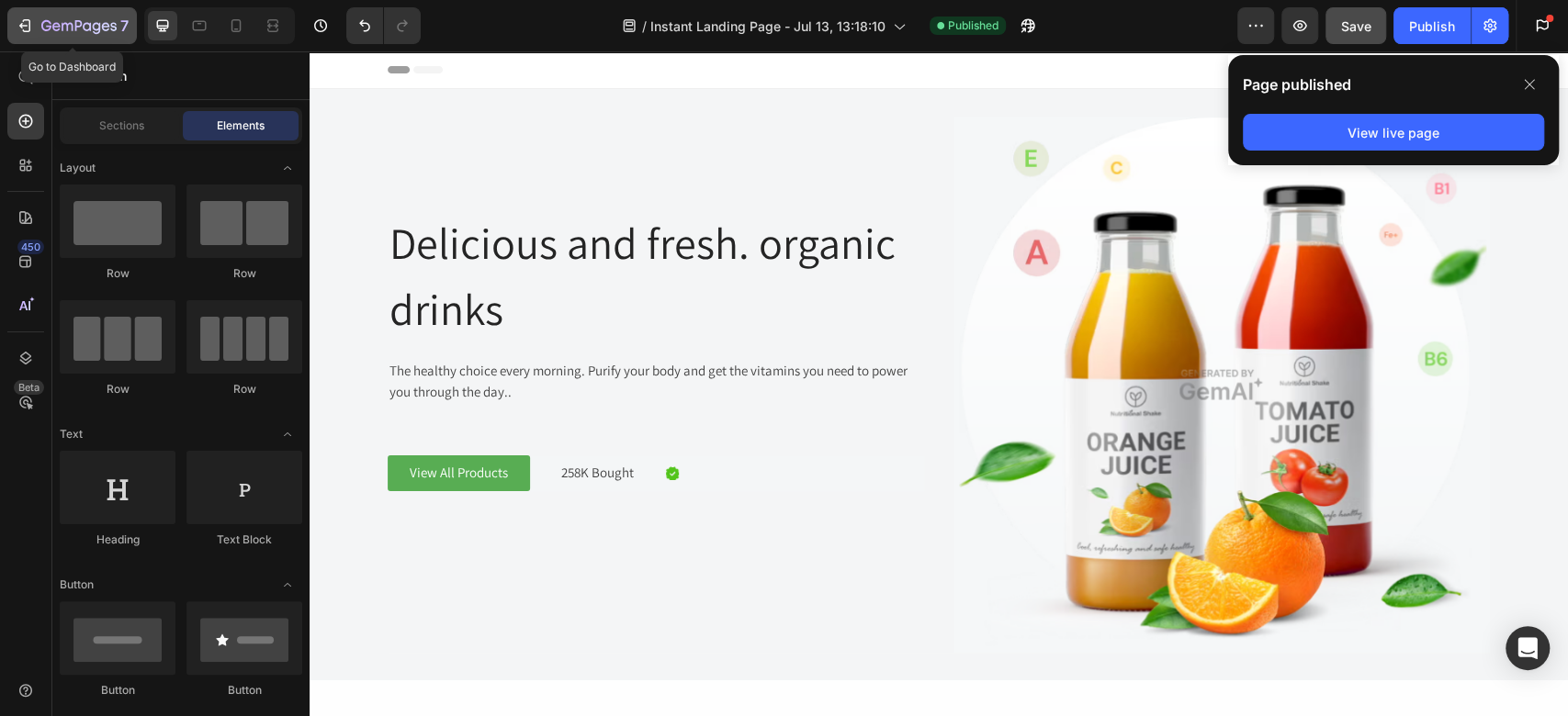 click 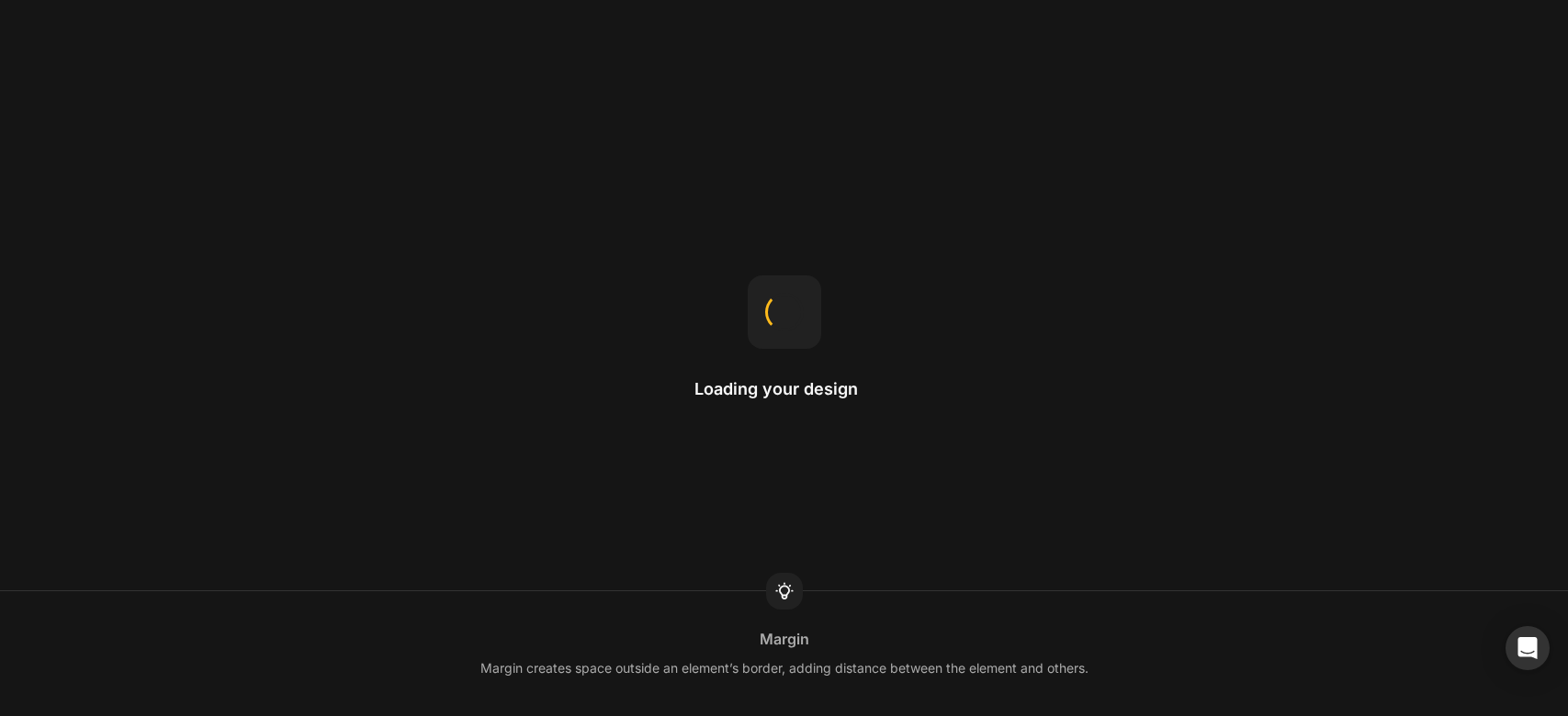 scroll, scrollTop: 0, scrollLeft: 0, axis: both 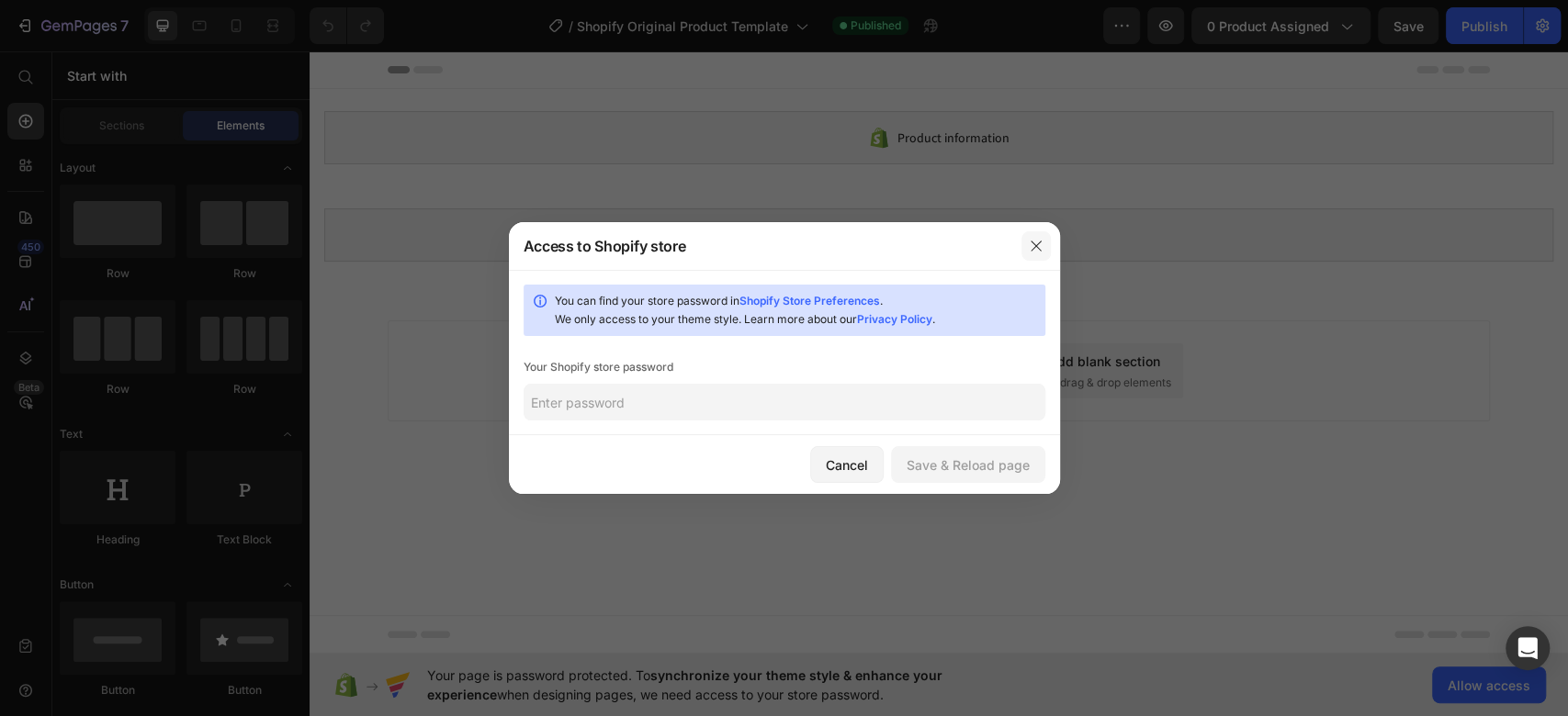 click 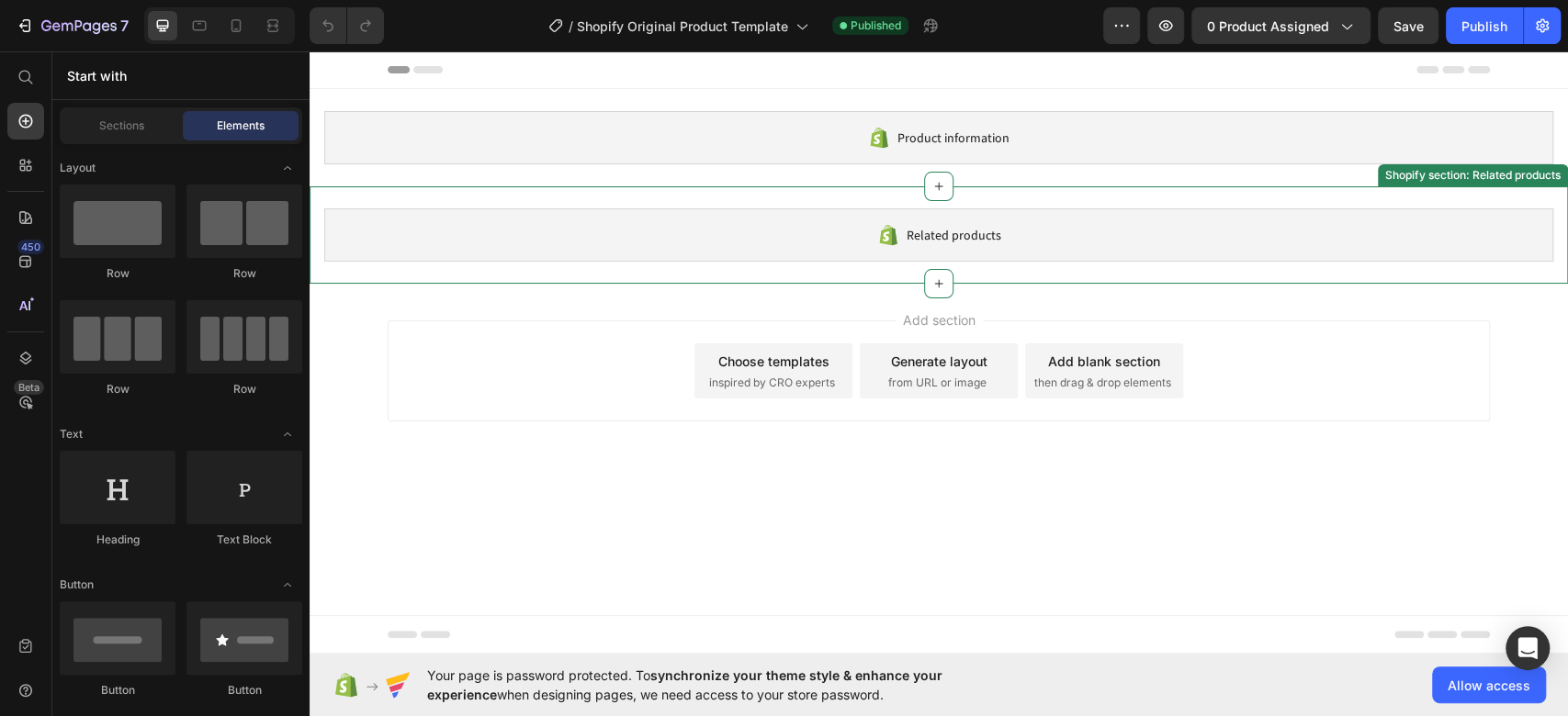 click on "Related products" at bounding box center (939, 235) 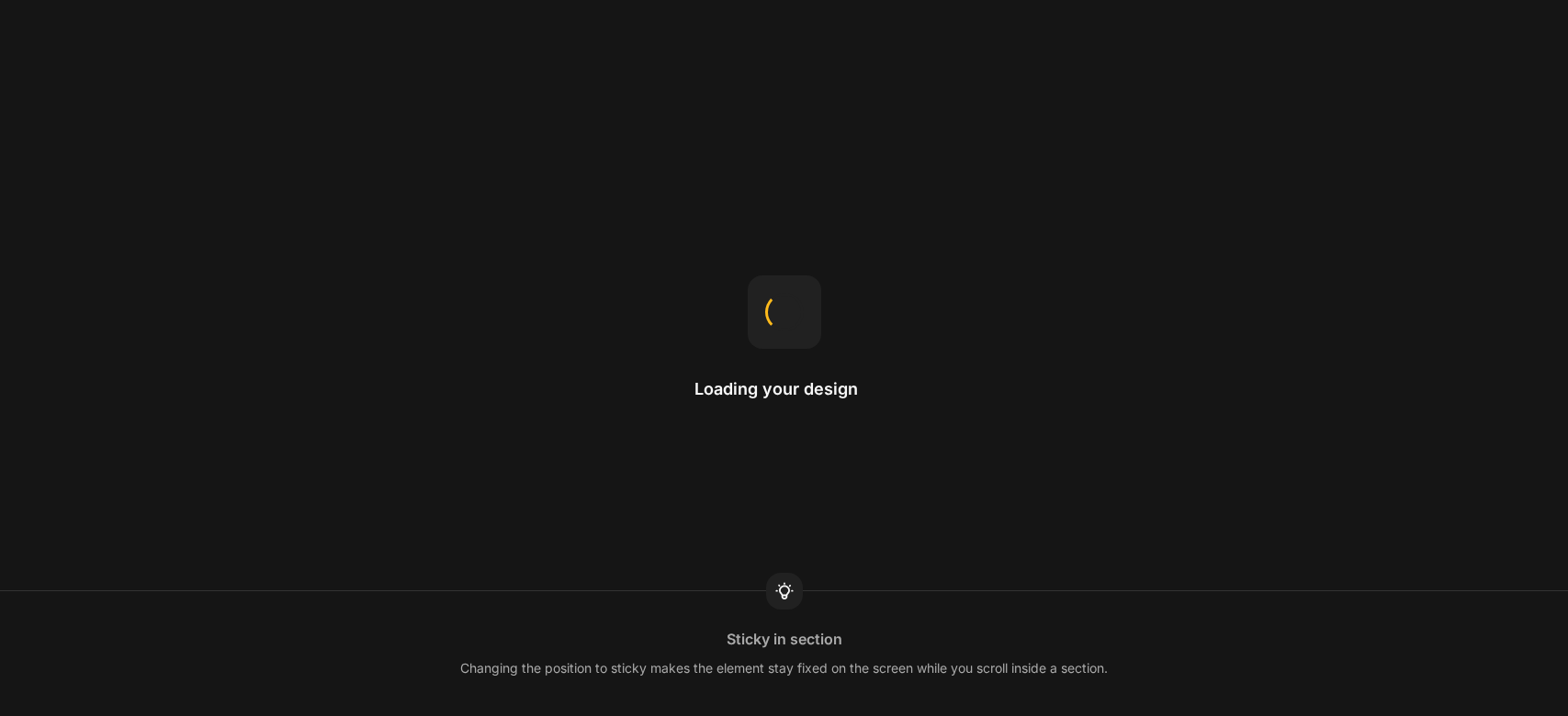 scroll, scrollTop: 0, scrollLeft: 0, axis: both 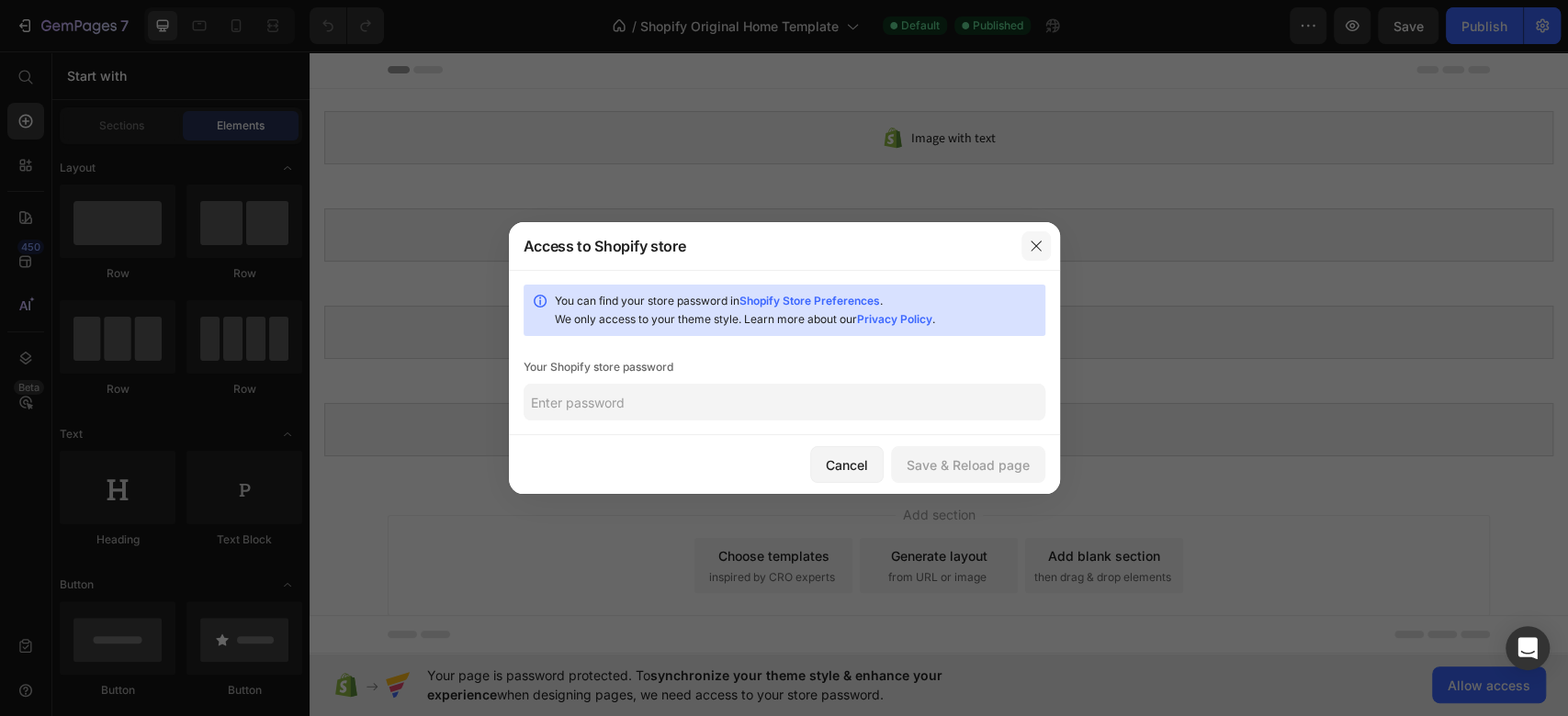 drag, startPoint x: 1038, startPoint y: 244, endPoint x: 510, endPoint y: 318, distance: 533.1604 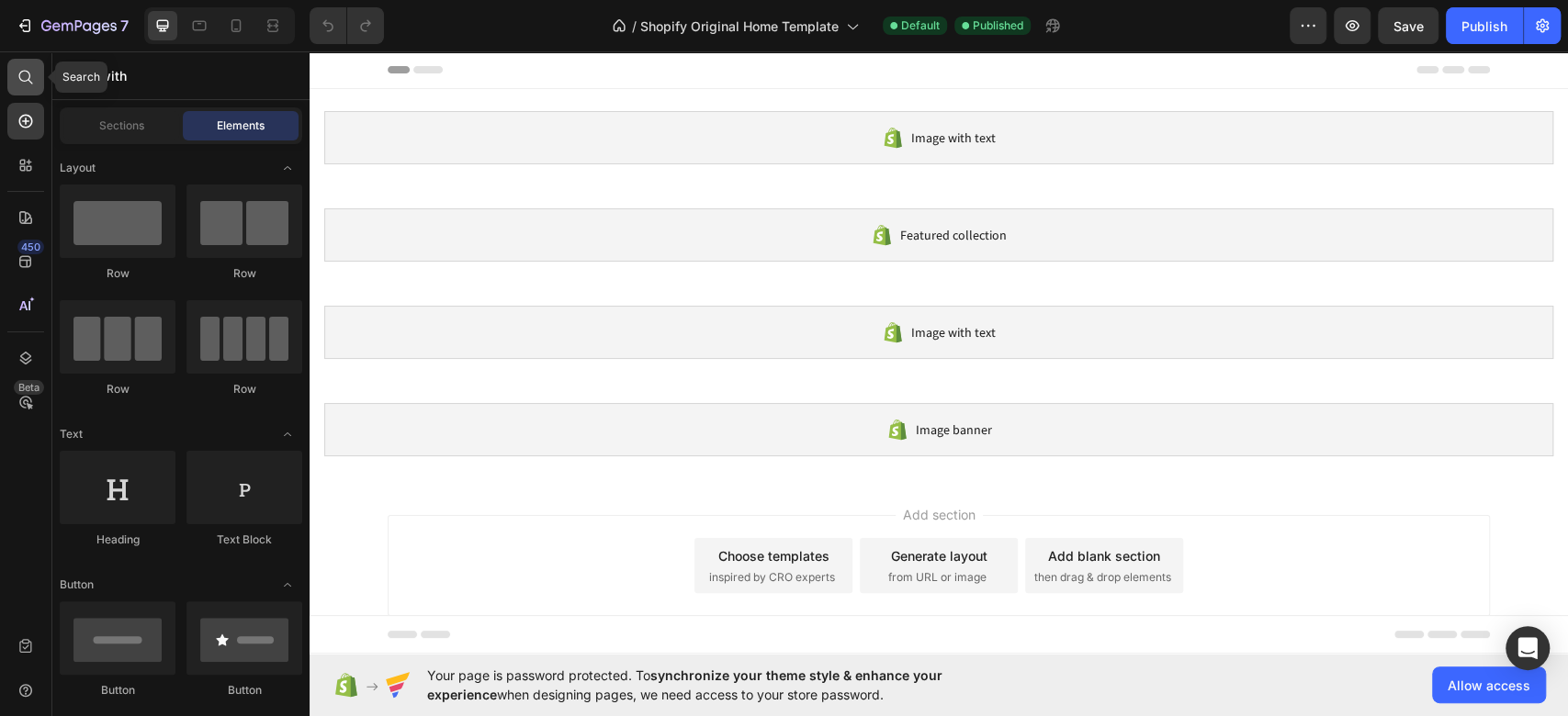 click 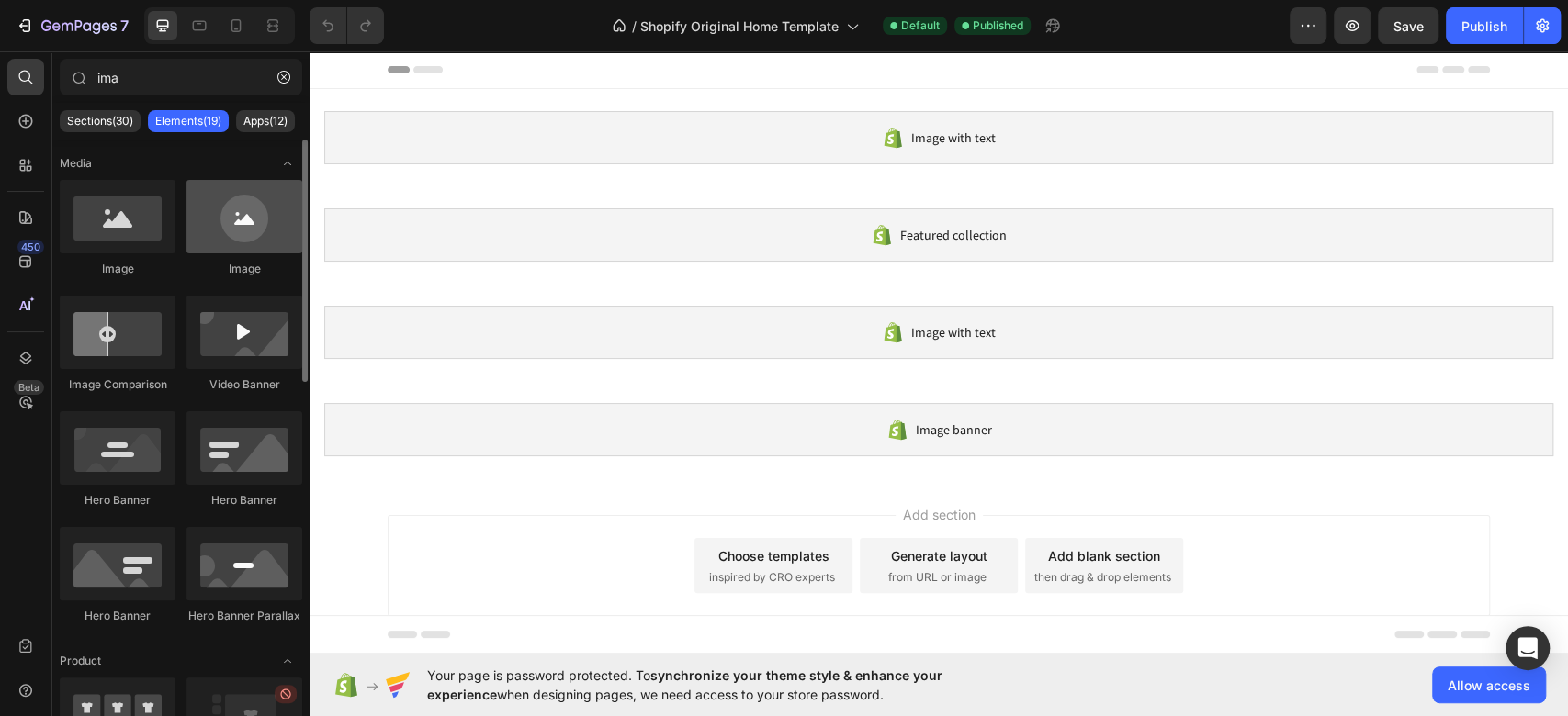 type on "ima" 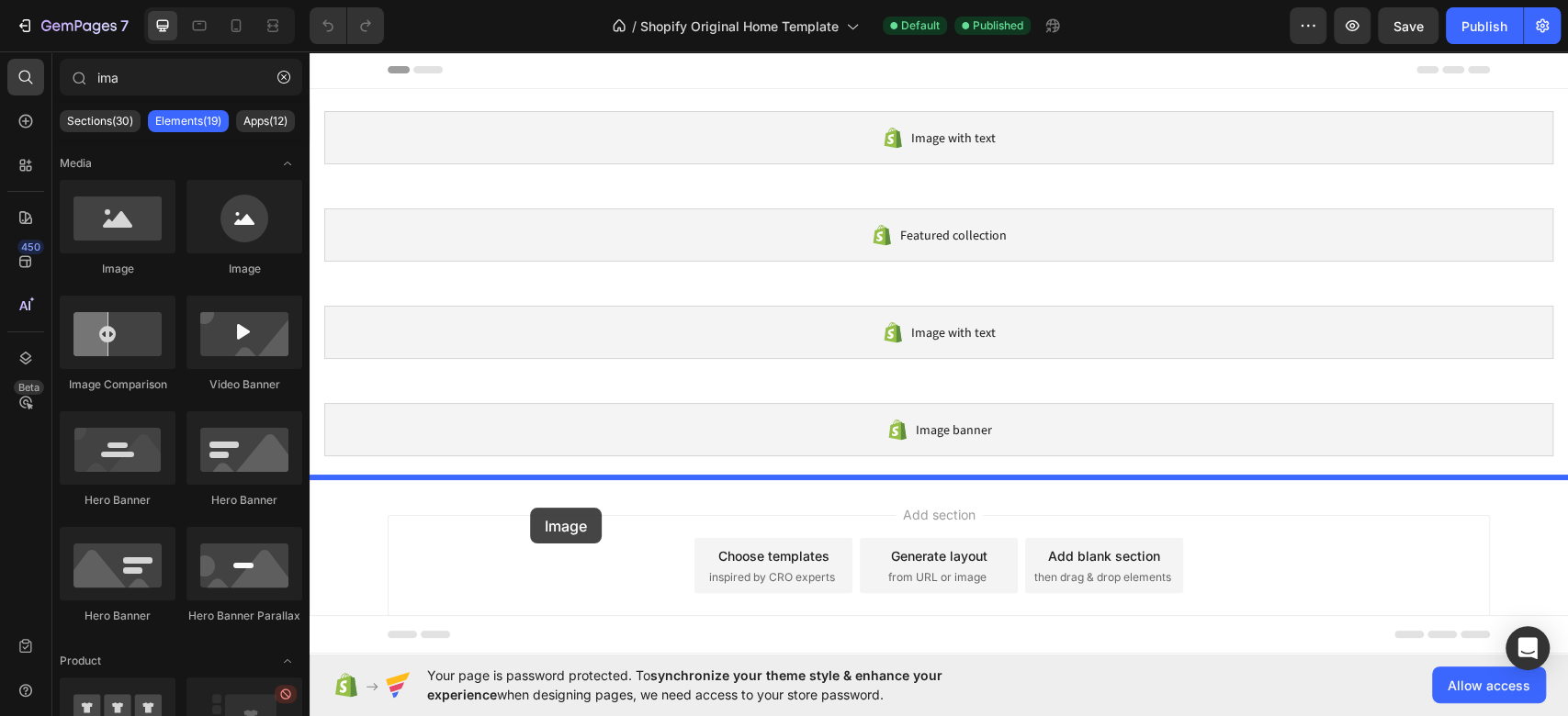drag, startPoint x: 506, startPoint y: 296, endPoint x: 530, endPoint y: 508, distance: 213.3542 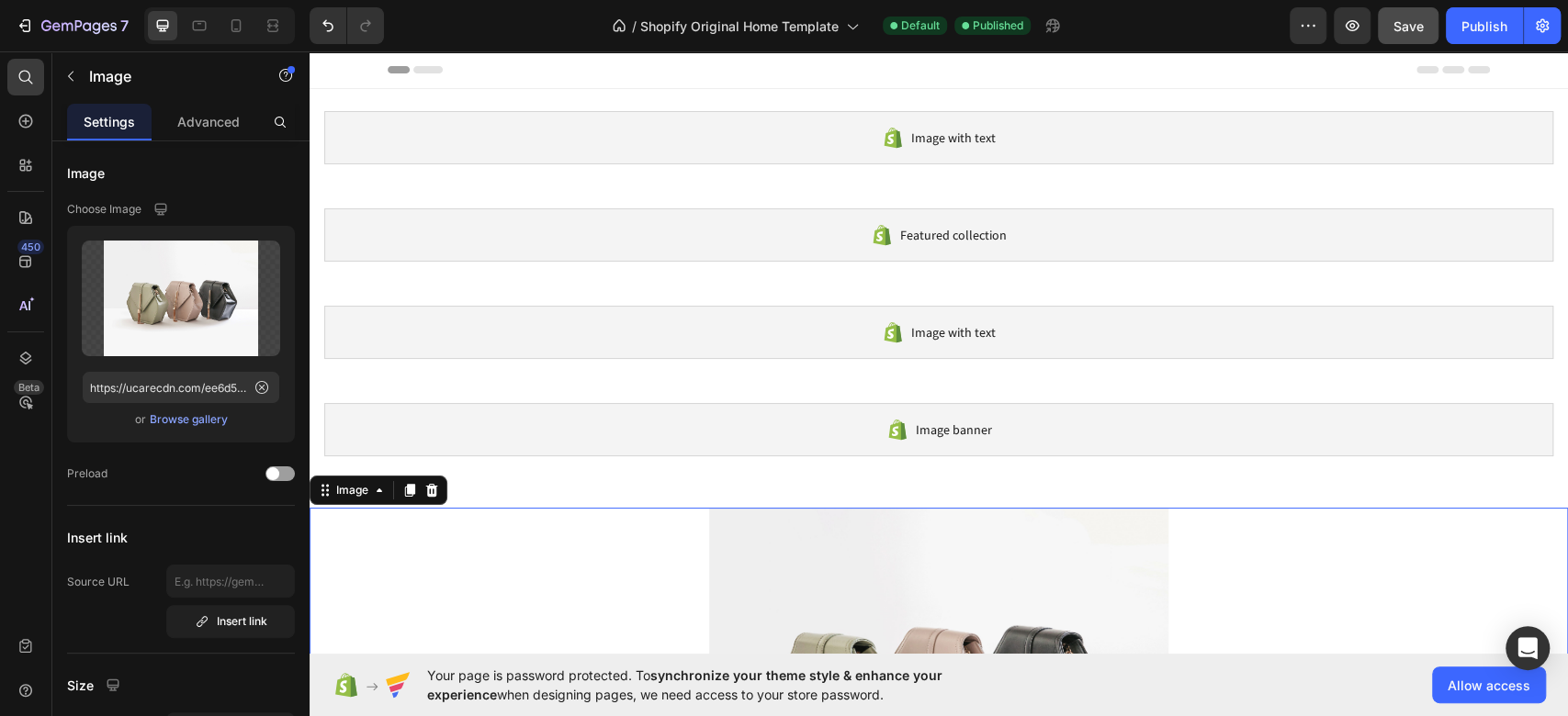 click on "Save" 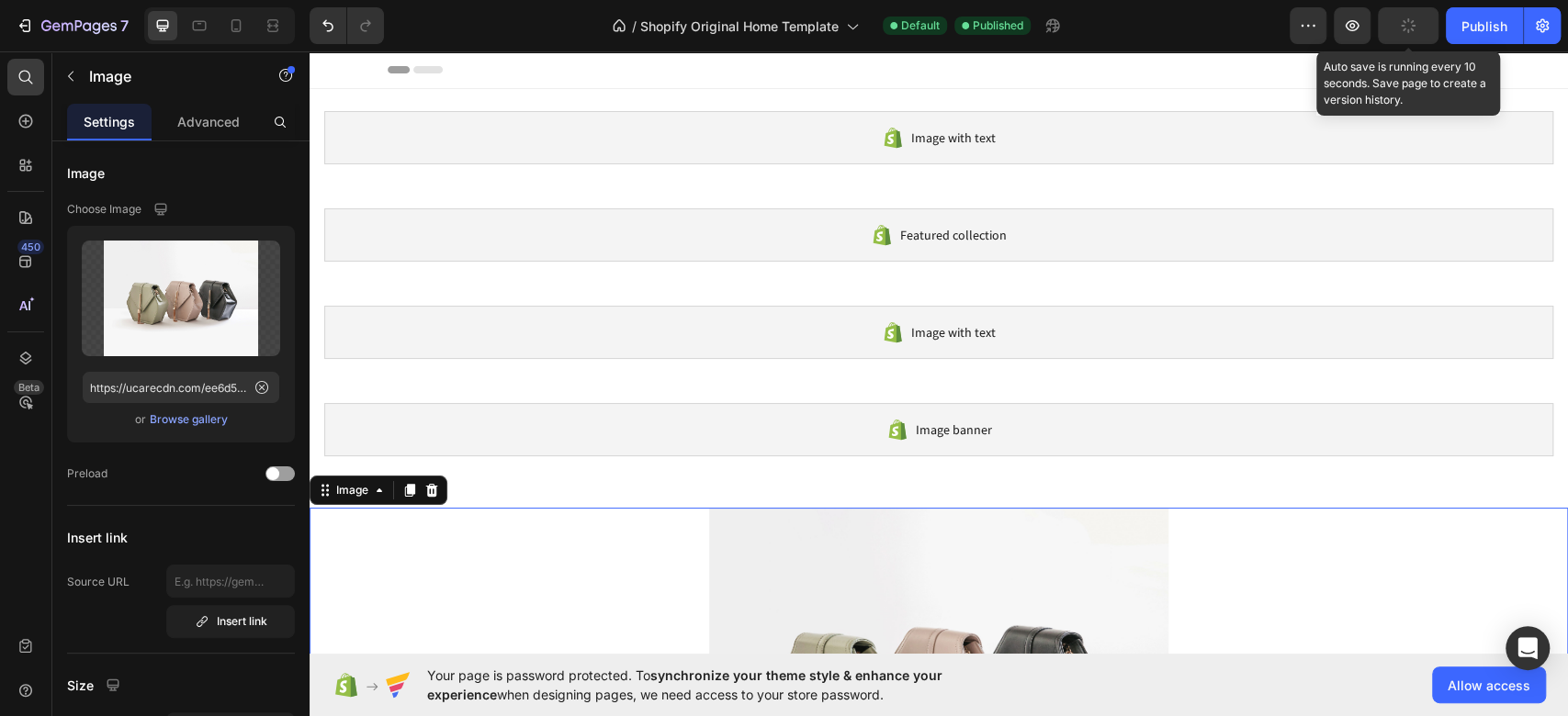 click 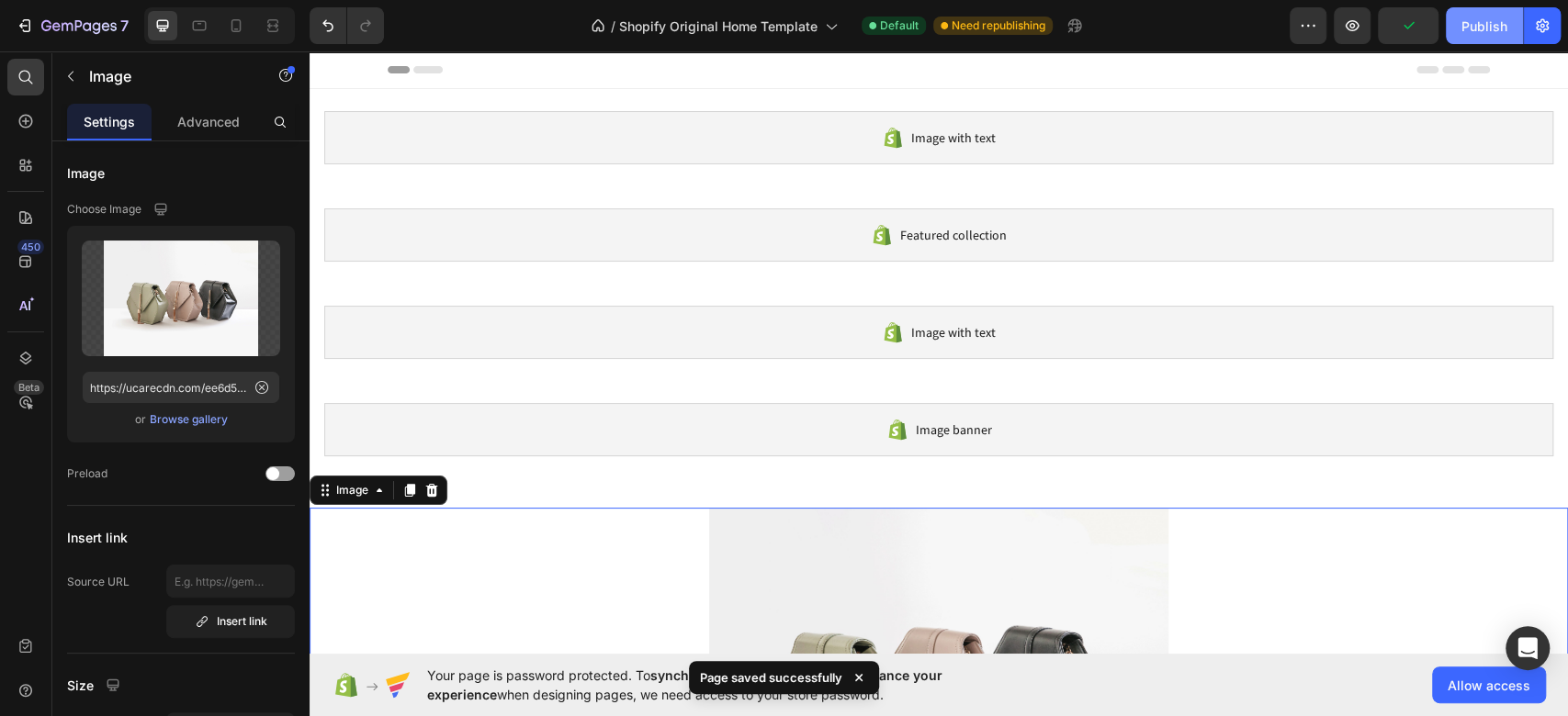 click on "Publish" at bounding box center (1484, 26) 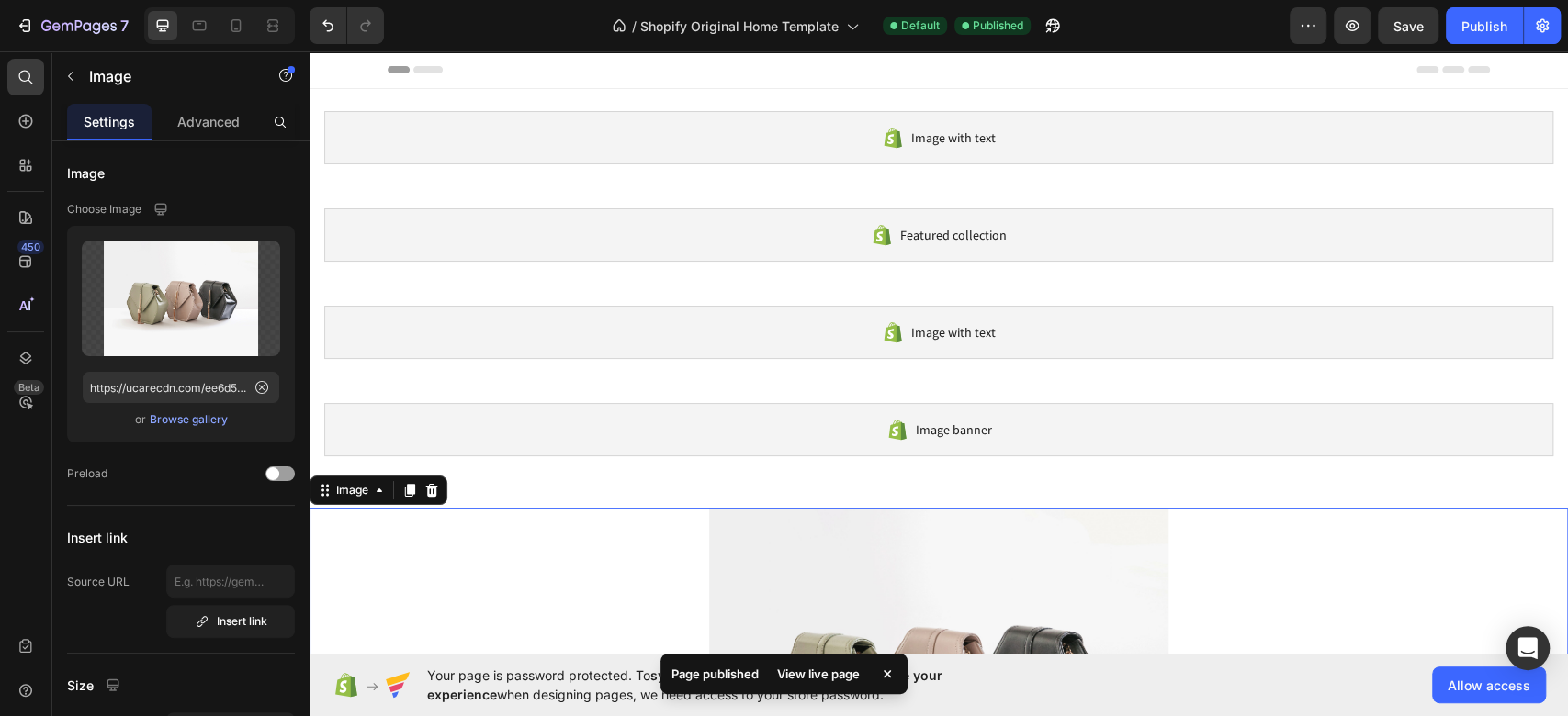 click on "View live page" at bounding box center (818, 674) 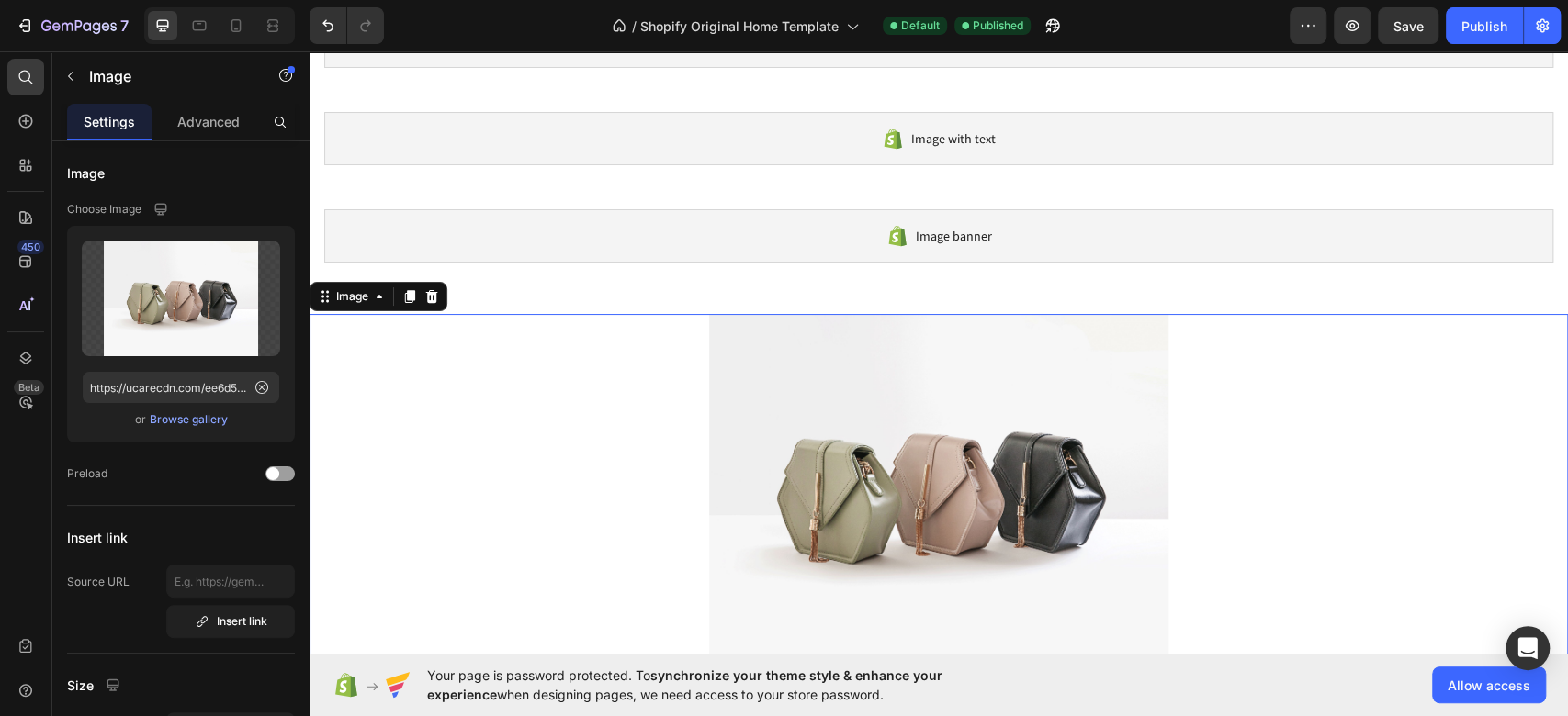 scroll, scrollTop: 367, scrollLeft: 0, axis: vertical 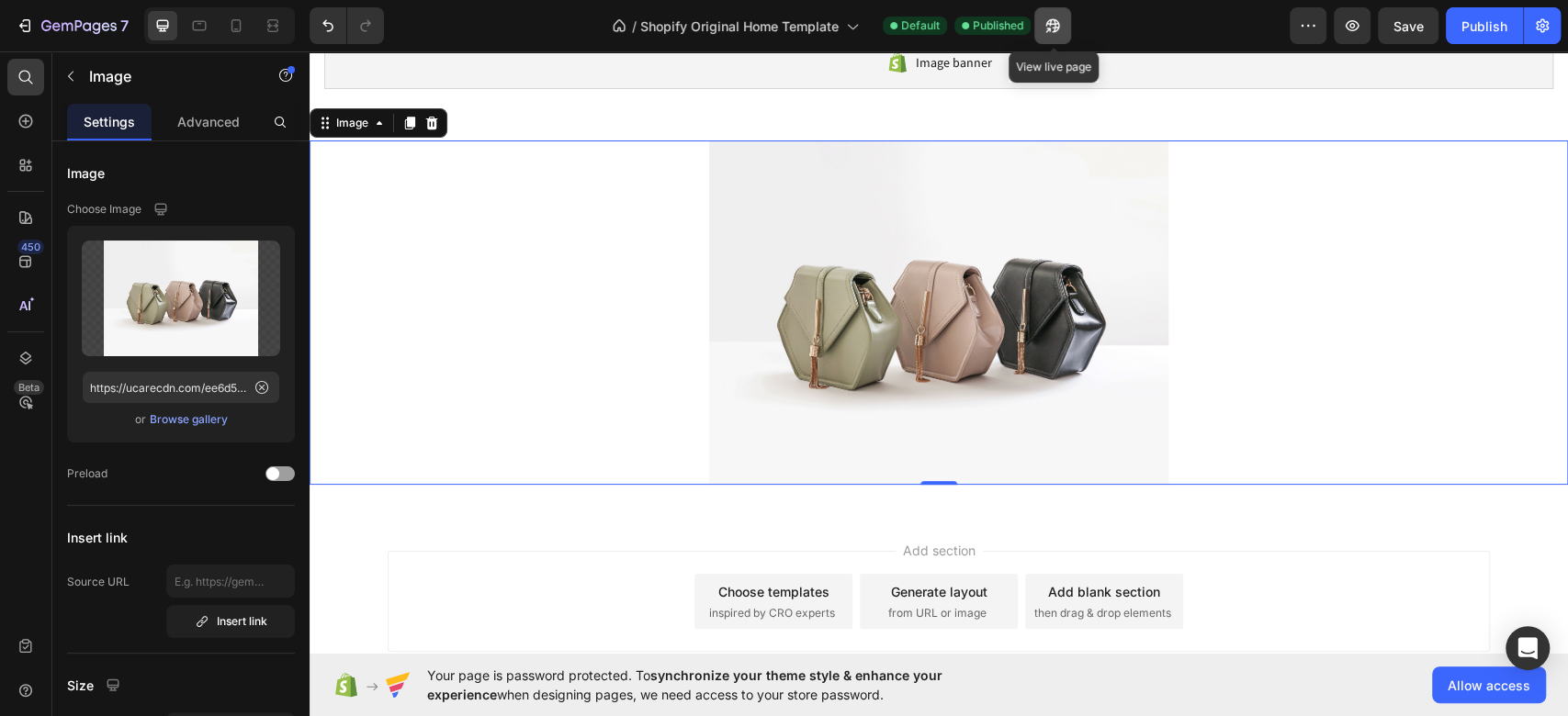 click 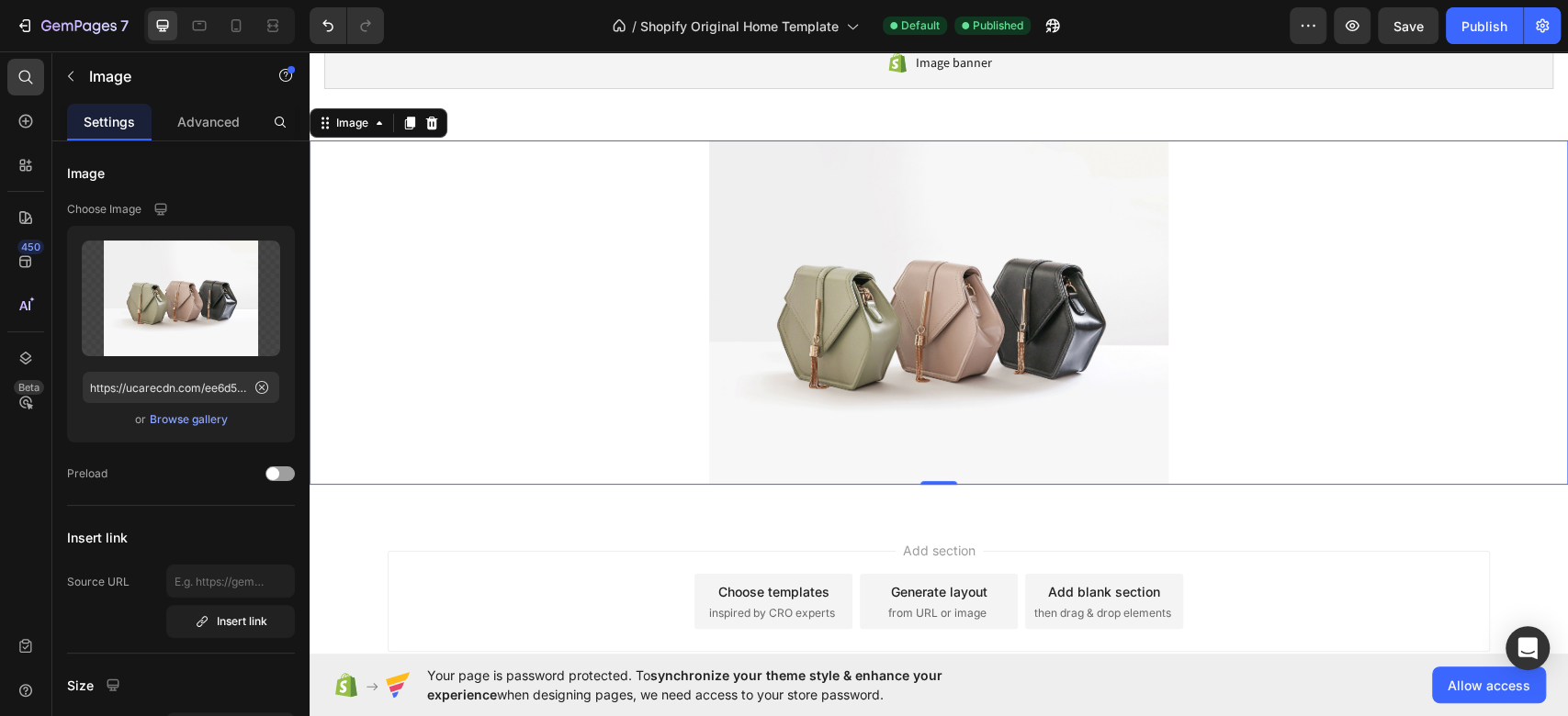 click on "/  Shopify Original Home Template Default Published" 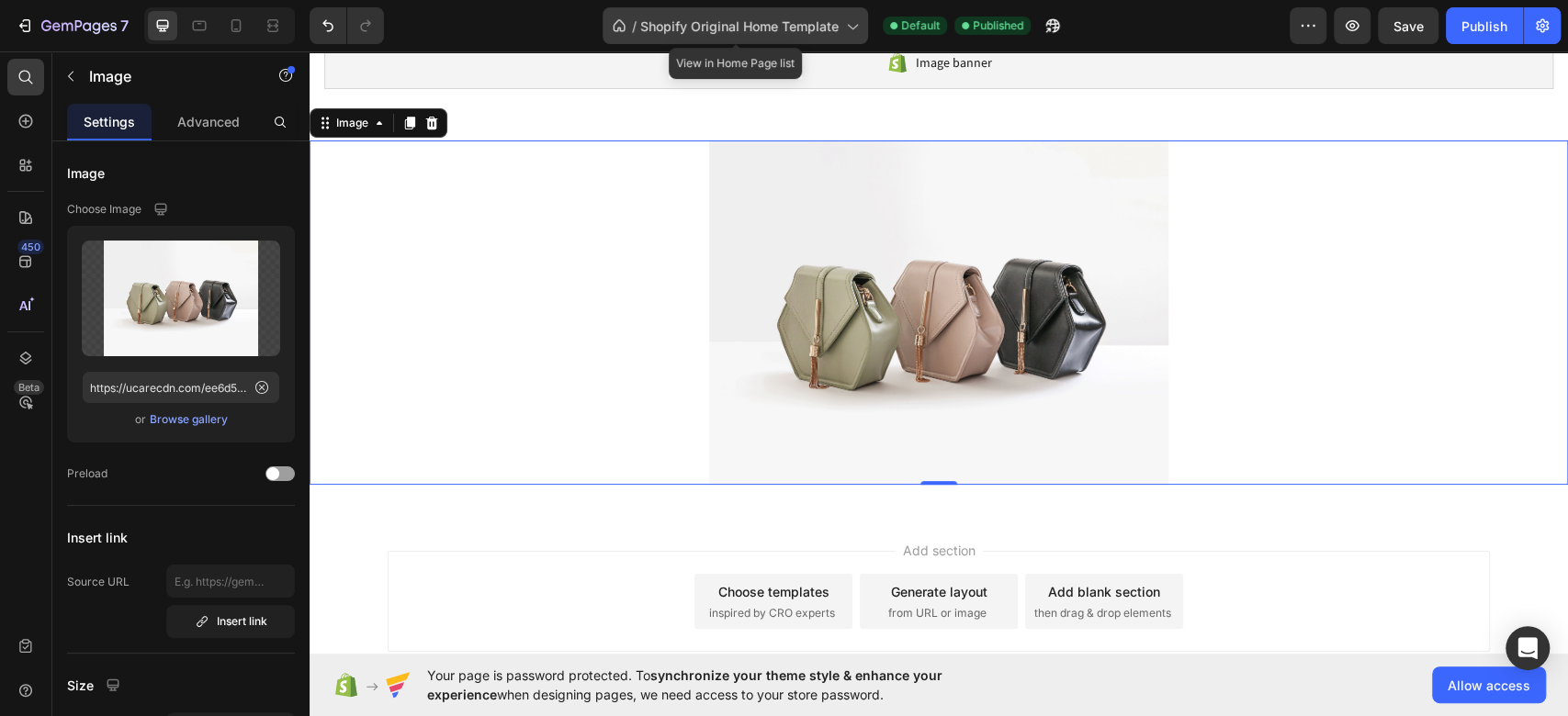 click on "Shopify Original Home Template" at bounding box center [739, 26] 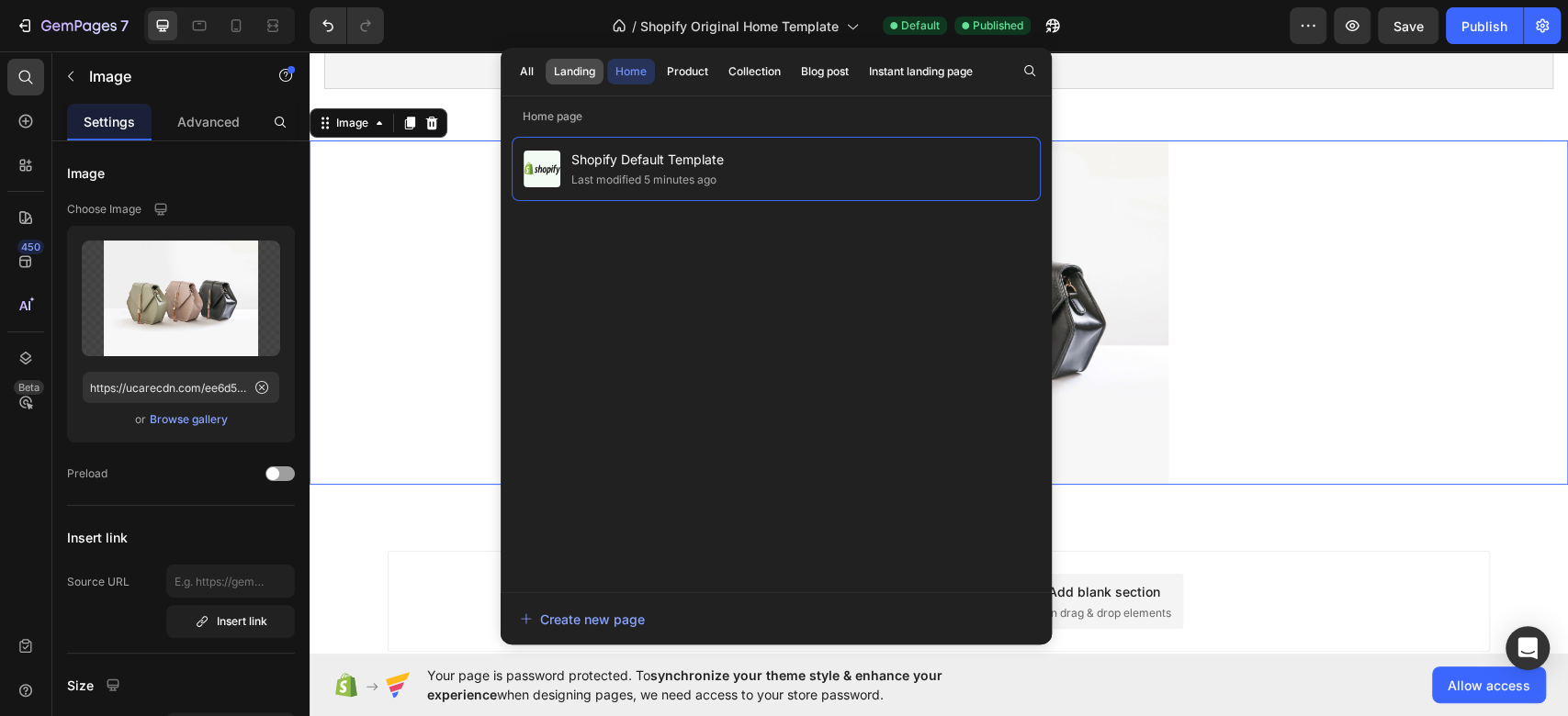 click on "Landing" at bounding box center [574, 72] 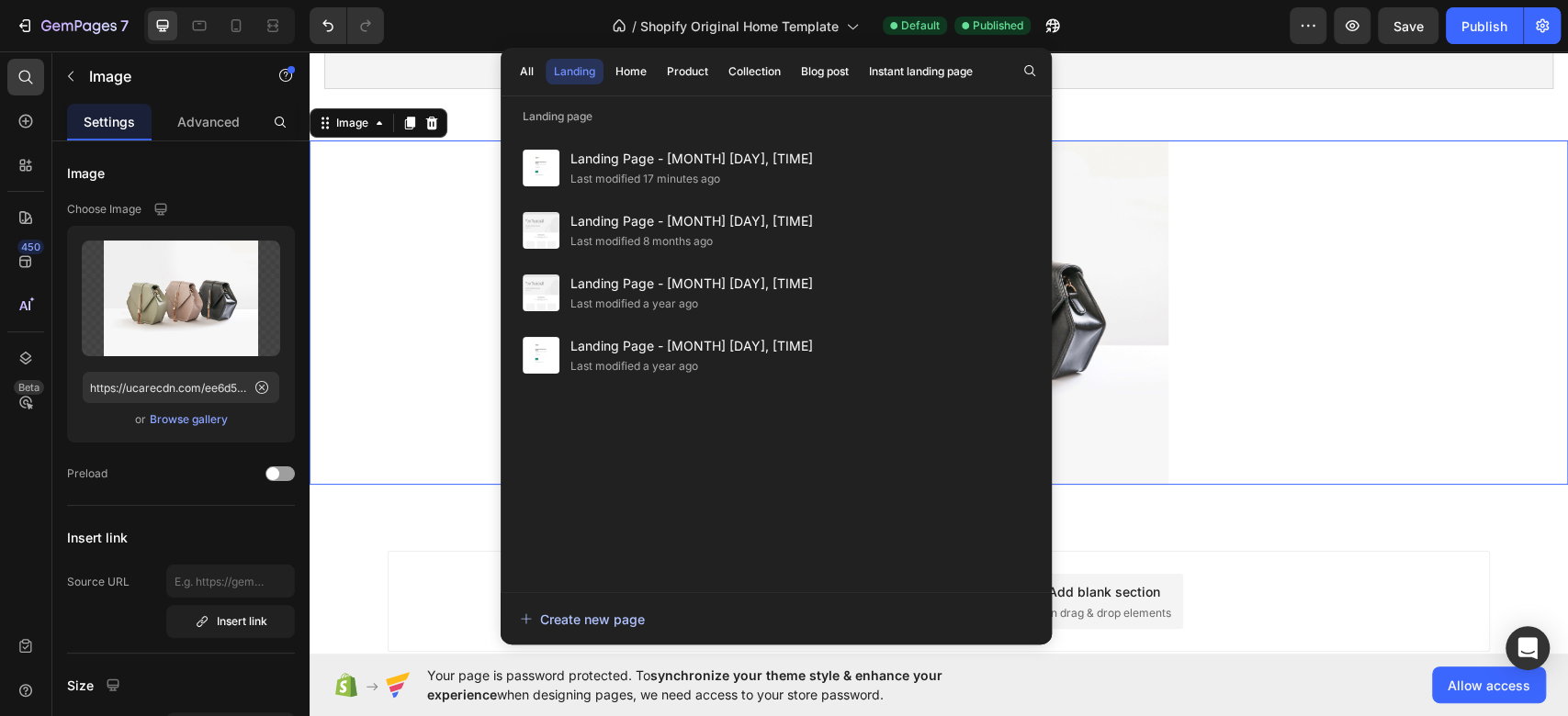 click on "Create new page" at bounding box center [582, 619] 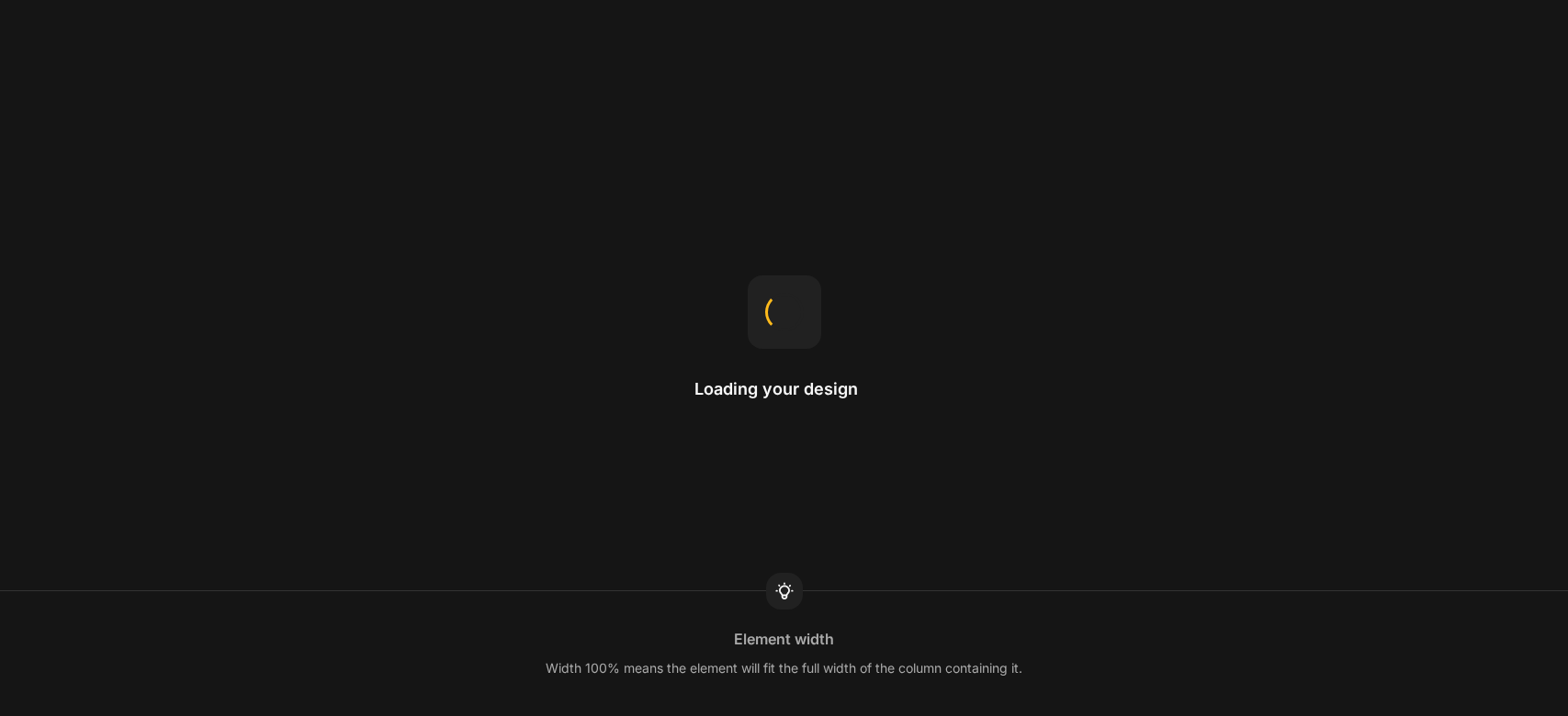 scroll, scrollTop: 0, scrollLeft: 0, axis: both 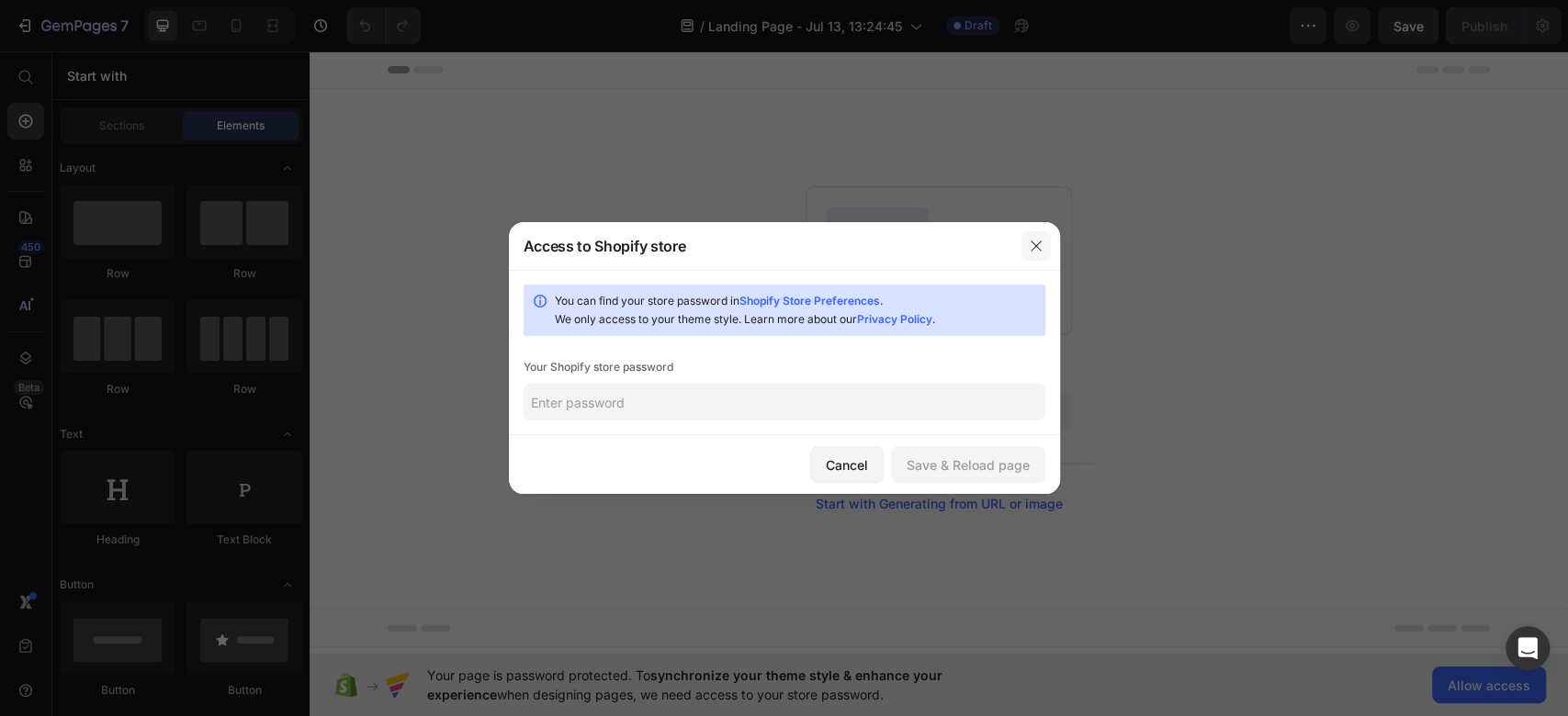 click 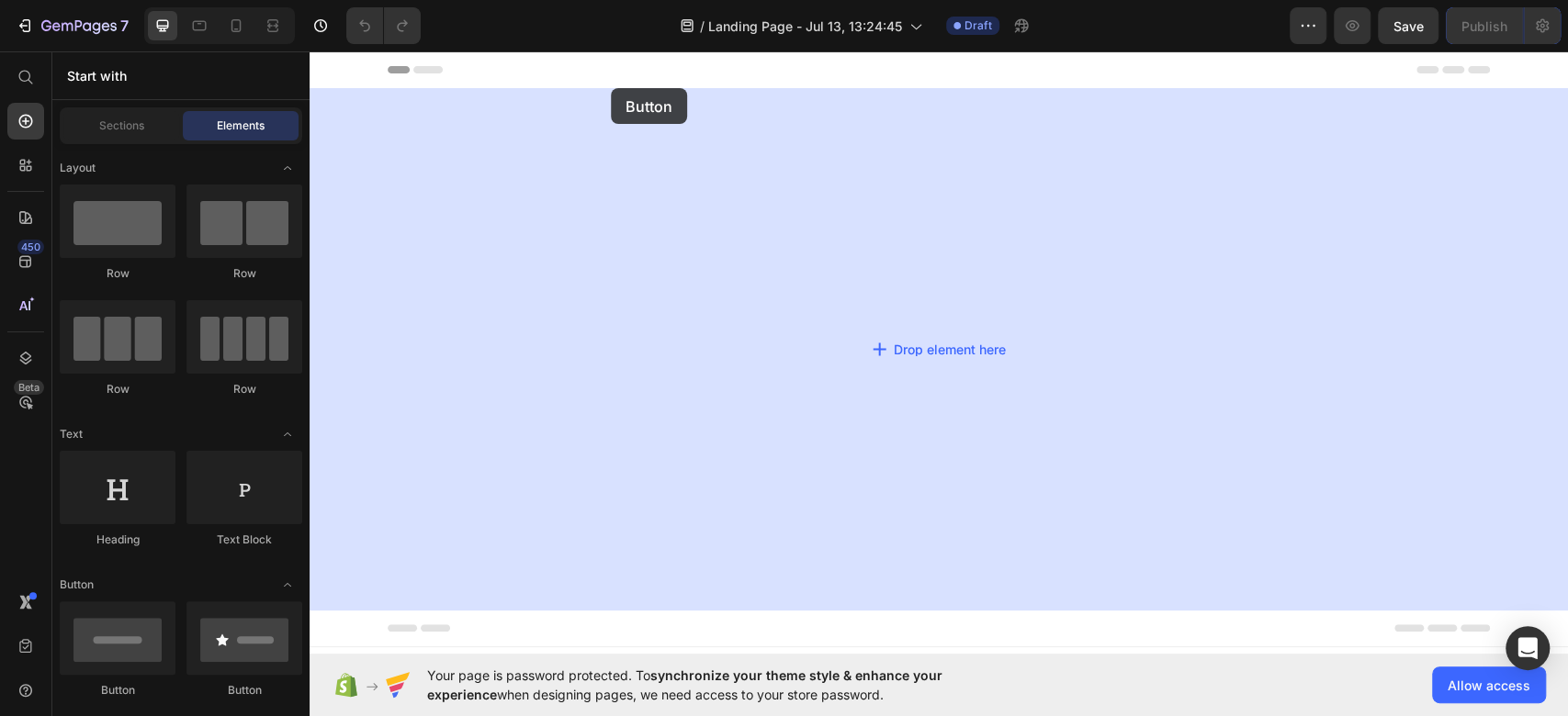 drag, startPoint x: 551, startPoint y: 706, endPoint x: 611, endPoint y: 88, distance: 620.90579 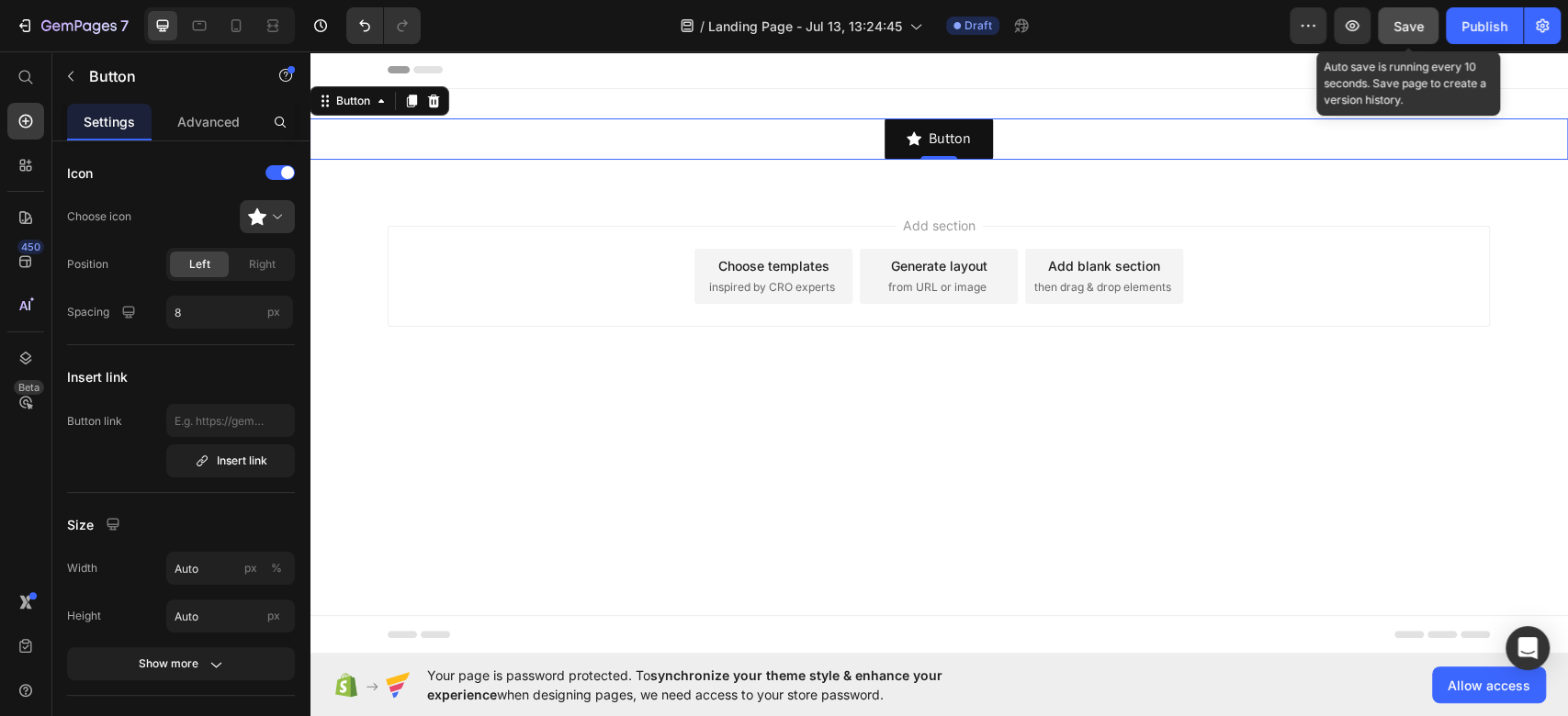 click on "Save" at bounding box center (1408, 26) 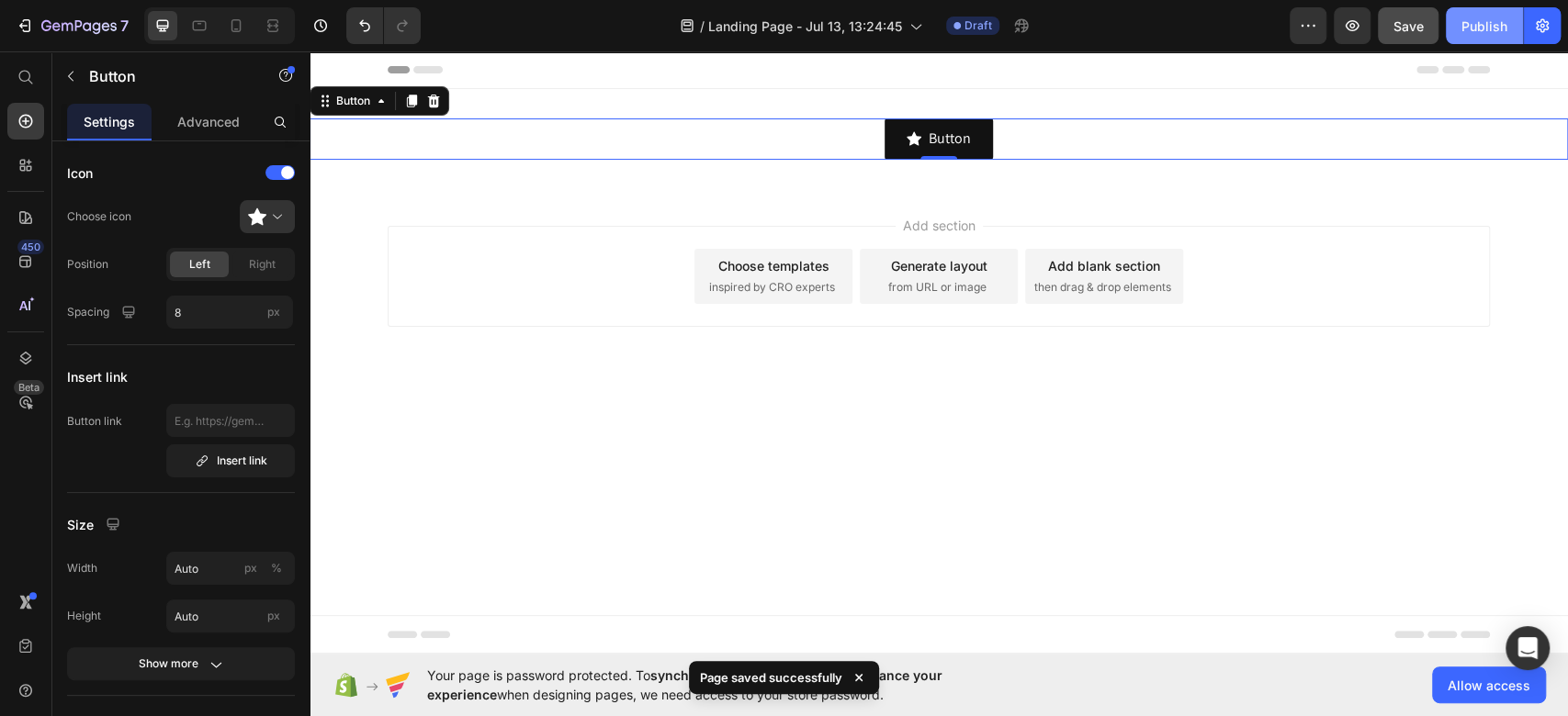 click on "Publish" at bounding box center (1484, 26) 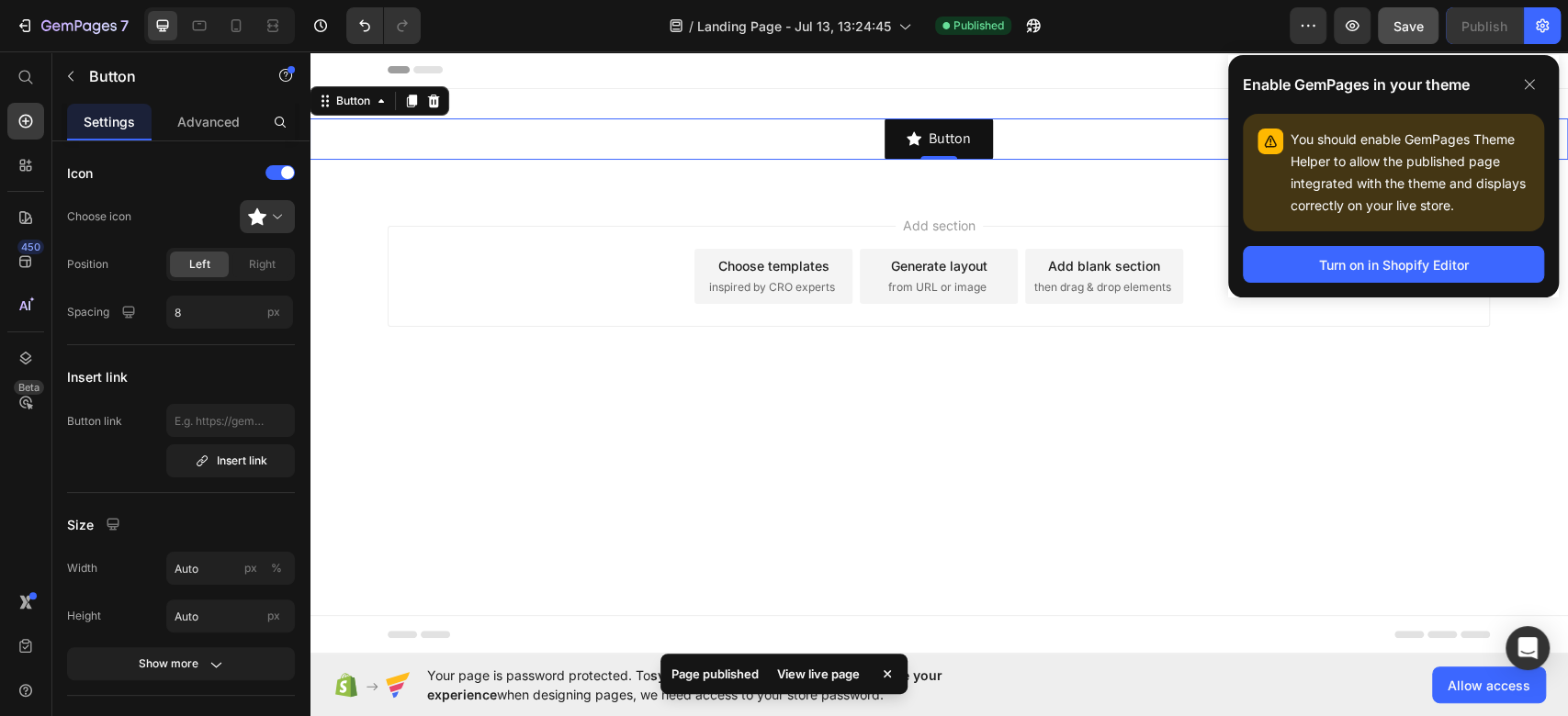 click on "View live page" at bounding box center (818, 674) 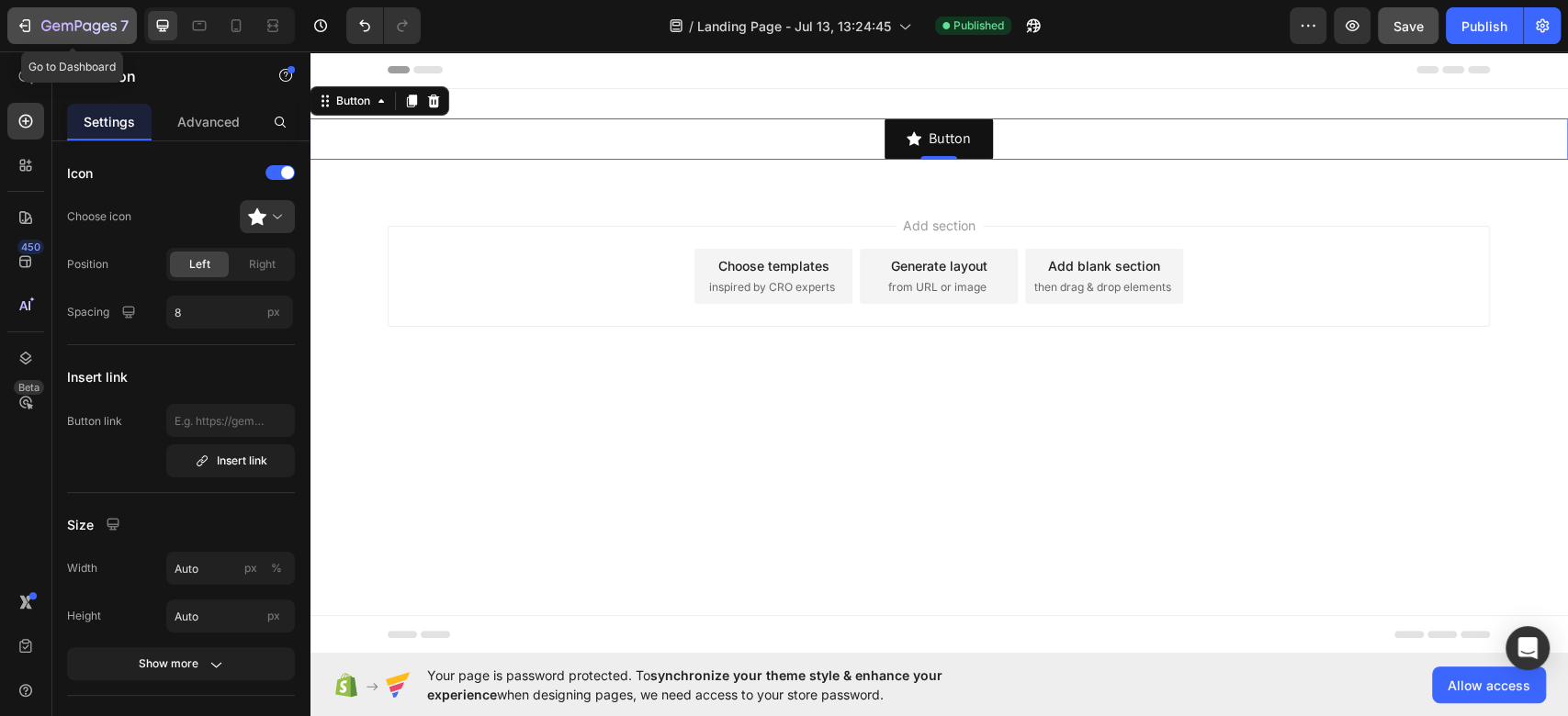 click 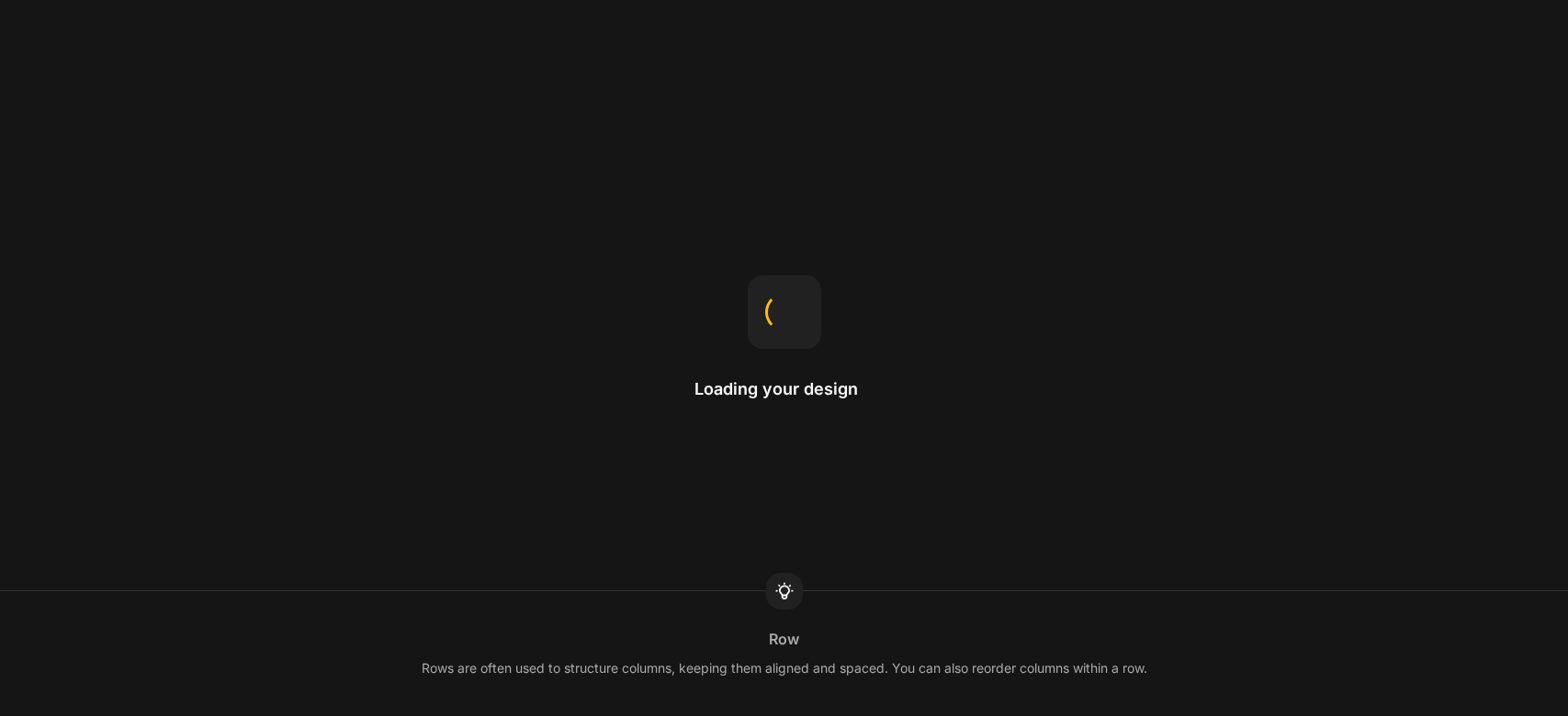 scroll, scrollTop: 0, scrollLeft: 0, axis: both 